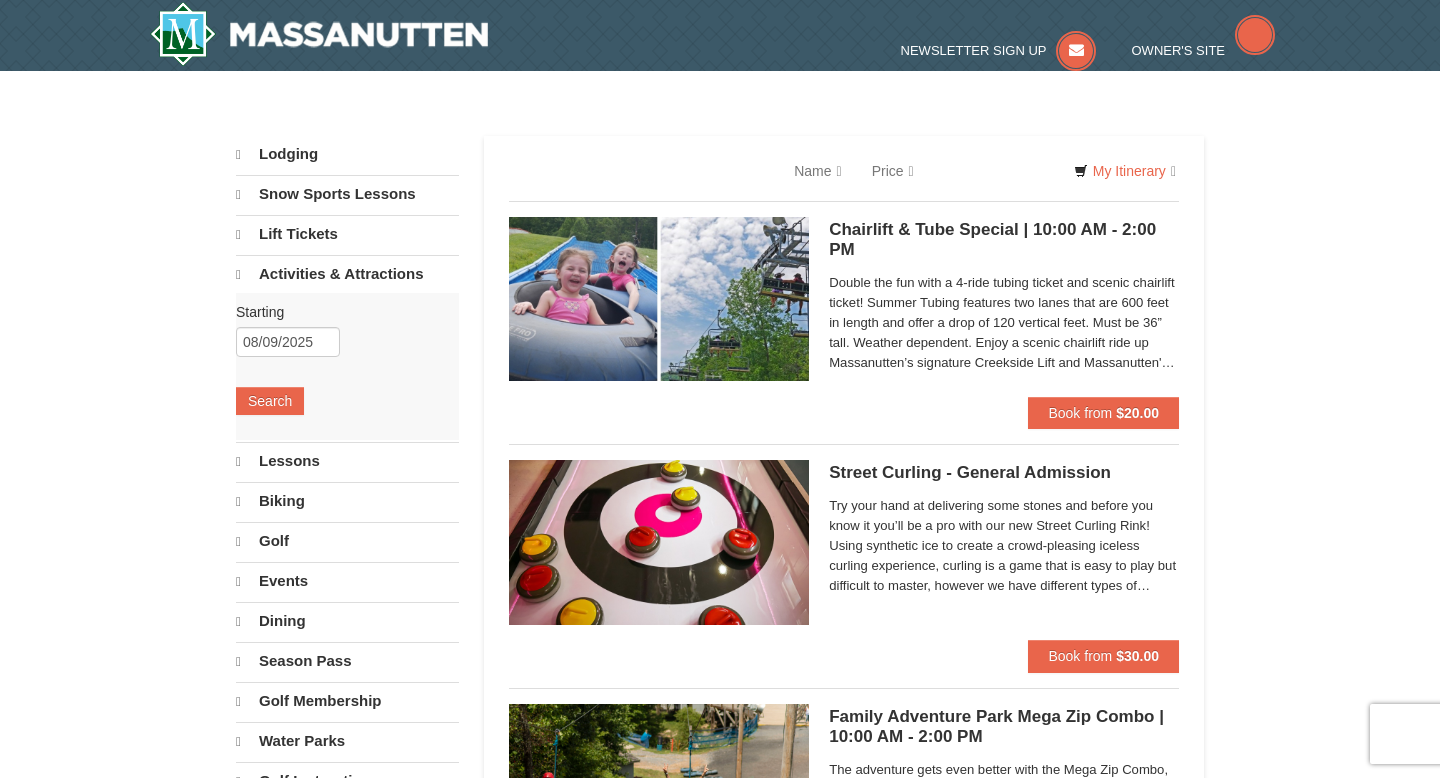 scroll, scrollTop: 0, scrollLeft: 0, axis: both 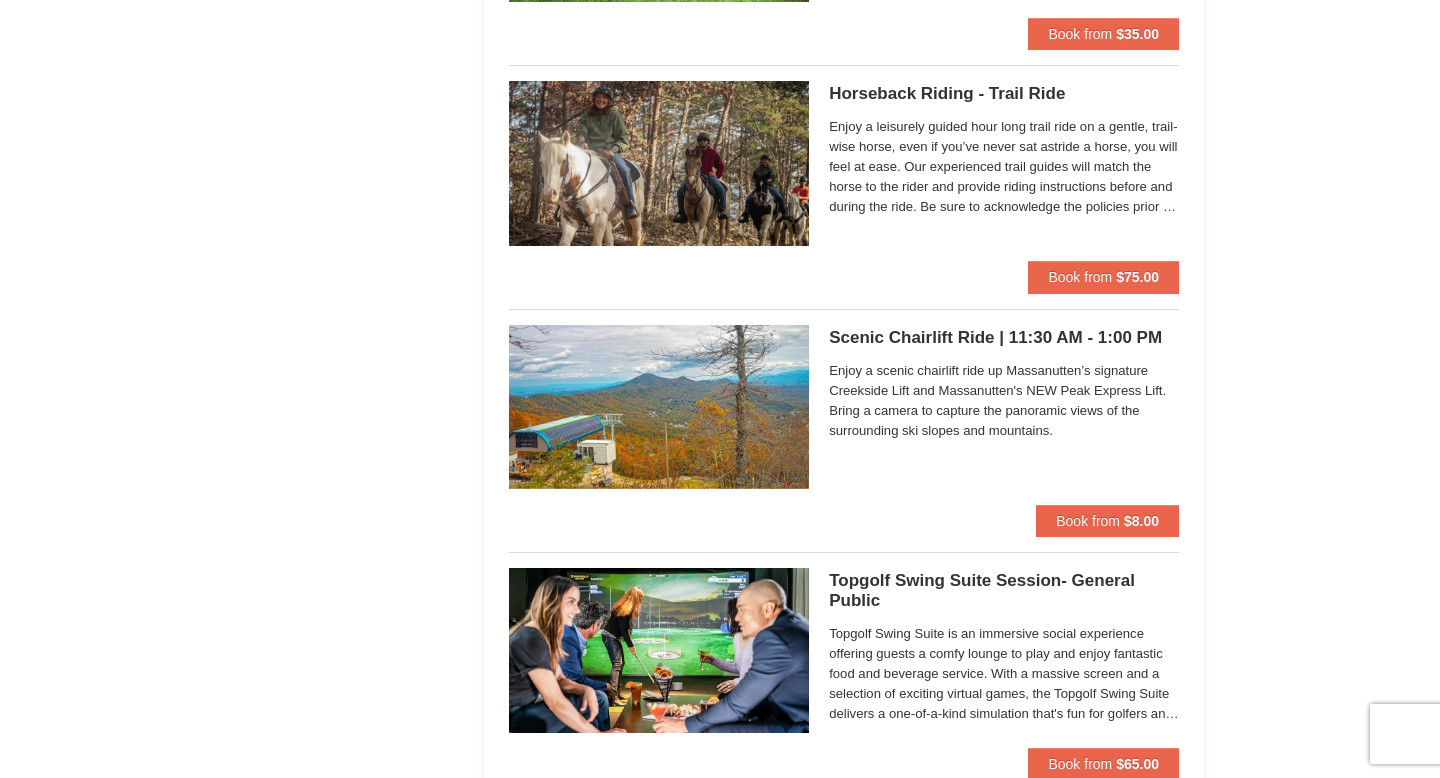 click on "Enjoy a leisurely guided hour long trail ride on a gentle, trail-wise horse, even if you’ve never sat astride a horse, you will feel at ease. Our experienced trail guides will match the horse to the rider and provide riding instructions before and during the ride.  Be sure to acknowledge the policies prior to booking." at bounding box center (1004, 167) 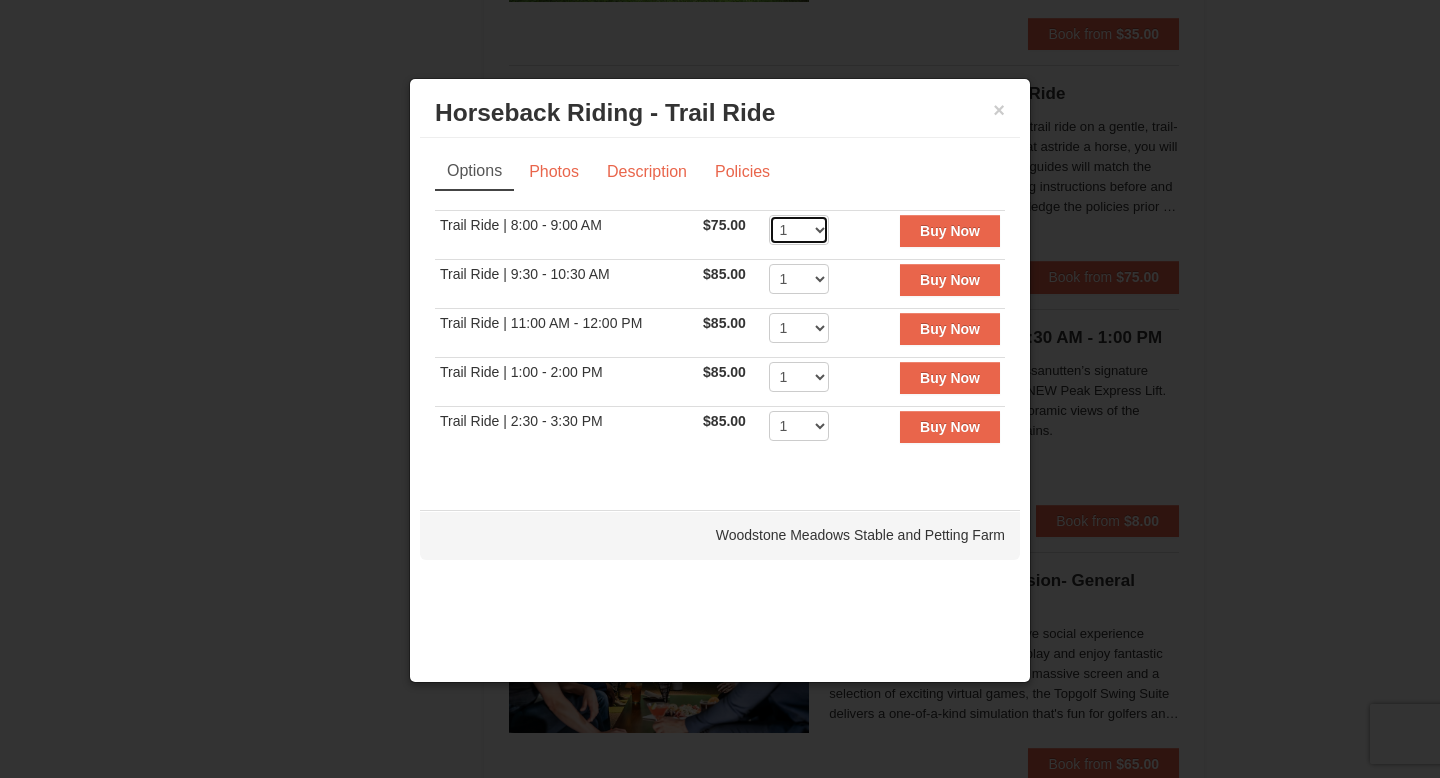 click on "1
2
3
4
5
6
7
8
9
10" at bounding box center [799, 230] 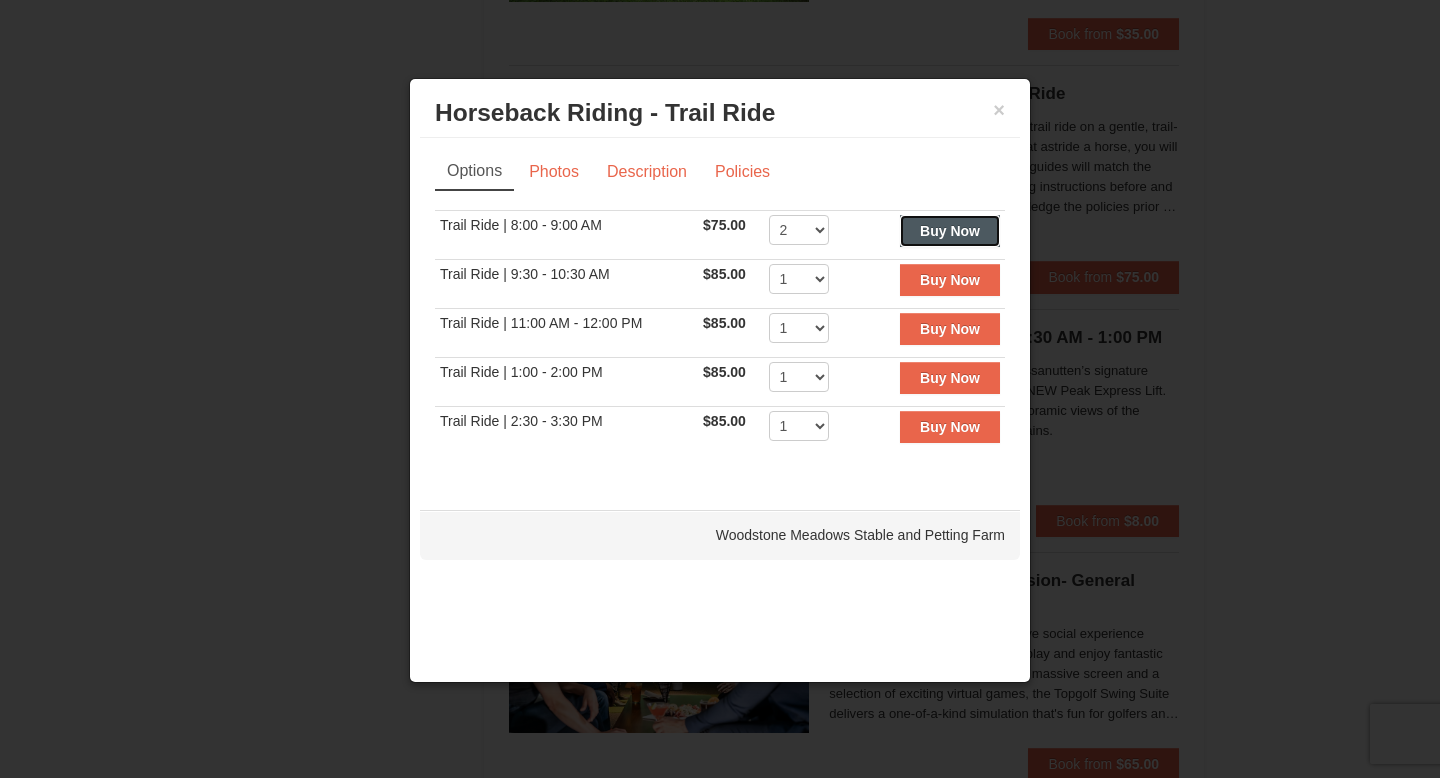 click on "Buy Now" at bounding box center (950, 231) 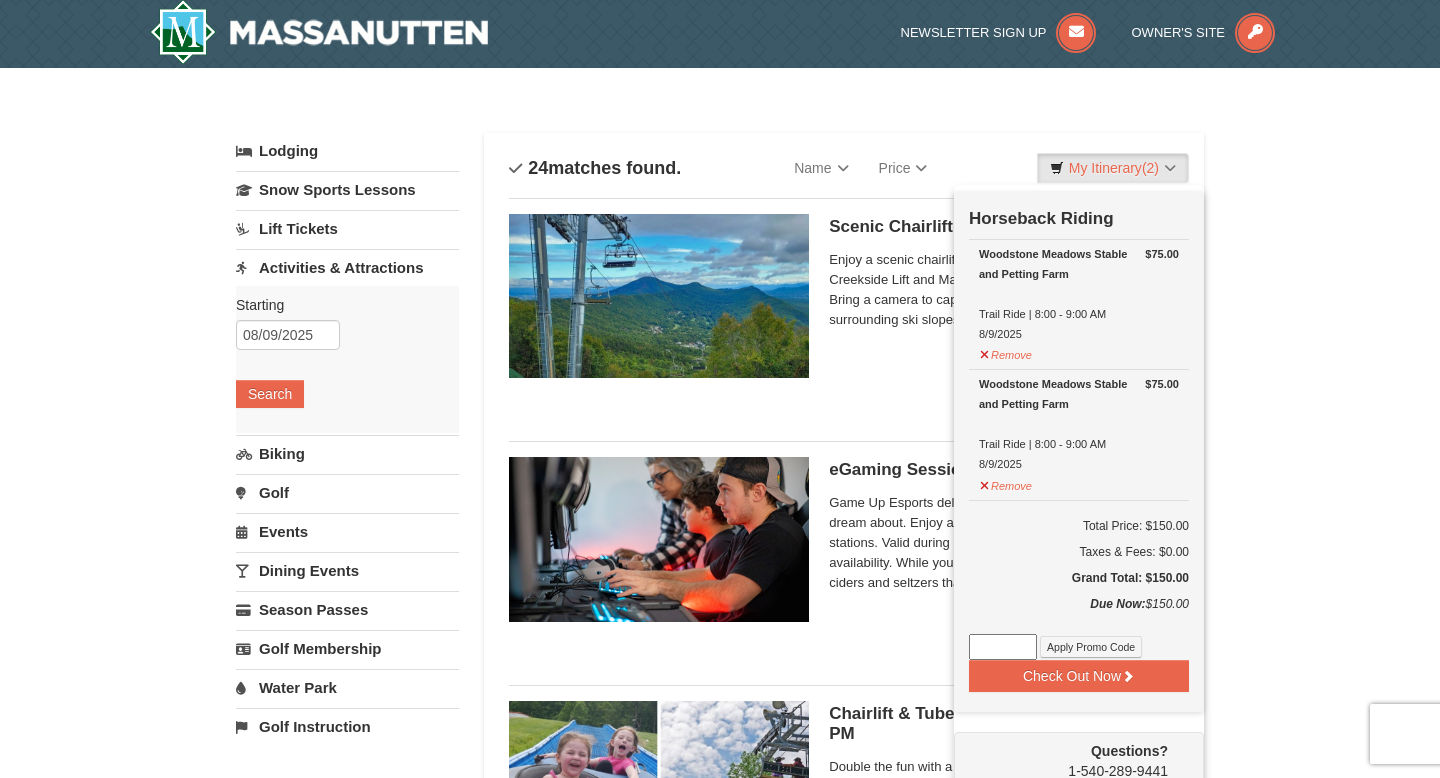 scroll, scrollTop: 6, scrollLeft: 0, axis: vertical 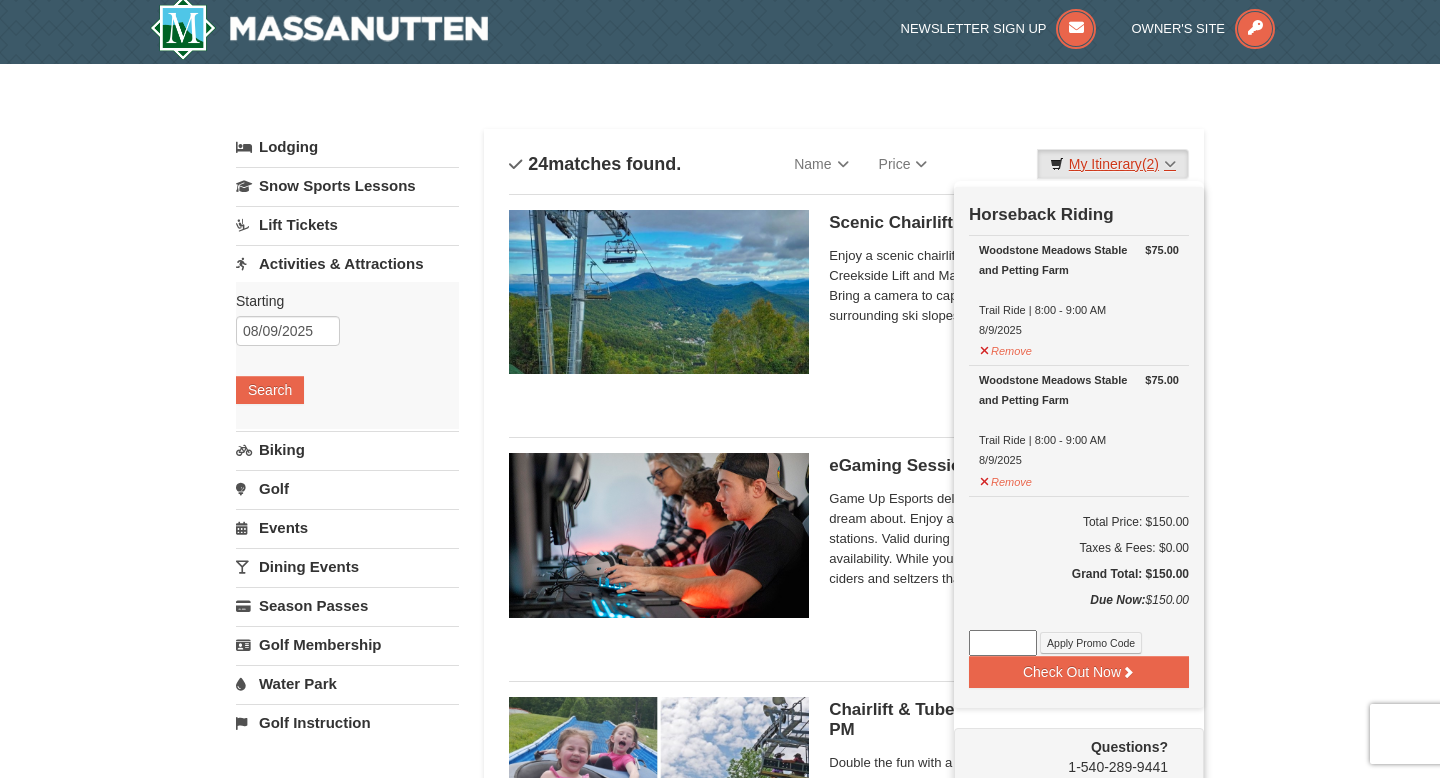 click on "My Itinerary (2)" at bounding box center (1113, 164) 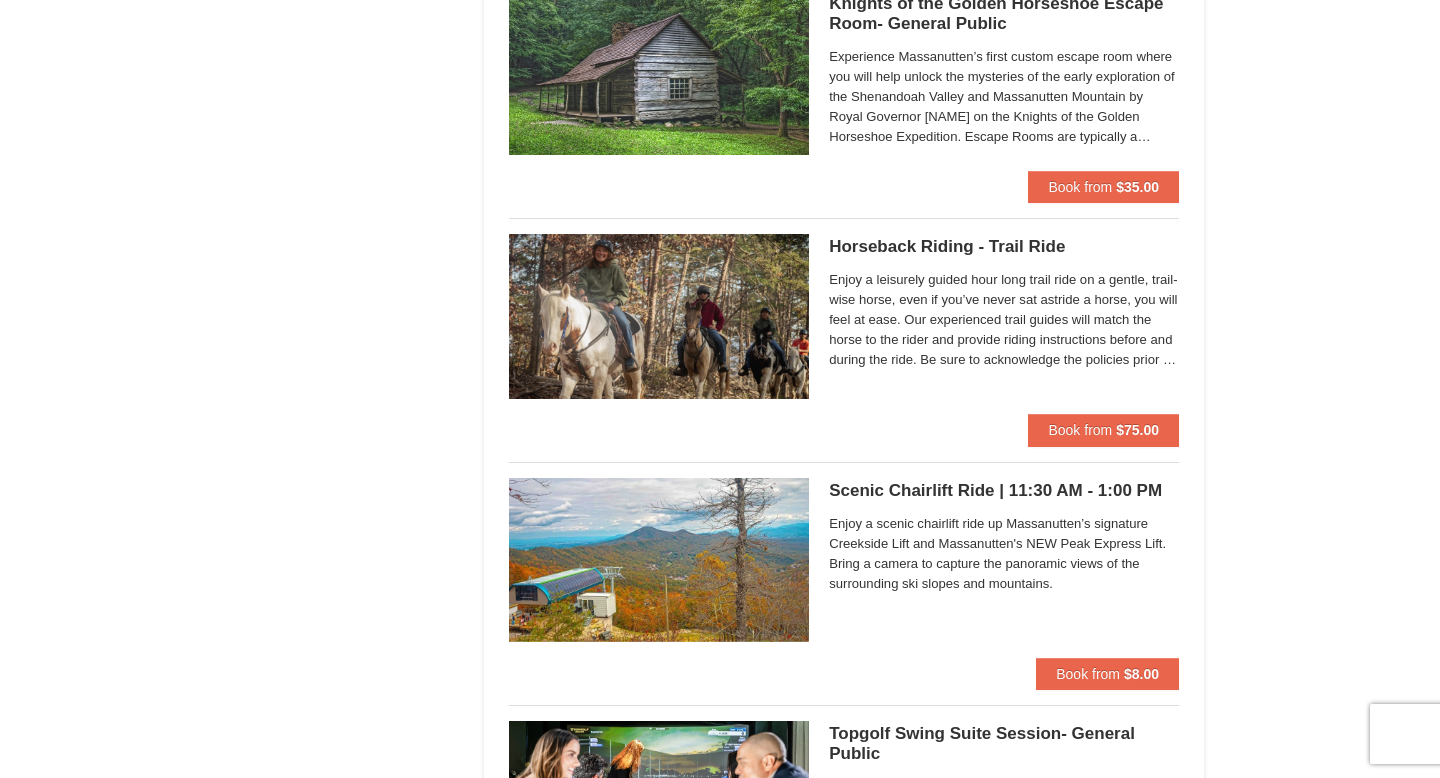 scroll, scrollTop: 2672, scrollLeft: 0, axis: vertical 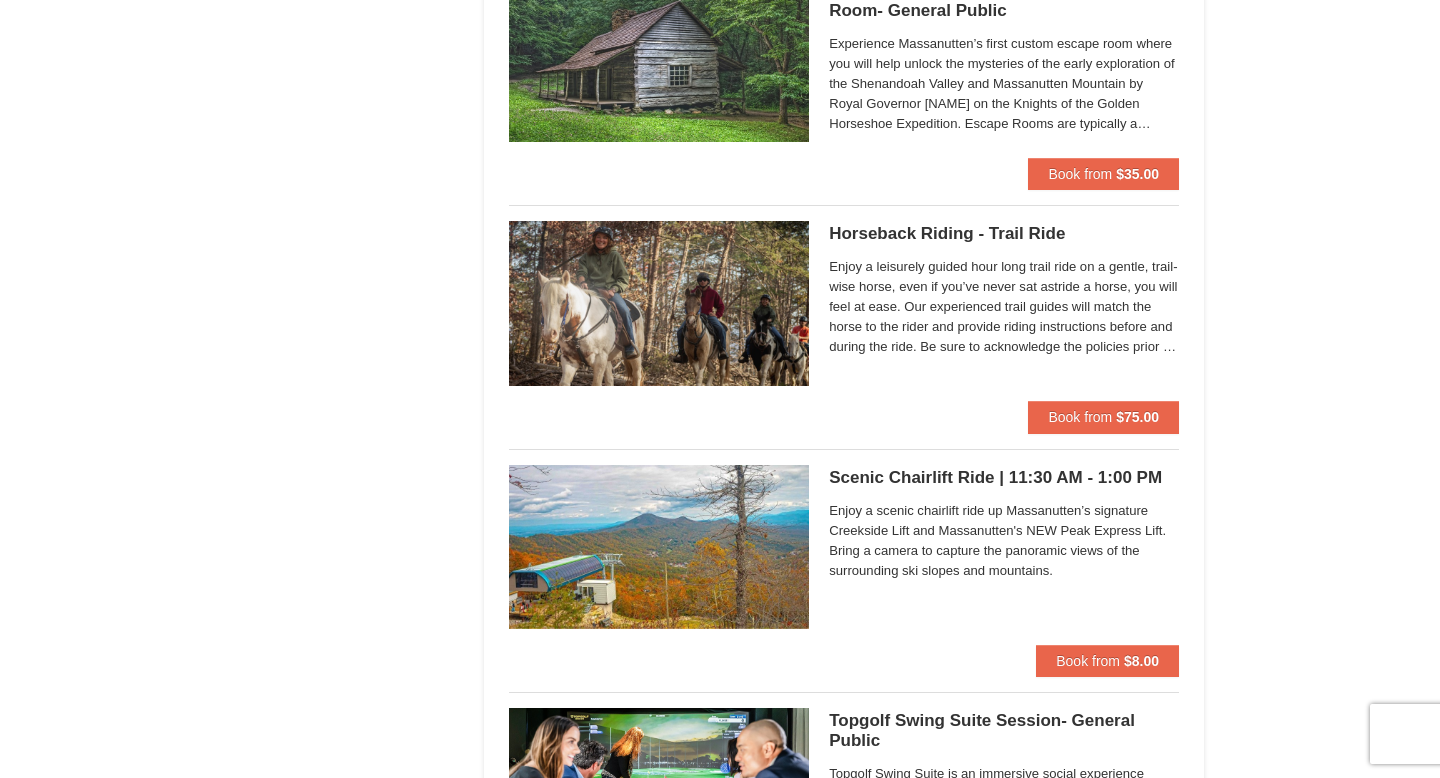 click on "Horseback Riding - Trail Ride  Woodstone Meadows Stable and Petting Farm
Enjoy a leisurely guided hour long trail ride on a gentle, trail-wise horse, even if you’ve never sat astride a horse, you will feel at ease. Our experienced trail guides will match the horse to the rider and provide riding instructions before and during the ride.  Be sure to acknowledge the policies prior to booking.
Book from   $75.00" at bounding box center (844, 310) 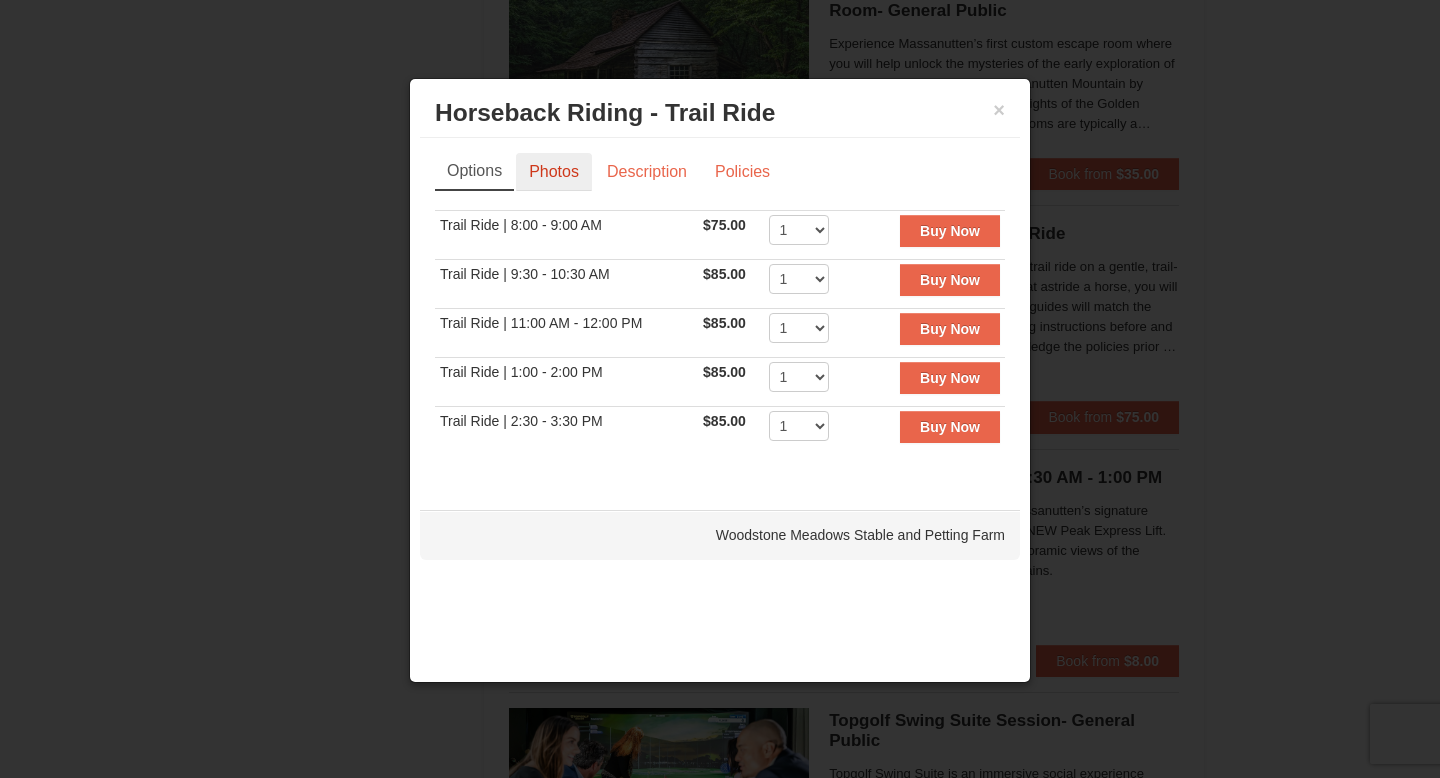 click on "Photos" at bounding box center (554, 172) 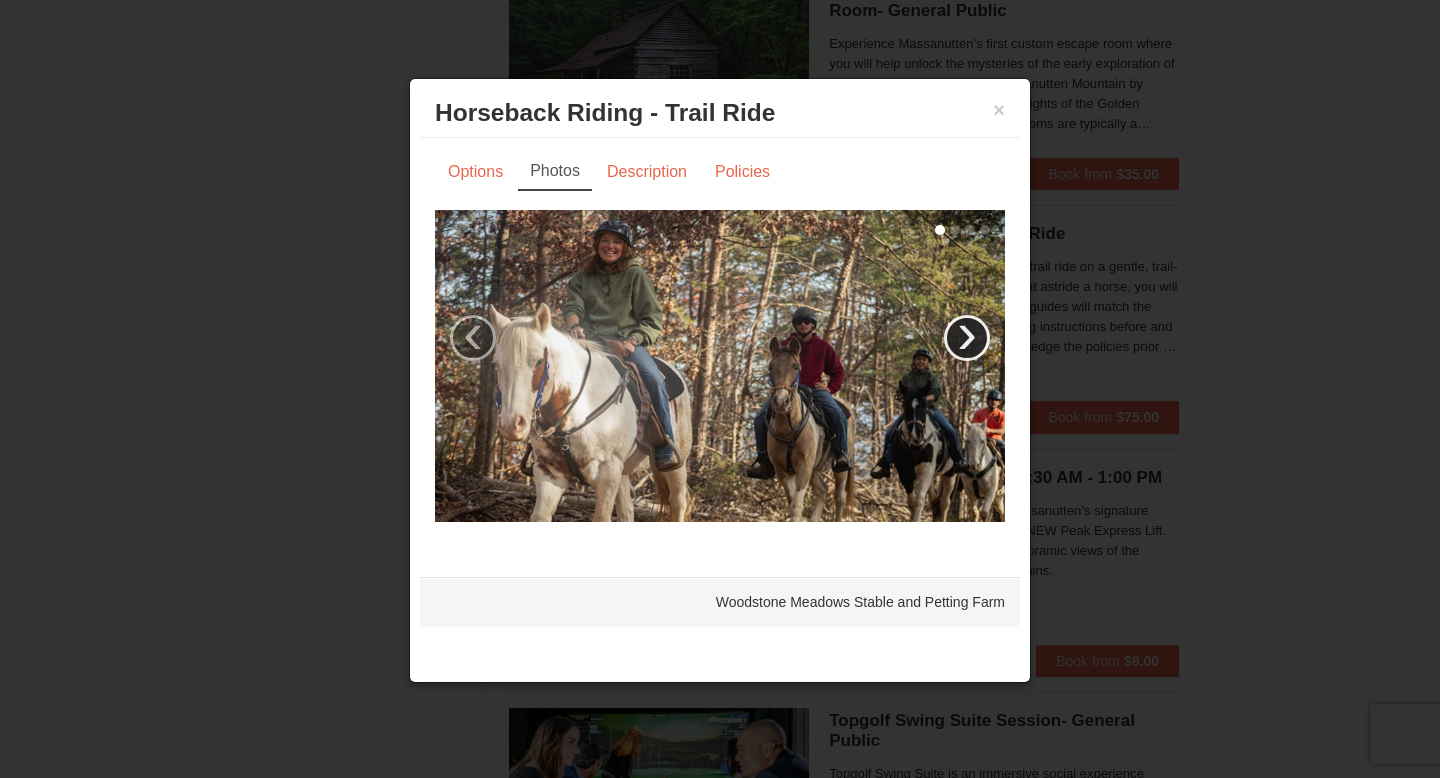 click on "›" at bounding box center [967, 338] 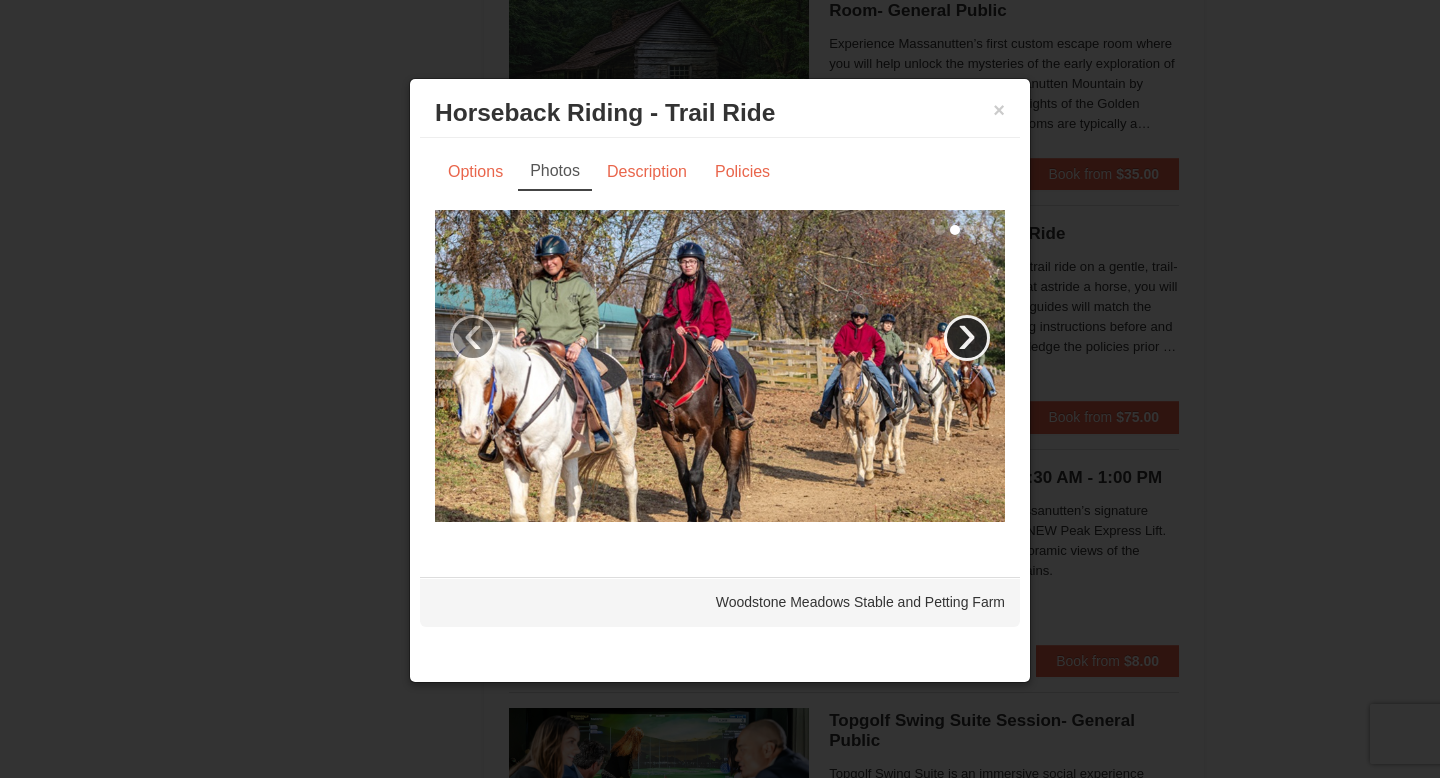 click on "›" at bounding box center (967, 338) 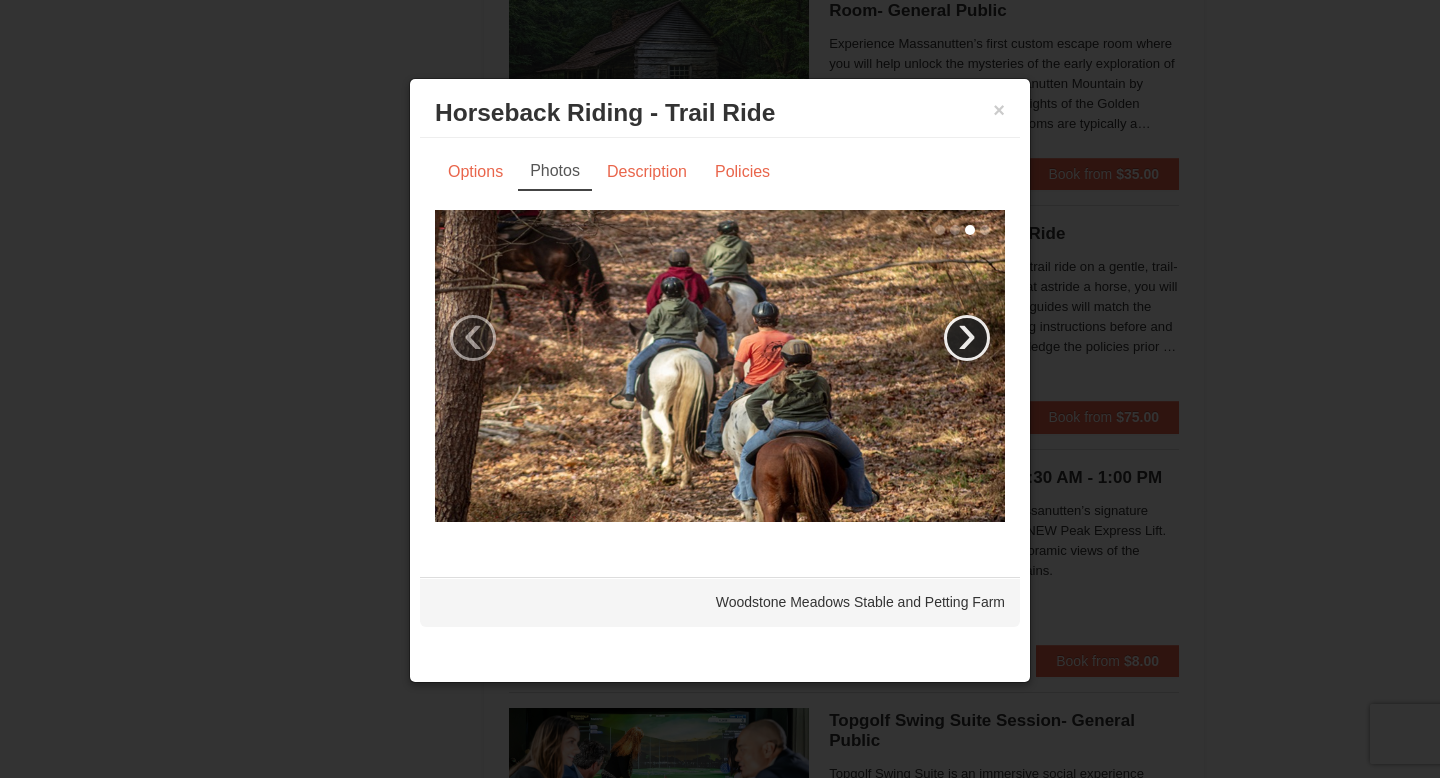 click on "›" at bounding box center (967, 338) 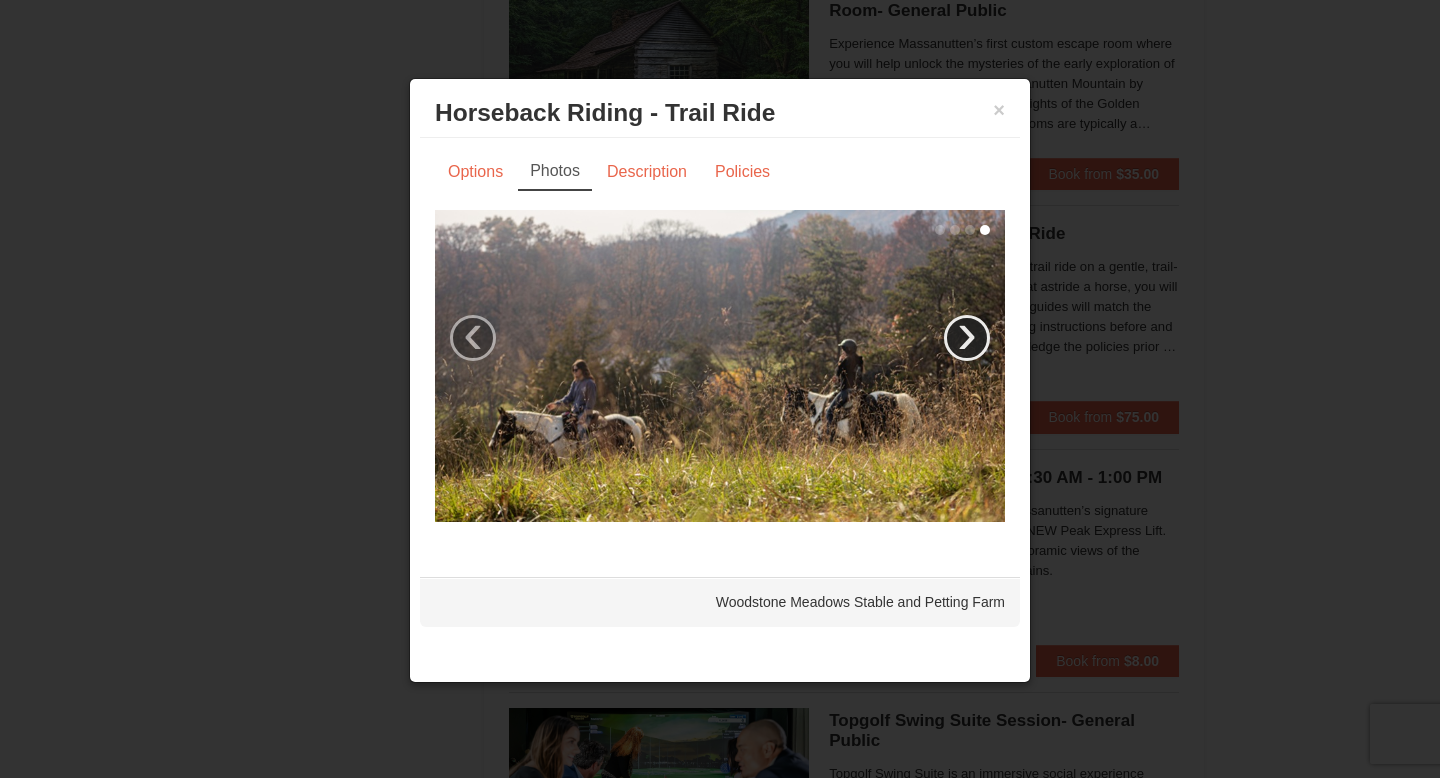 click on "›" at bounding box center [967, 338] 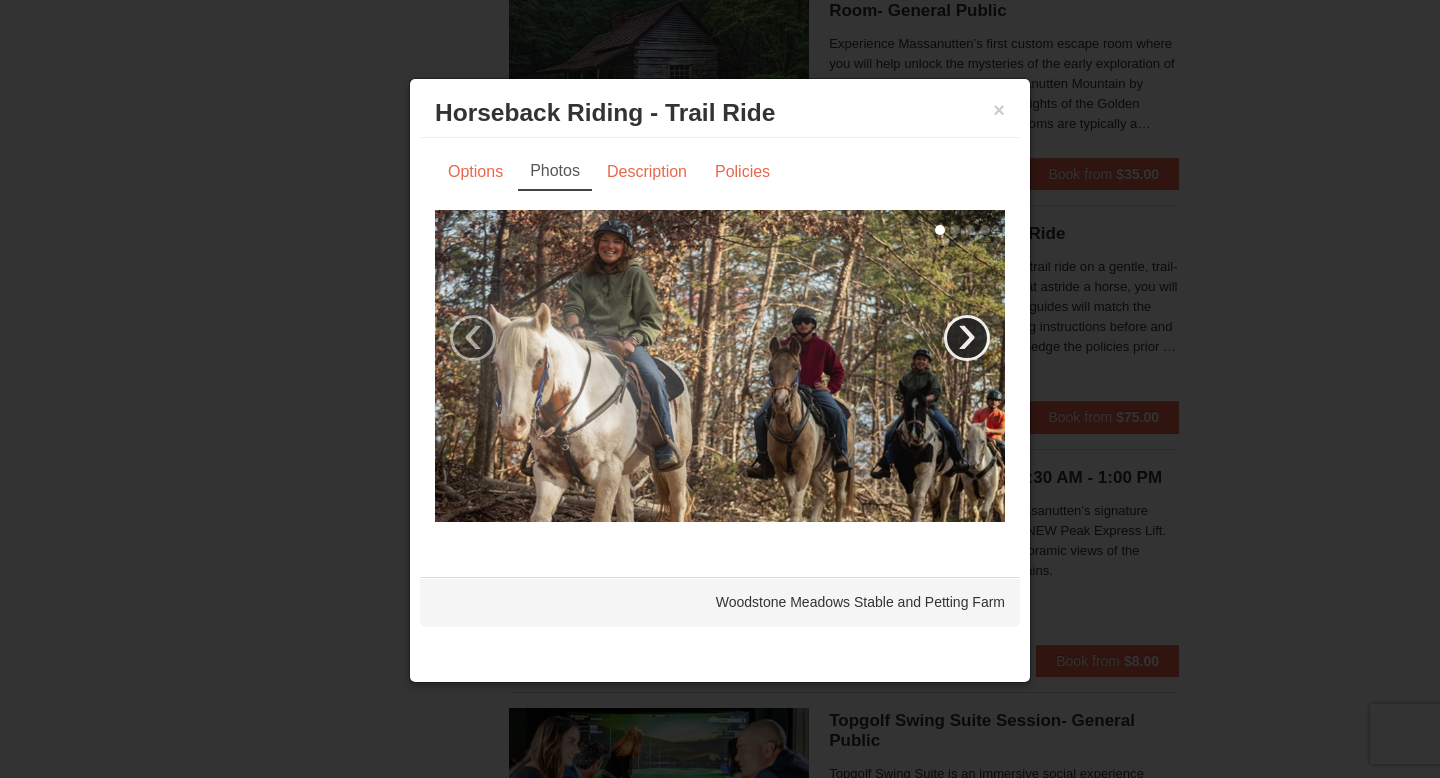 click on "›" at bounding box center (967, 338) 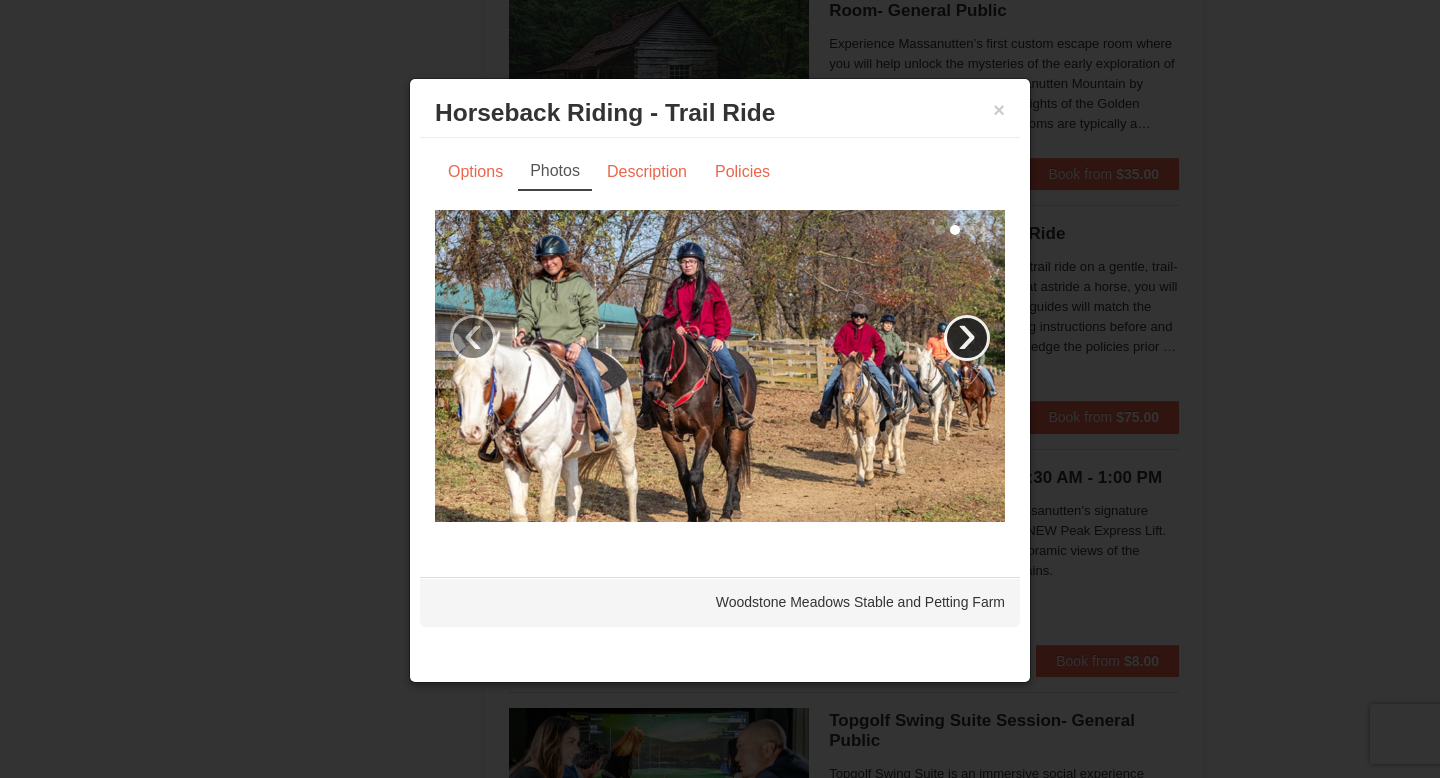 click on "›" at bounding box center [967, 338] 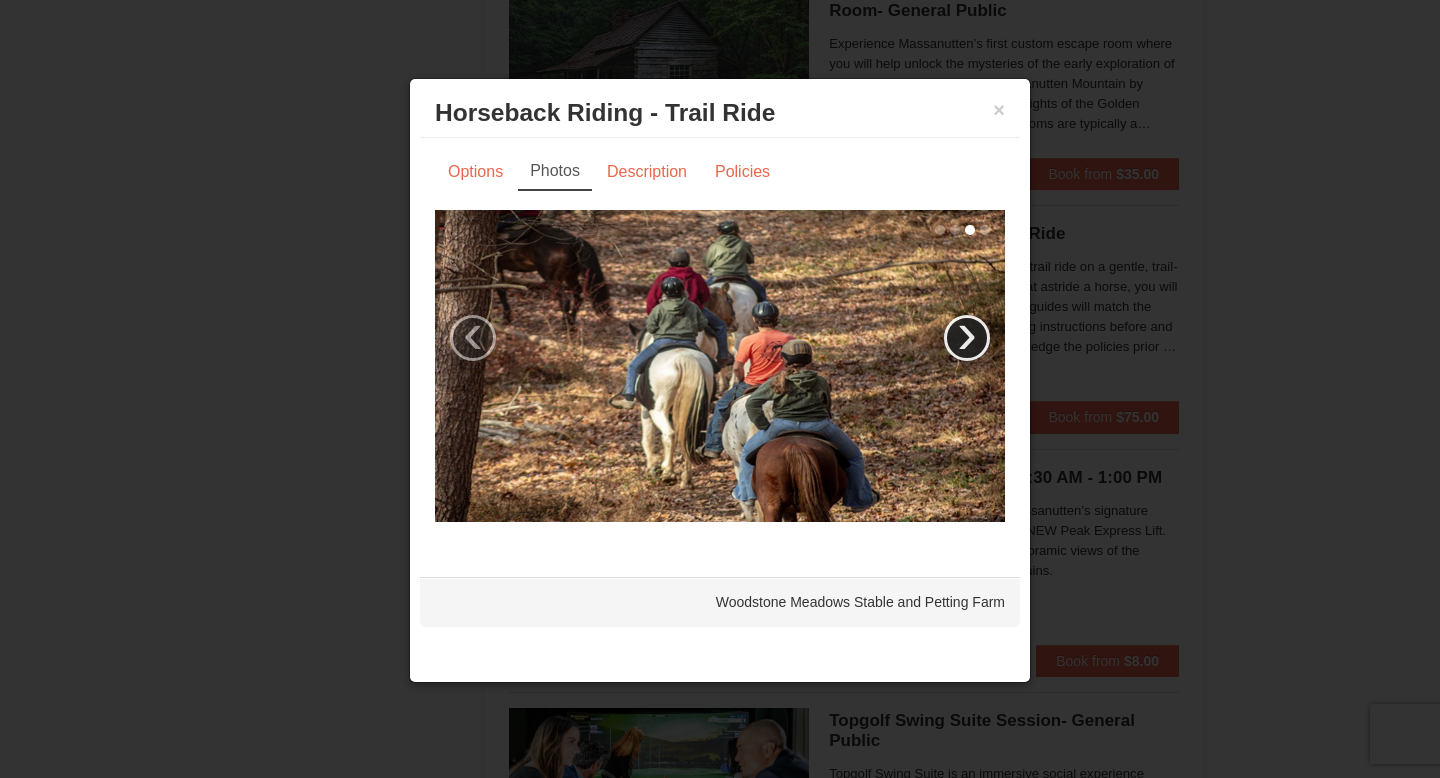 click on "›" at bounding box center (967, 338) 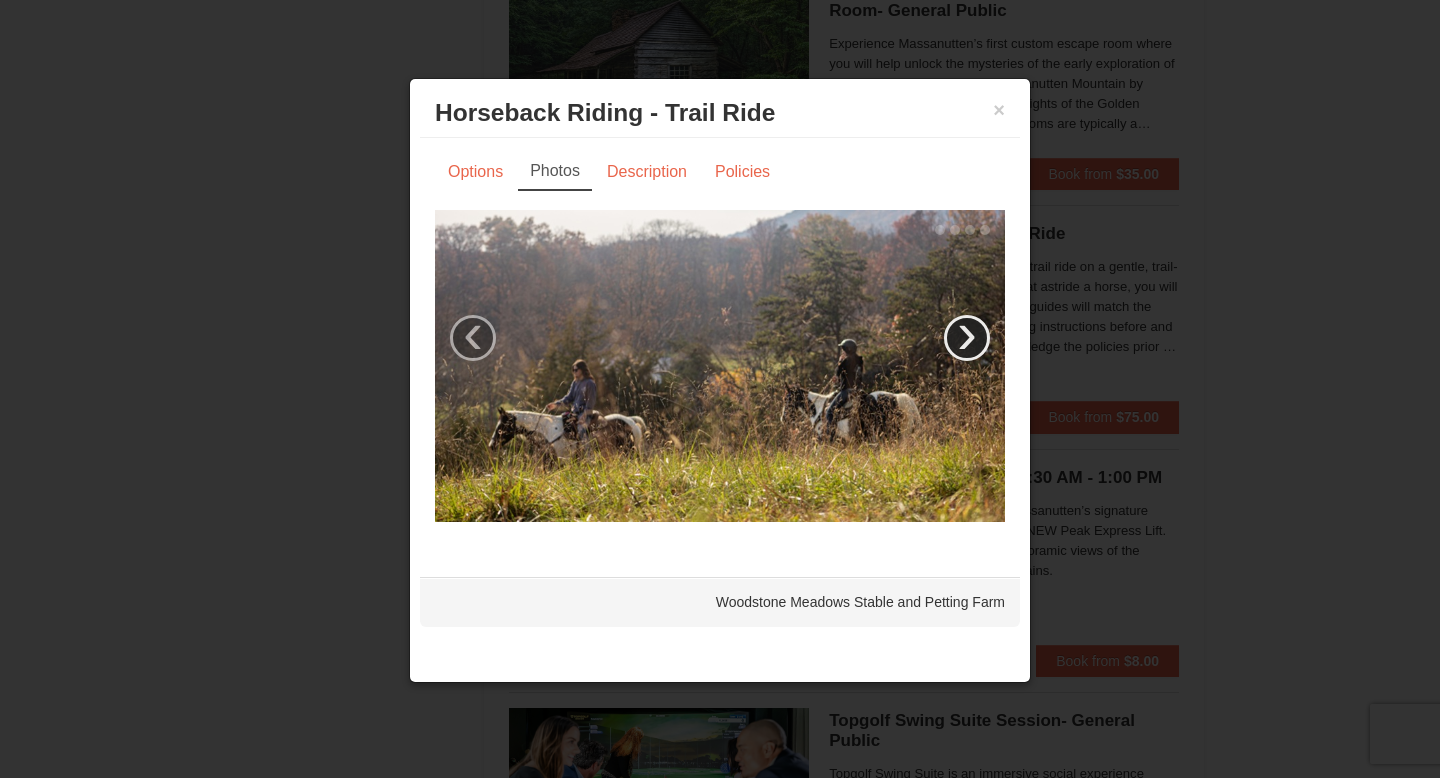 click on "›" at bounding box center [967, 338] 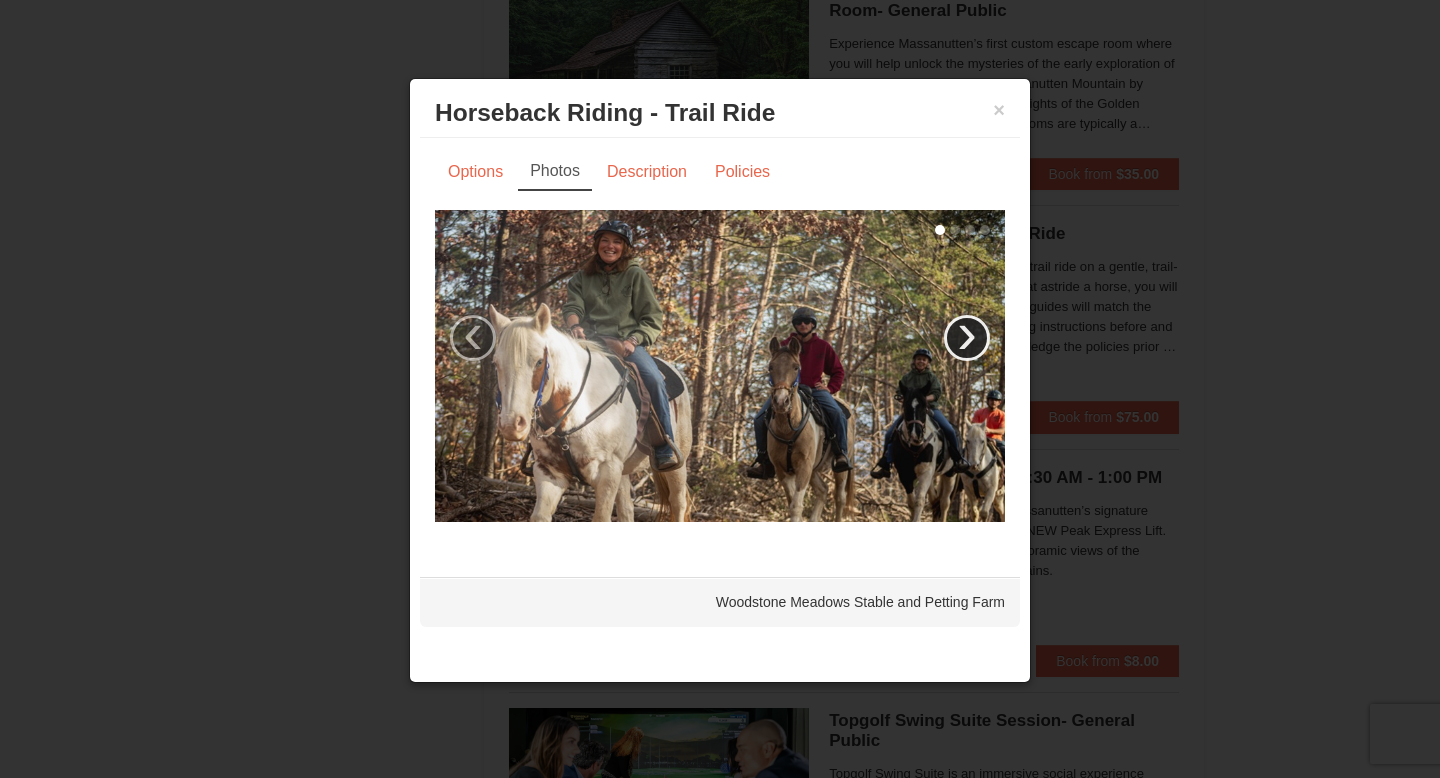 click on "›" at bounding box center (967, 338) 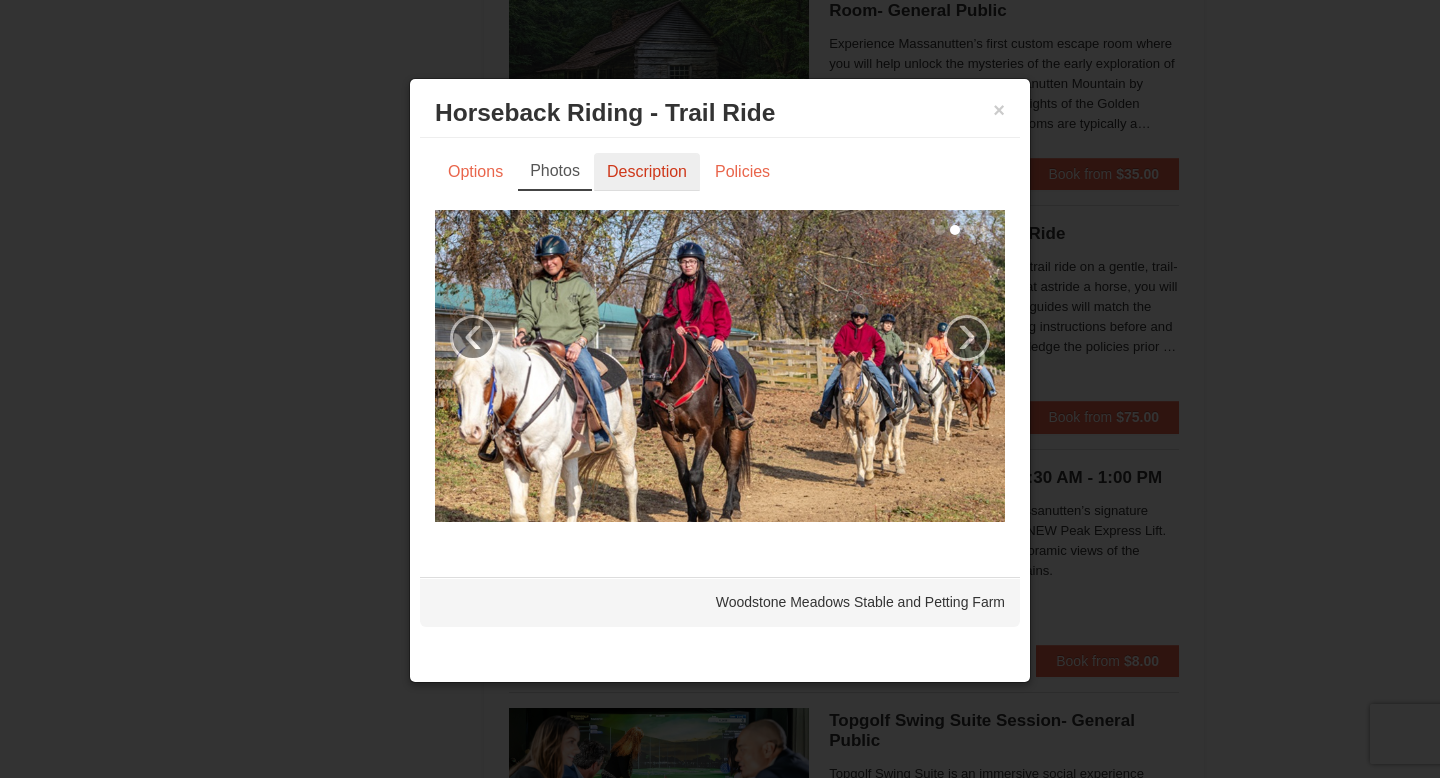 click on "Description" at bounding box center [647, 172] 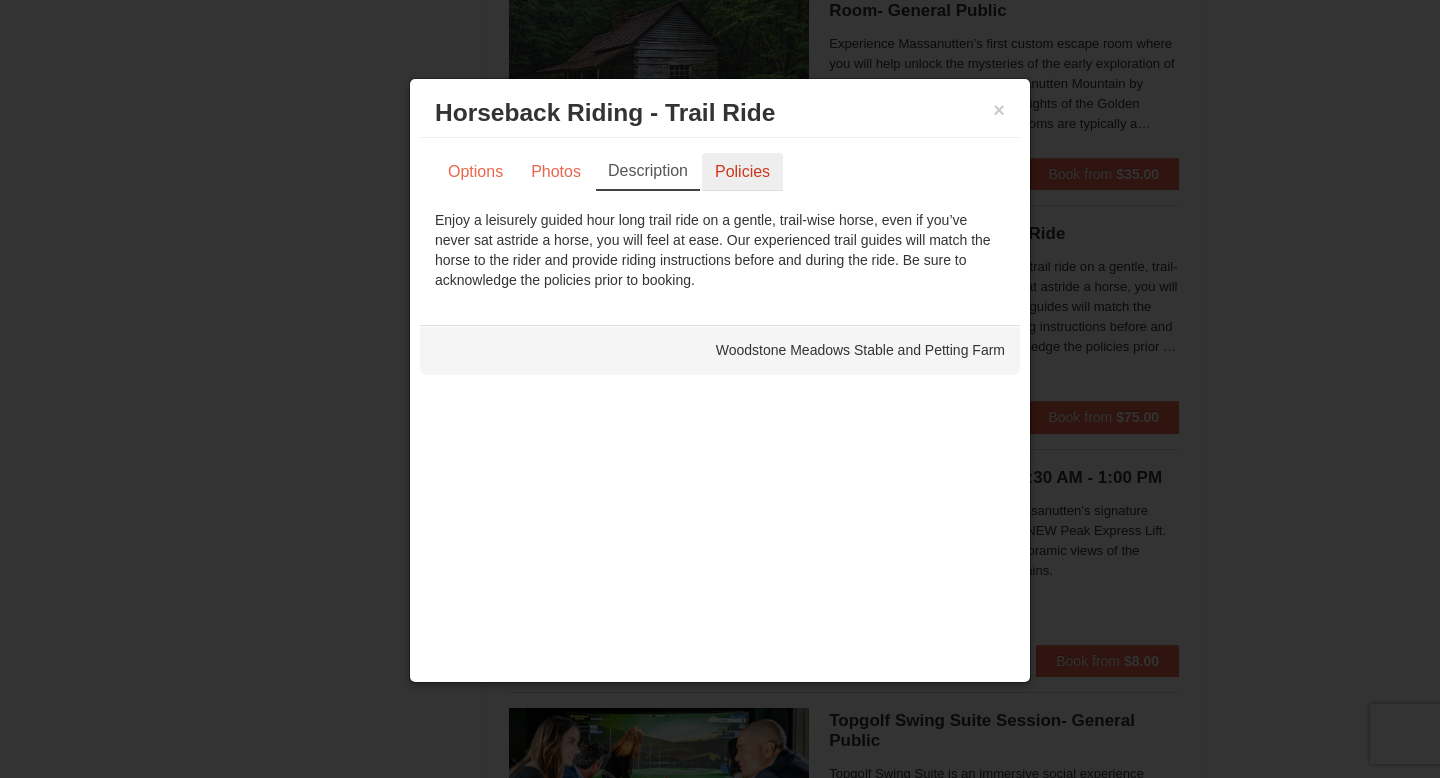 click on "Policies" at bounding box center [742, 172] 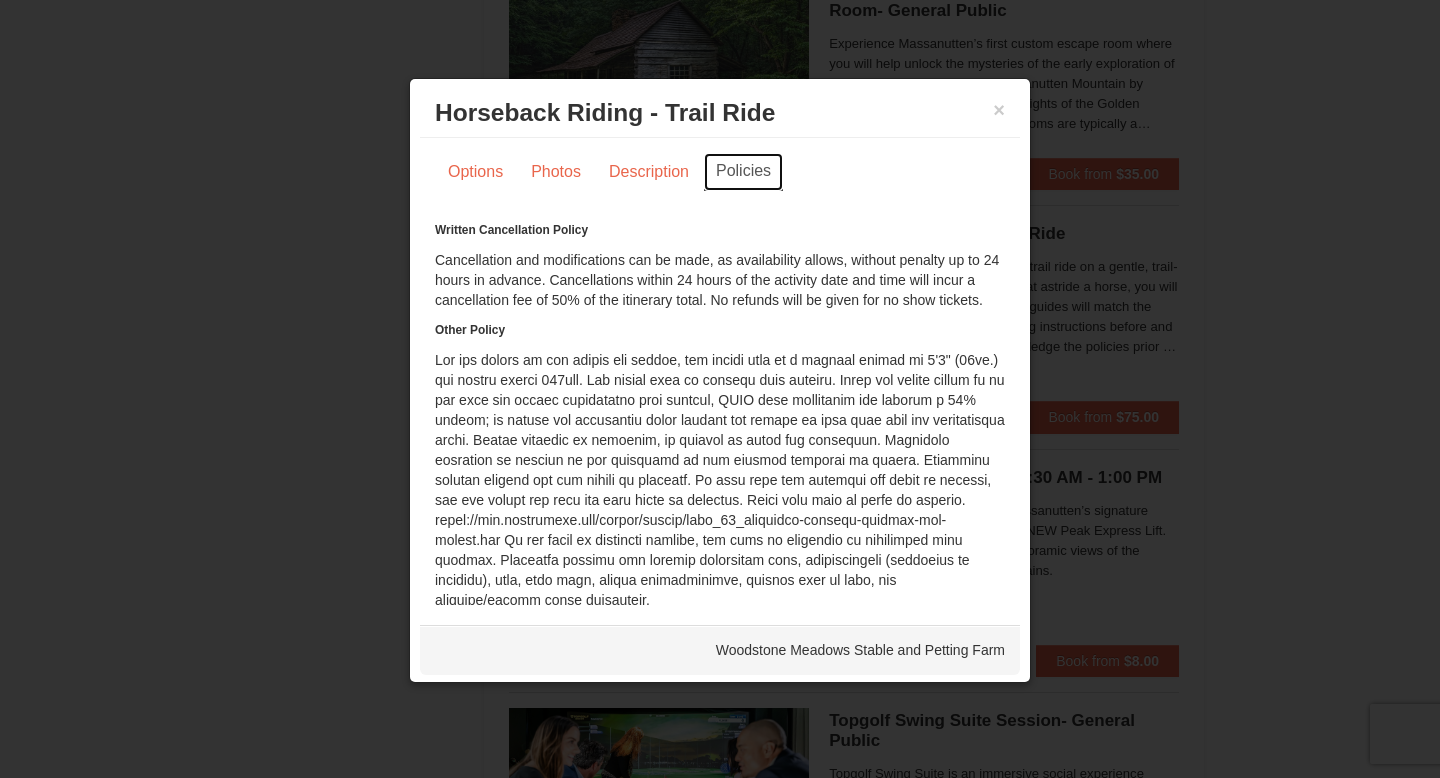 scroll, scrollTop: 19, scrollLeft: 0, axis: vertical 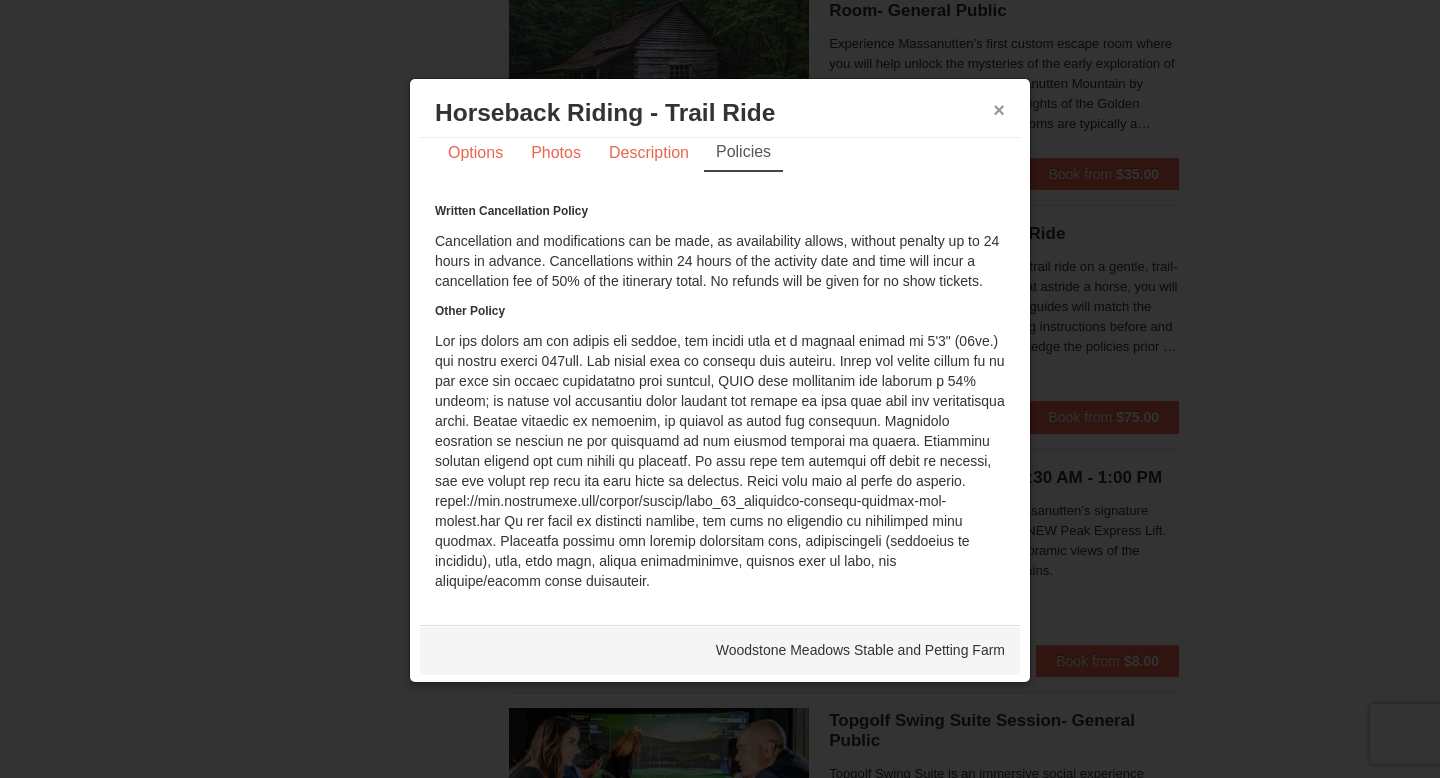 click on "×" at bounding box center (999, 110) 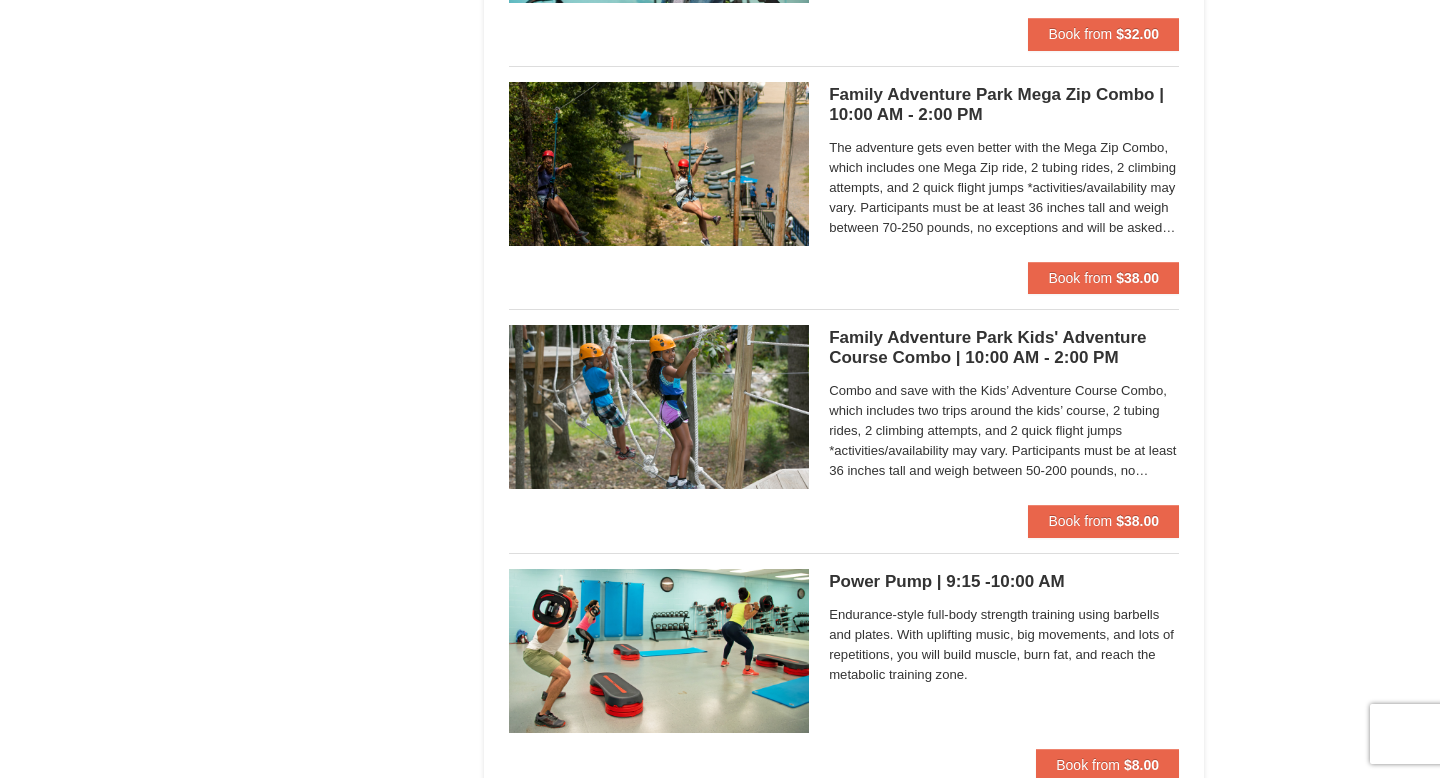 scroll, scrollTop: 4761, scrollLeft: 0, axis: vertical 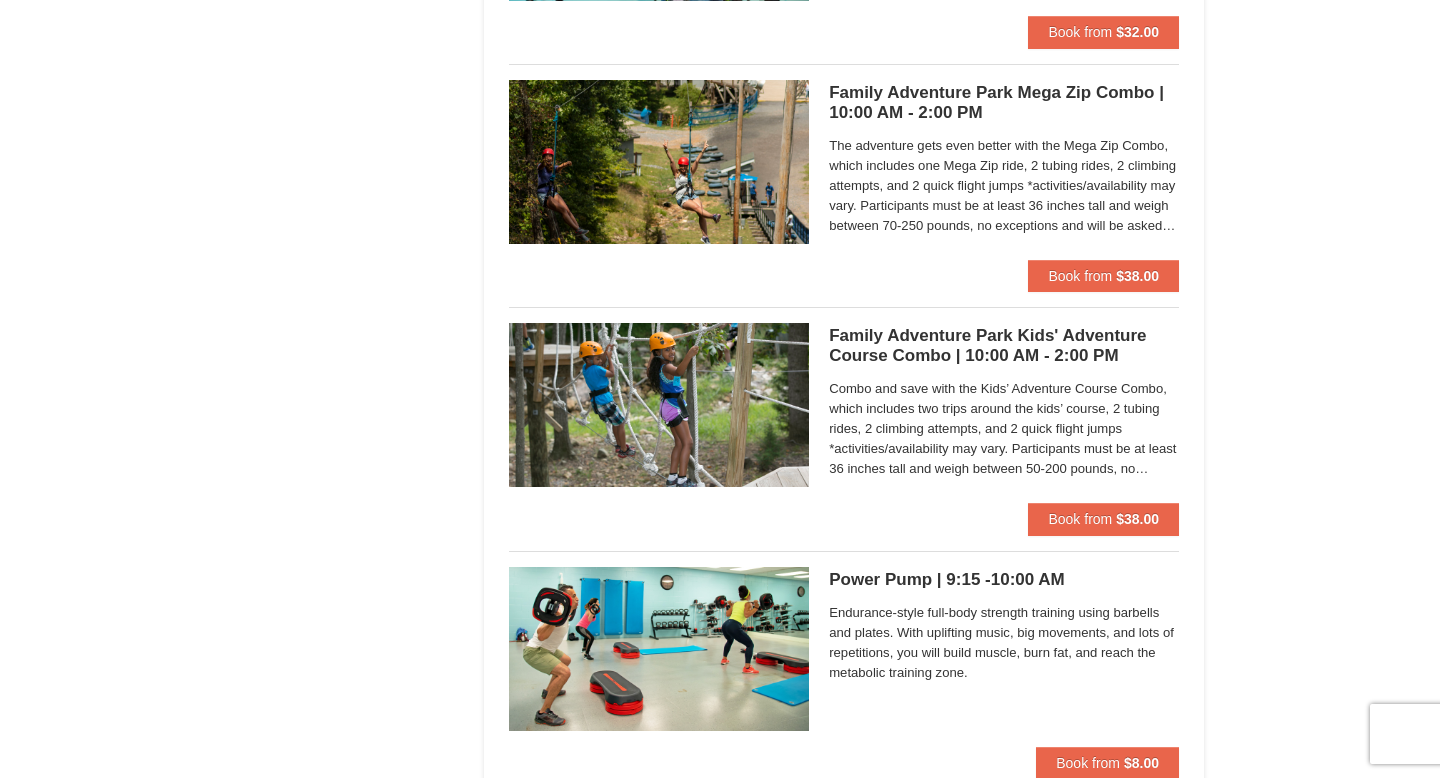 click on "Family Adventure Park Mega Zip Combo | 10:00 AM - 2:00 PM  Massanutten Family Adventure Park
The adventure gets even better with the Mega Zip Combo, which includes one Mega Zip ride, 2 tubing rides, 2 climbing attempts, and 2 quick flight jumps *activities/availability may vary. Participants must be at least 36 inches tall and weigh between 70-250 pounds, no exceptions and will be asked to weigh in to ensure they are within designated weight range. A signed waiver will be required from all participants; minors will need a parent or guardian to complete the waiver. Children 10 and younger need an adult to participate. Closed toed shoes are required." at bounding box center (844, 170) 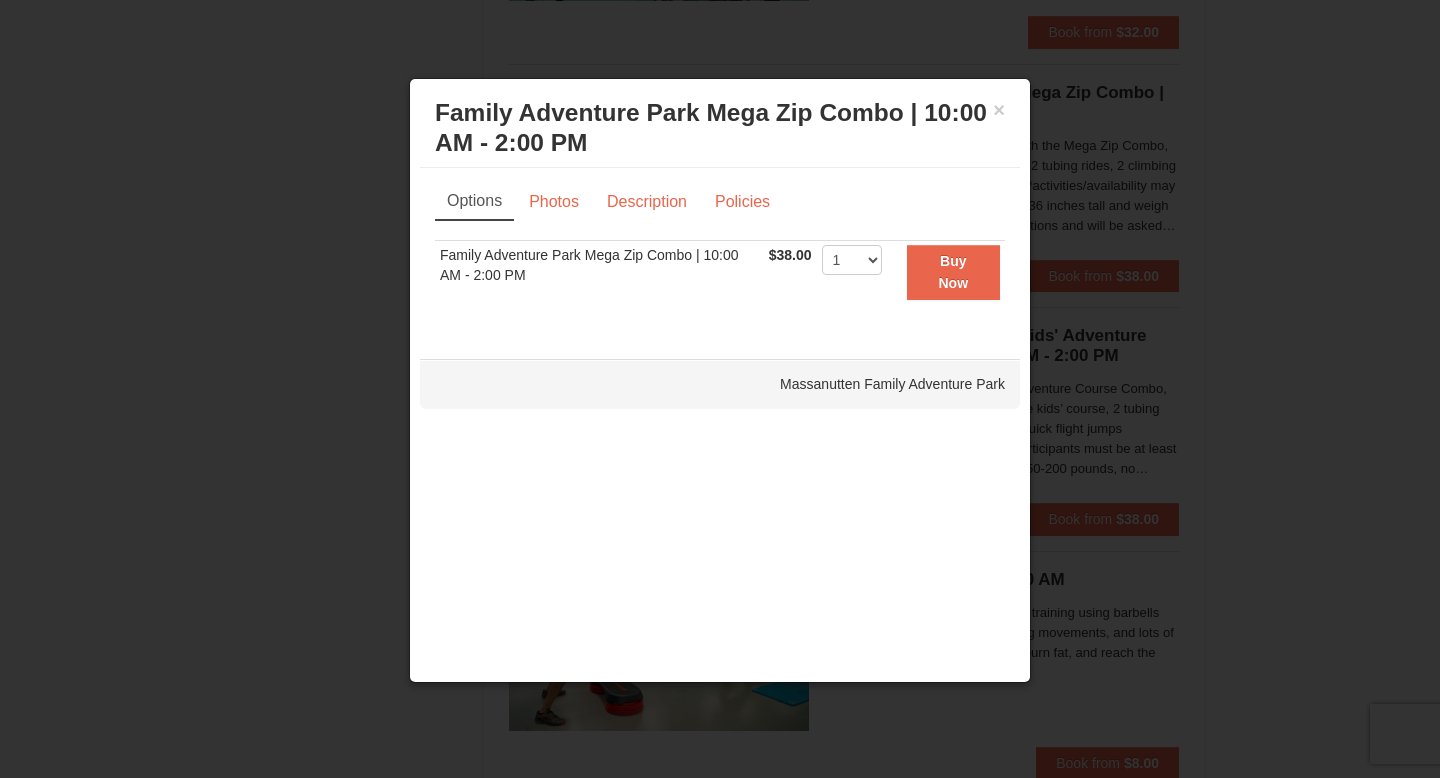scroll, scrollTop: 0, scrollLeft: 0, axis: both 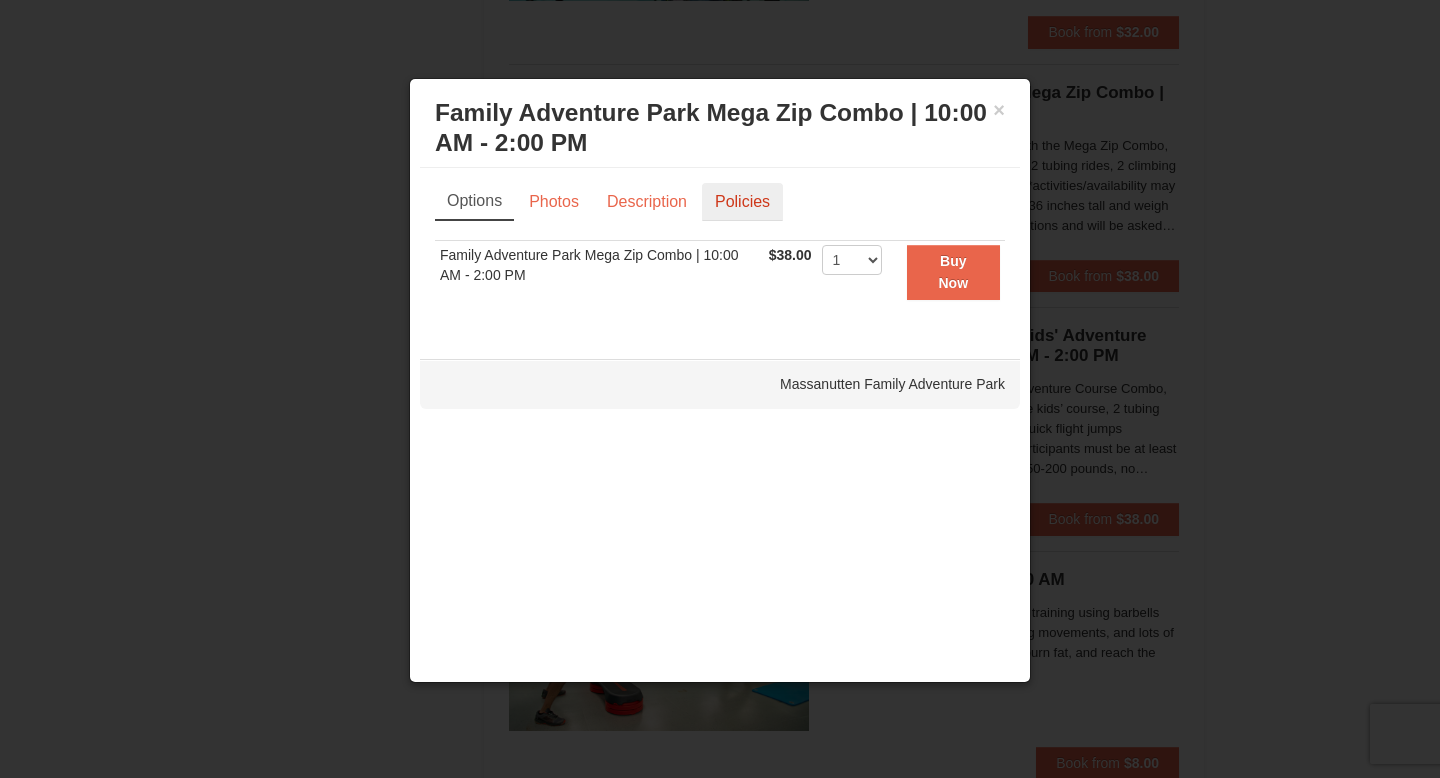 click on "Policies" at bounding box center [742, 202] 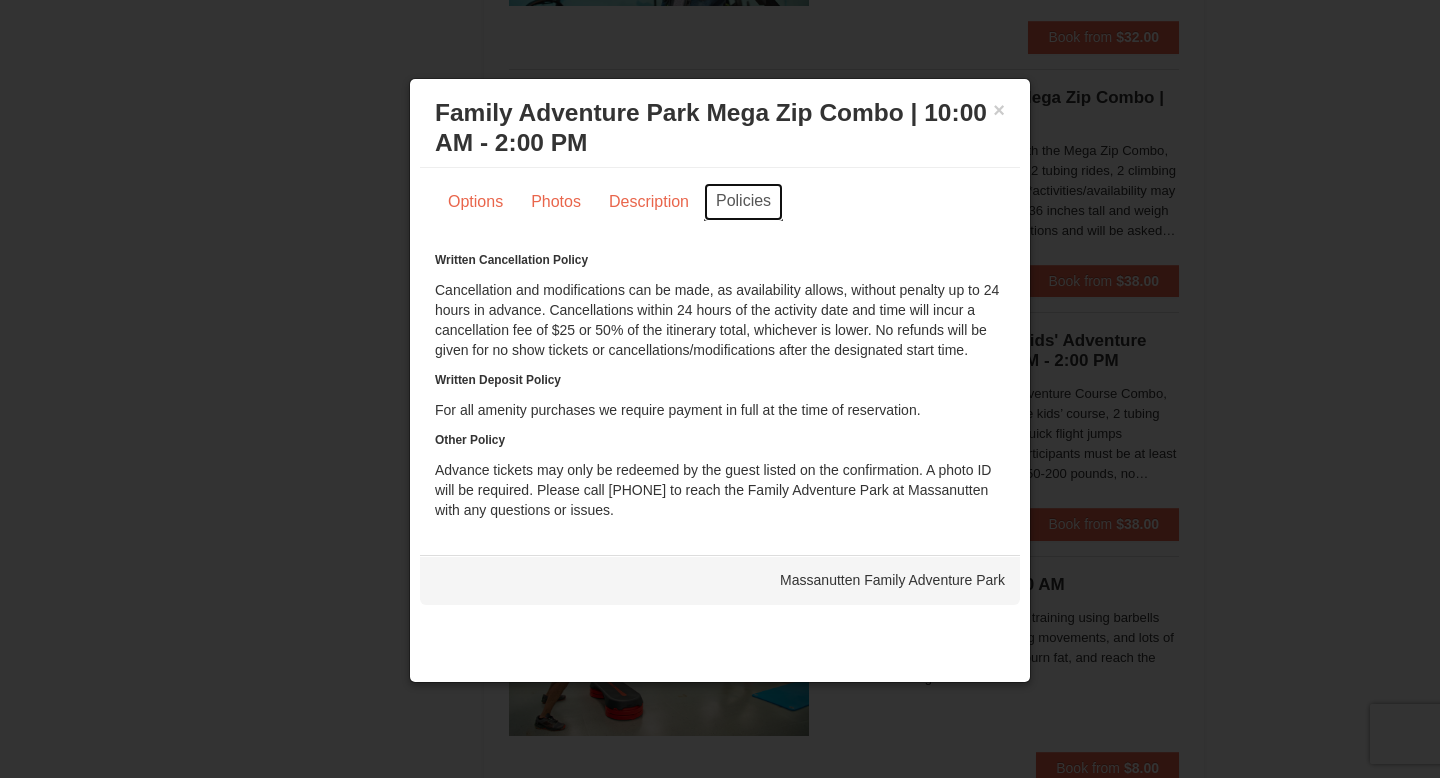 scroll, scrollTop: 4740, scrollLeft: 0, axis: vertical 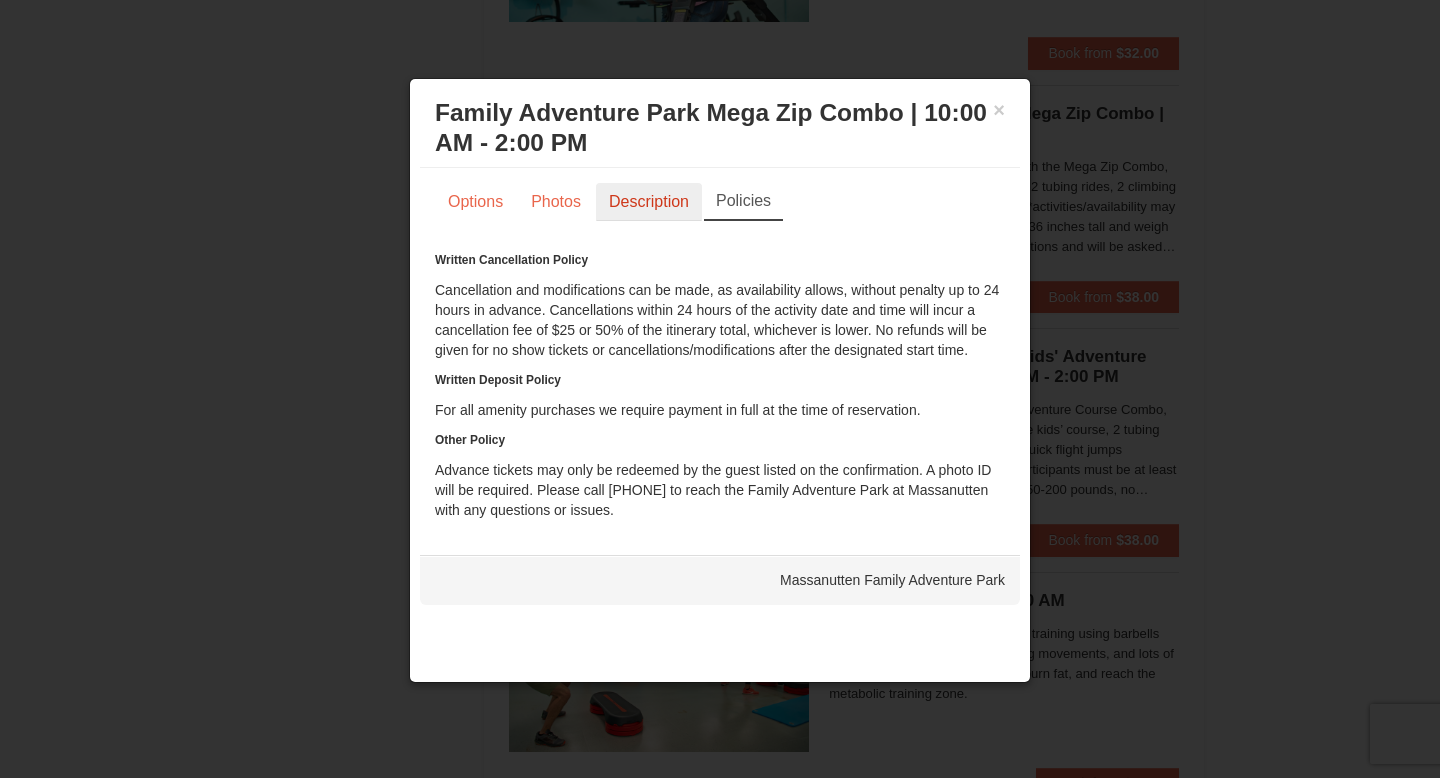 click on "Description" at bounding box center (649, 202) 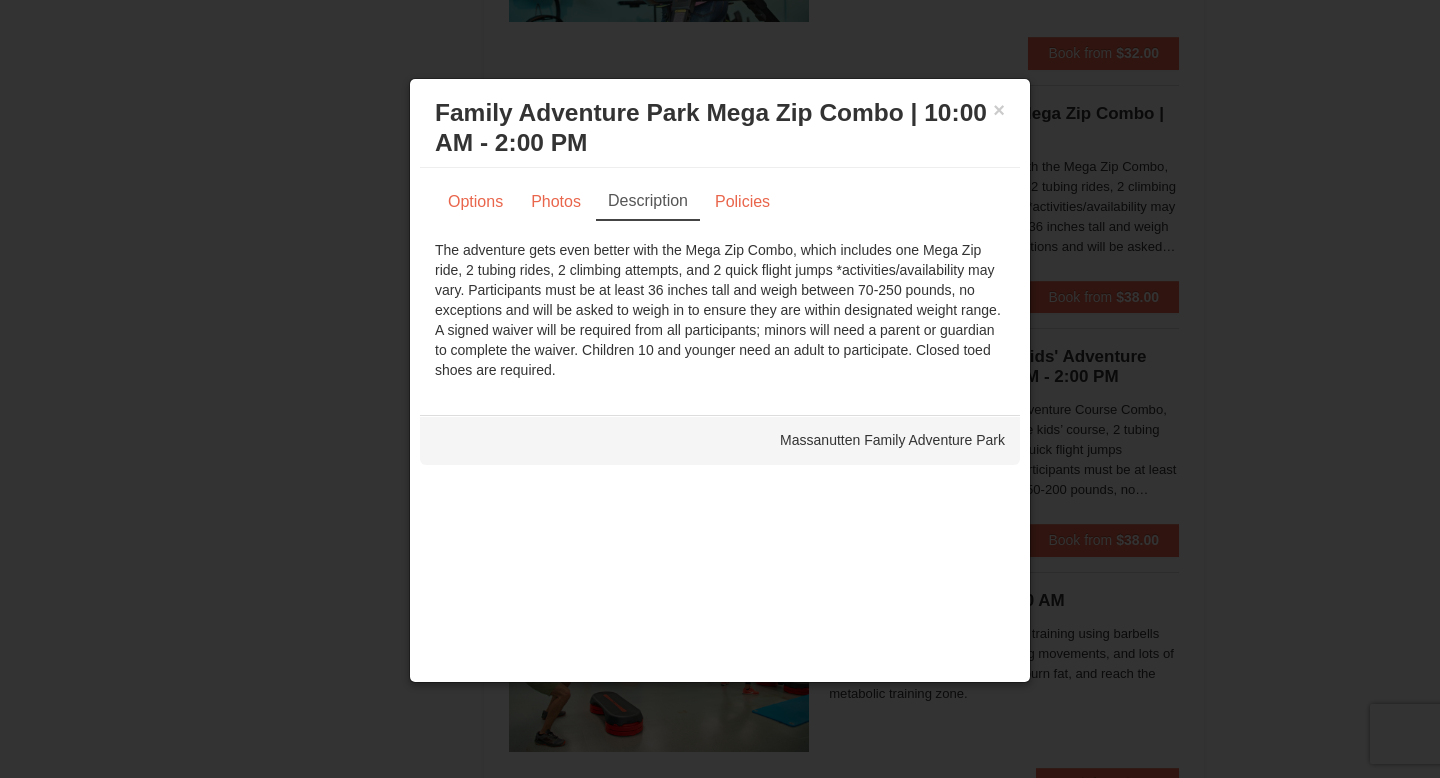 click on "×
Family Adventure Park Mega Zip Combo | 10:00 AM - 2:00 PM  Massanutten Family Adventure Park" at bounding box center (720, 128) 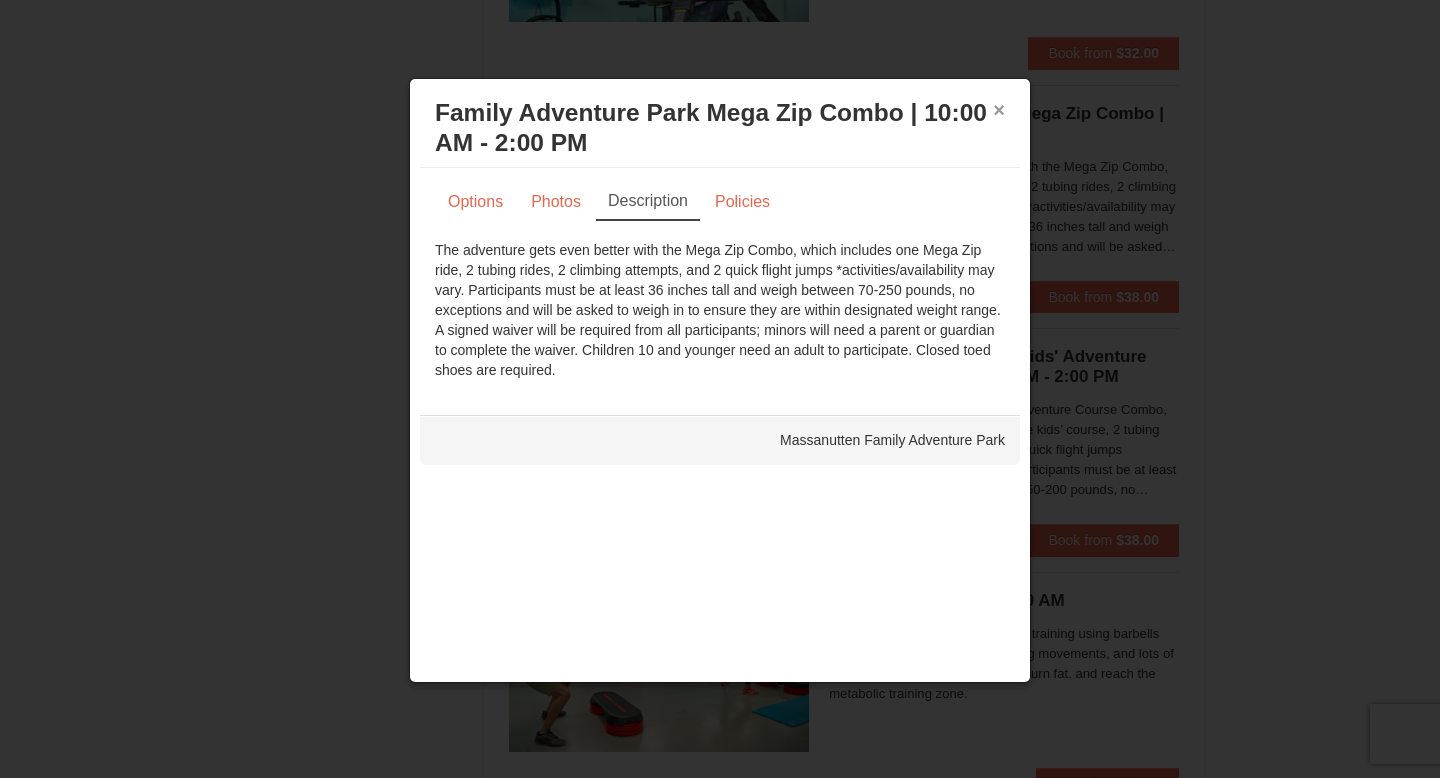 click on "×" at bounding box center [999, 110] 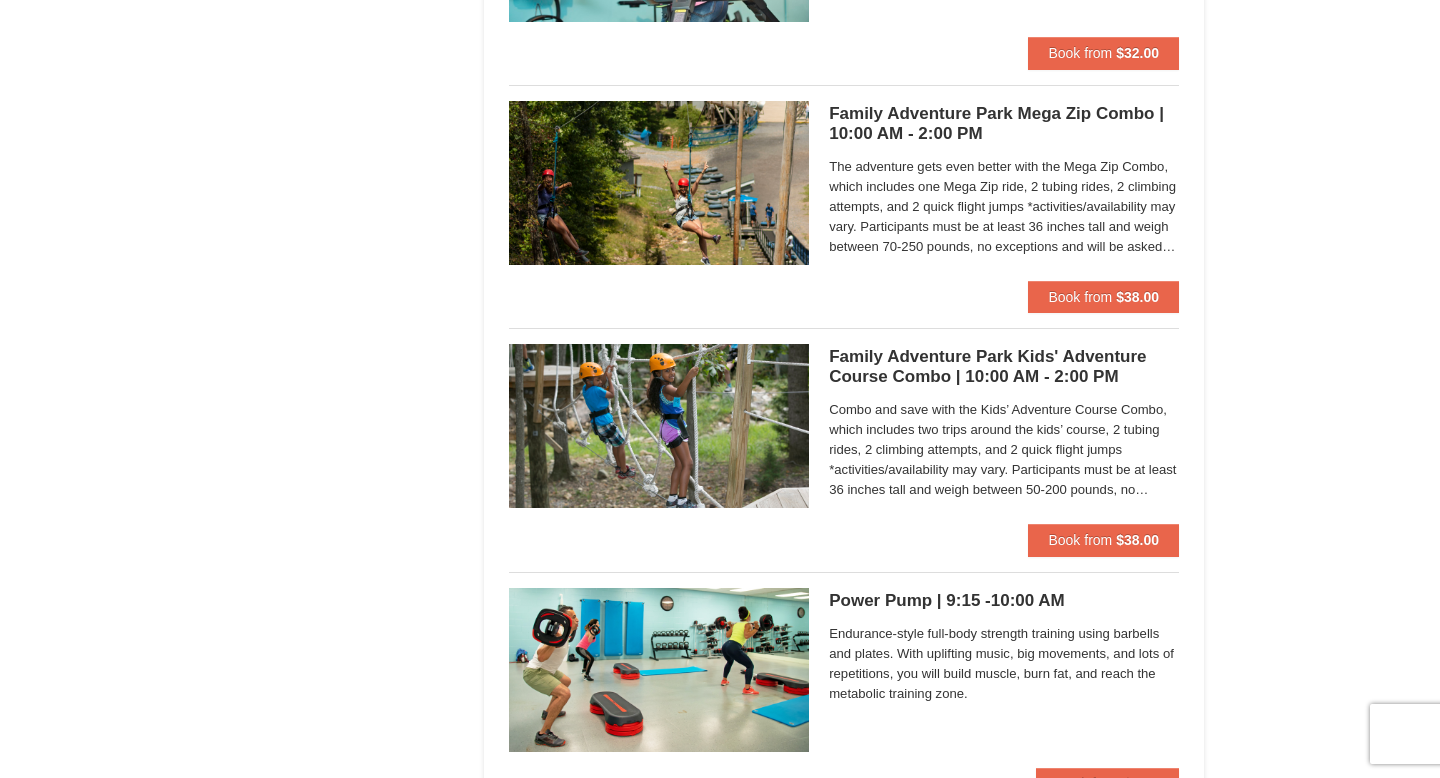 click on "Family Adventure Park Mega Zip Combo | 10:00 AM - 2:00 PM  Massanutten Family Adventure Park" at bounding box center (1004, 124) 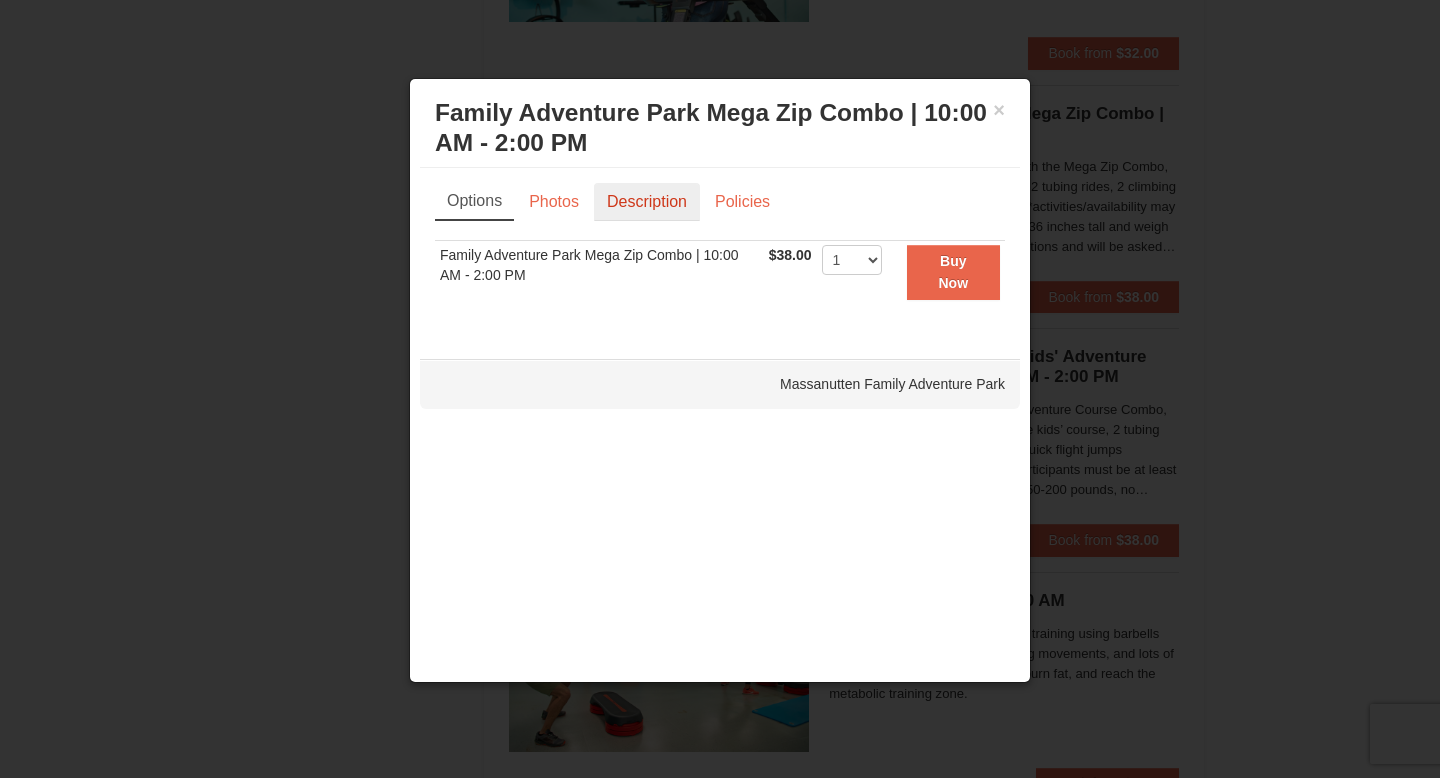 click on "Description" at bounding box center (647, 202) 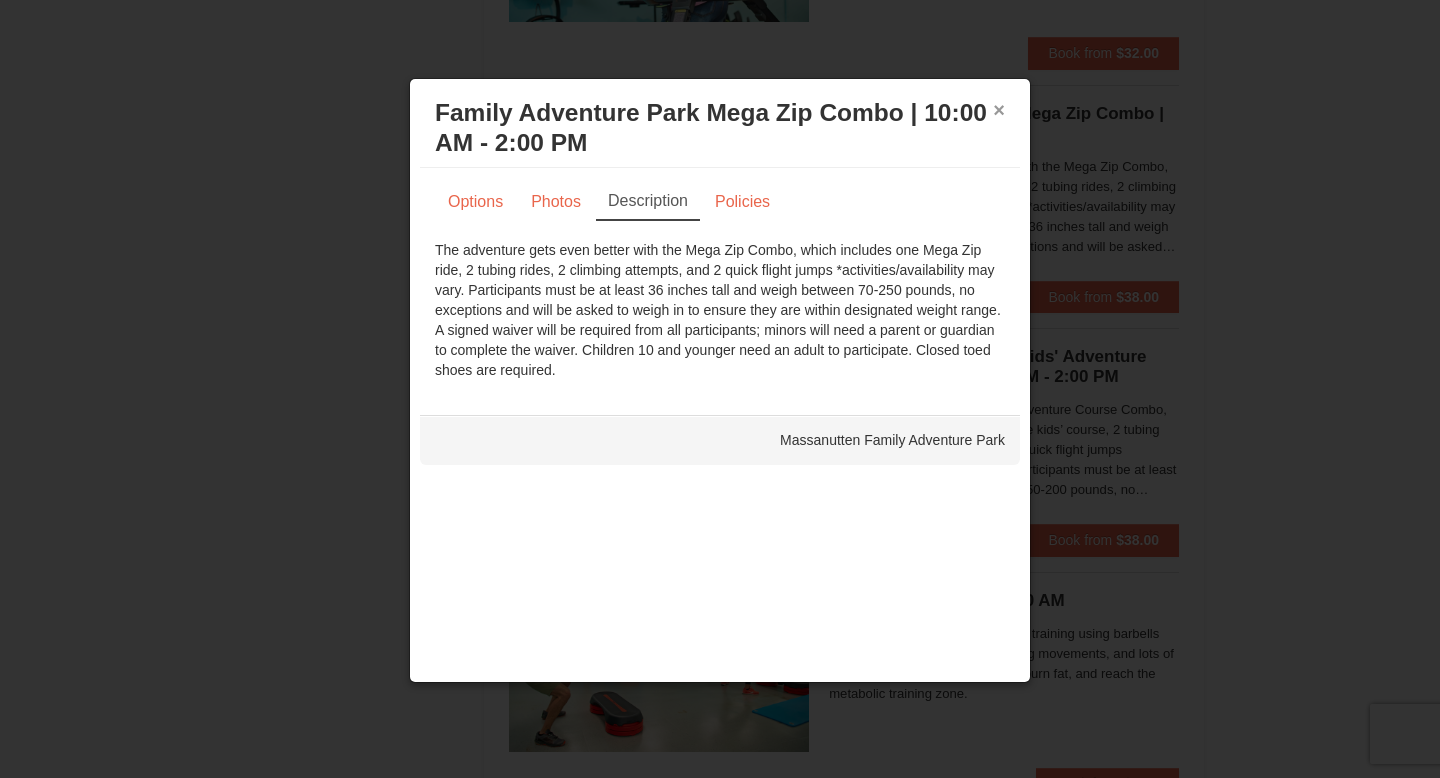 click on "×" at bounding box center [999, 110] 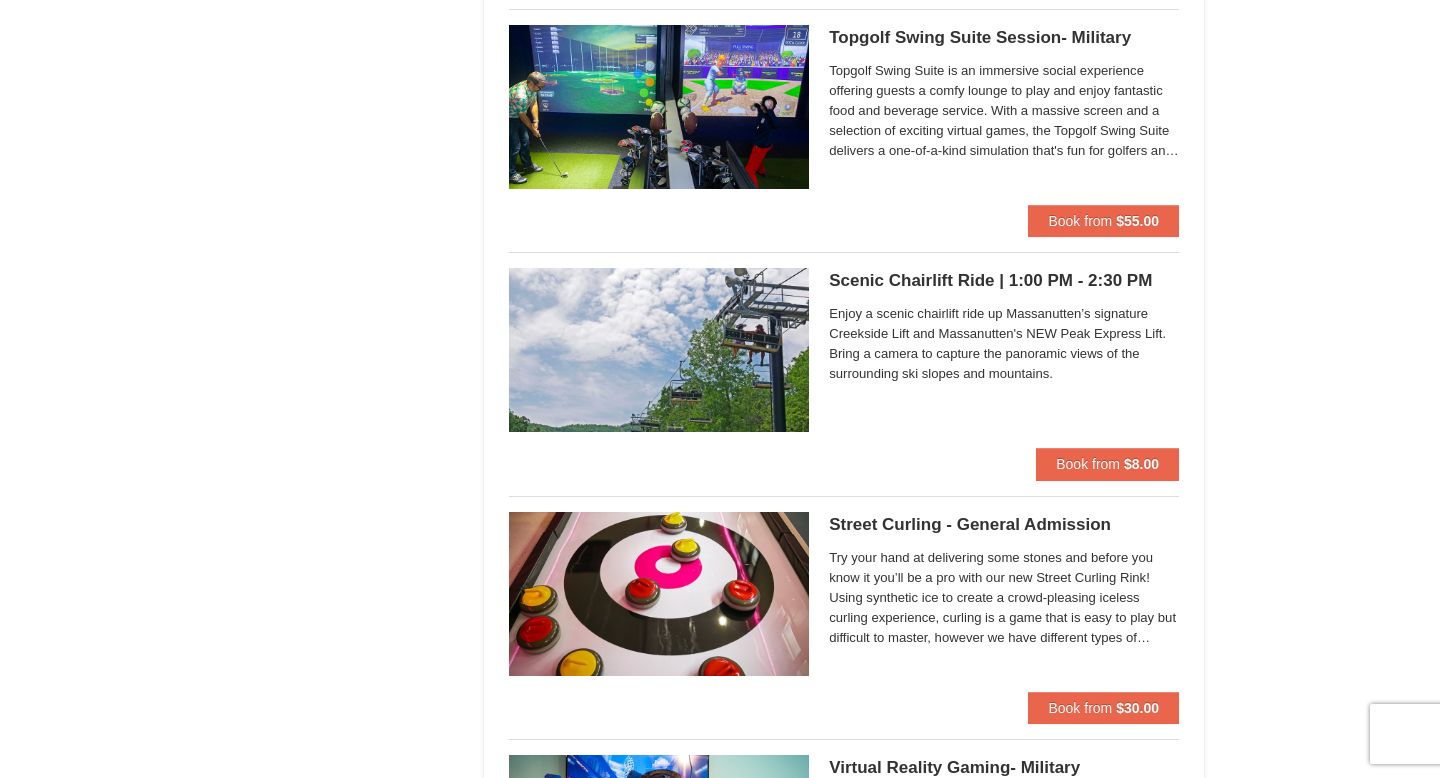 scroll, scrollTop: 3596, scrollLeft: 0, axis: vertical 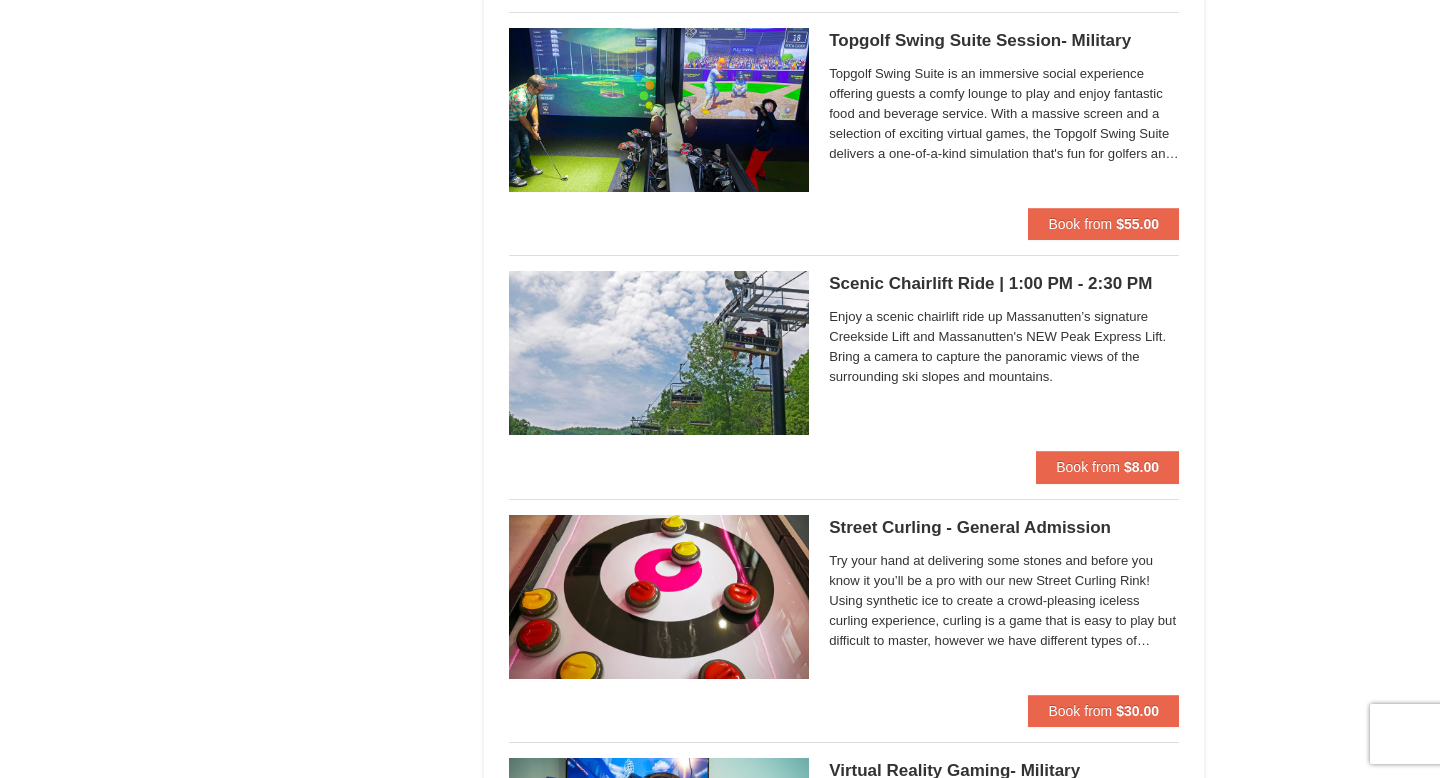 click on "Scenic Chairlift Ride | 1:00 PM - 2:30 PM  Massanutten Scenic Chairlift Rides" at bounding box center [1004, 284] 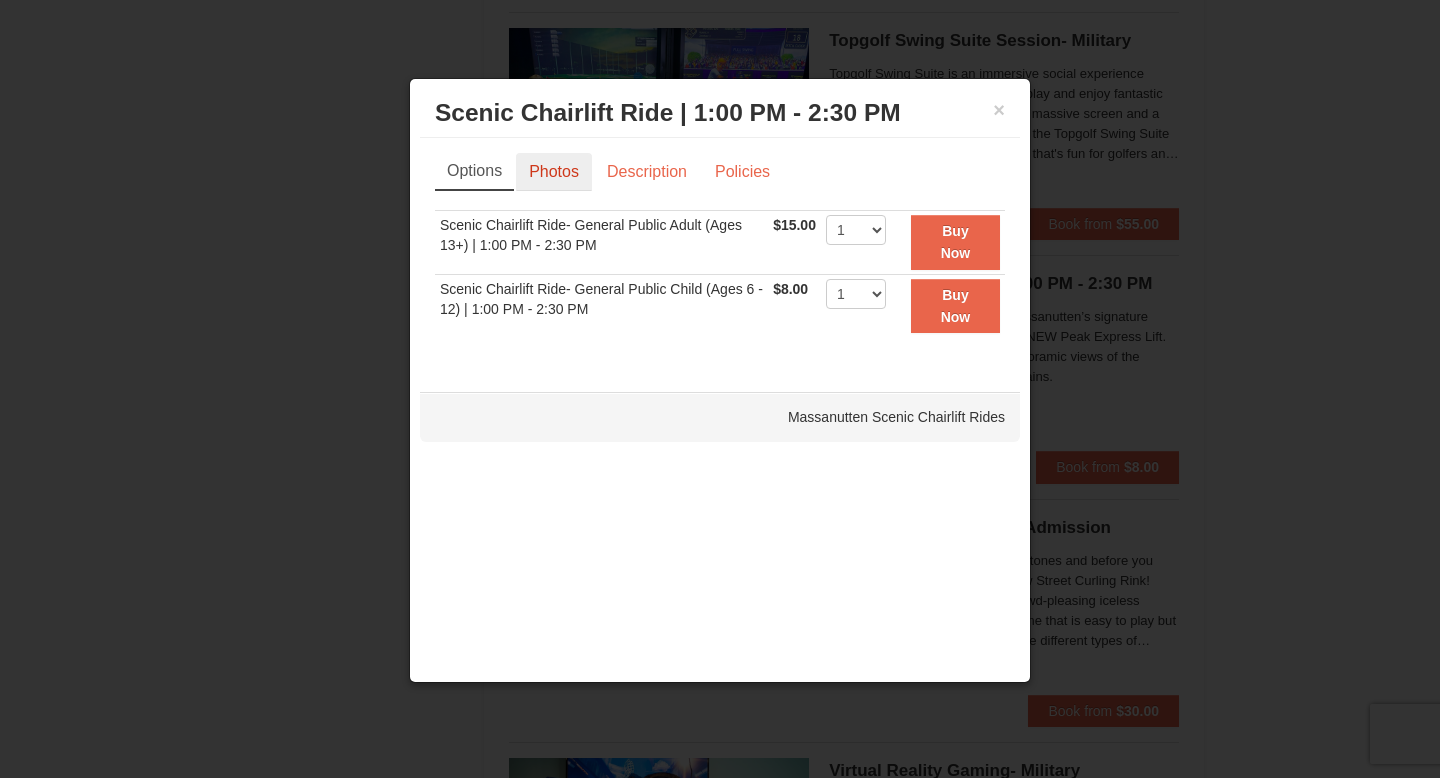 click on "Photos" at bounding box center (554, 172) 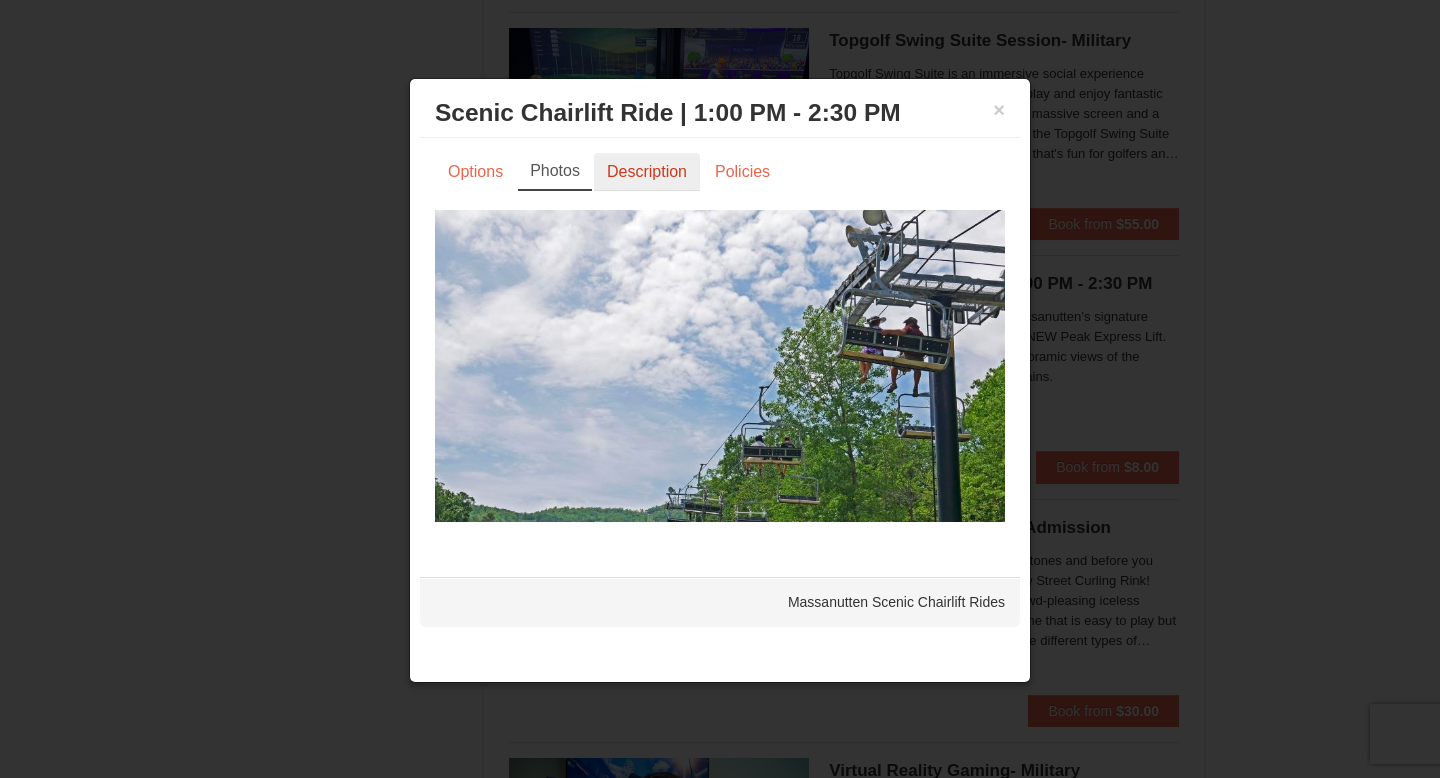 click on "Description" at bounding box center (647, 172) 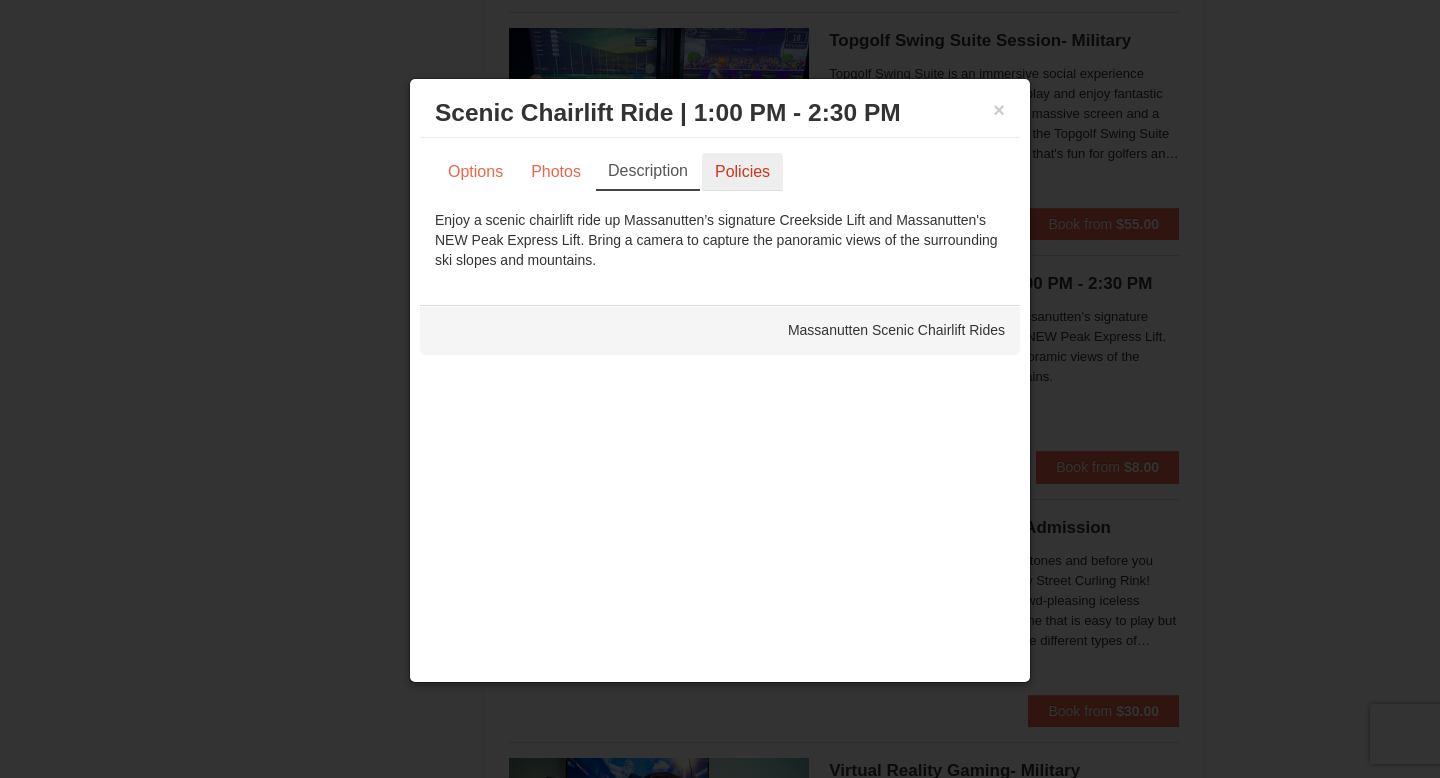 click on "Policies" at bounding box center (742, 172) 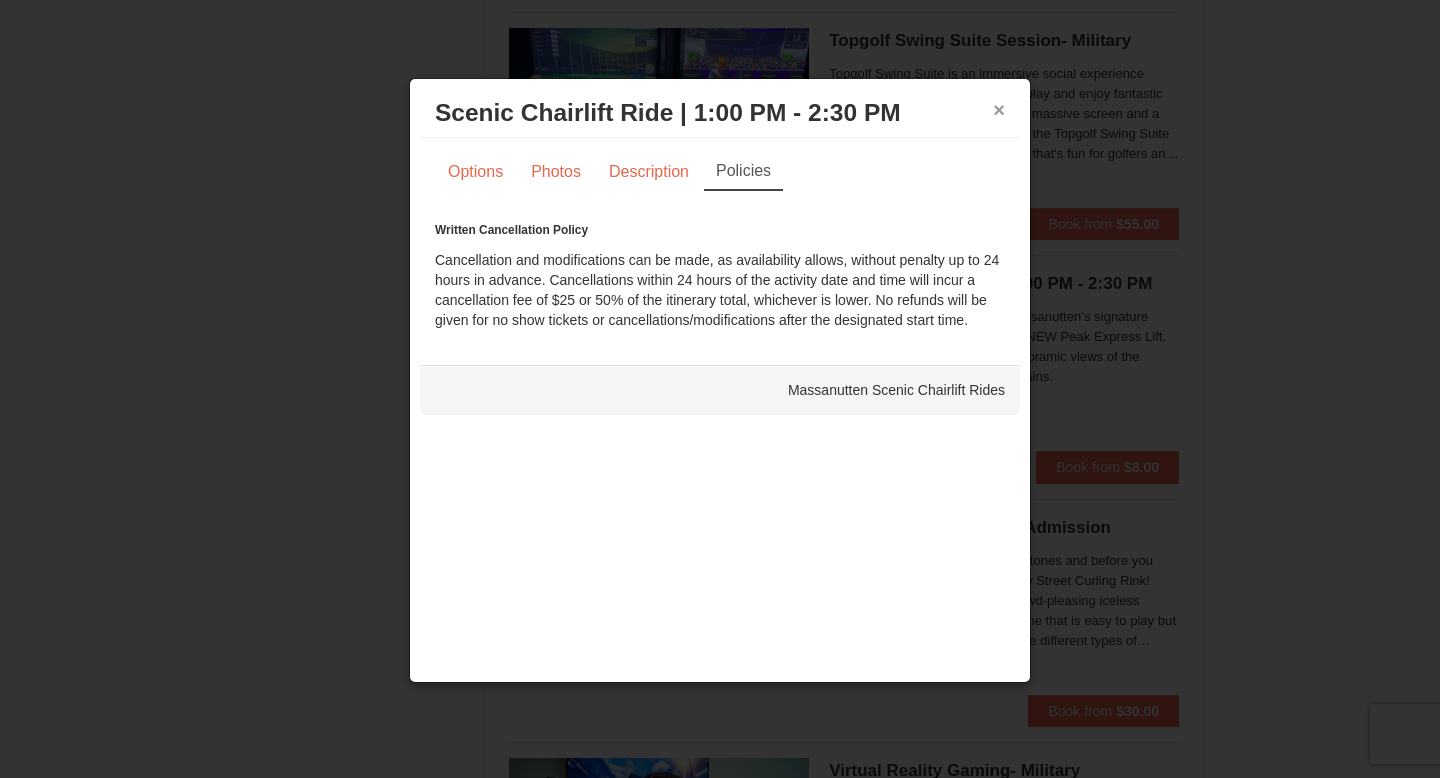 click on "×" at bounding box center [999, 110] 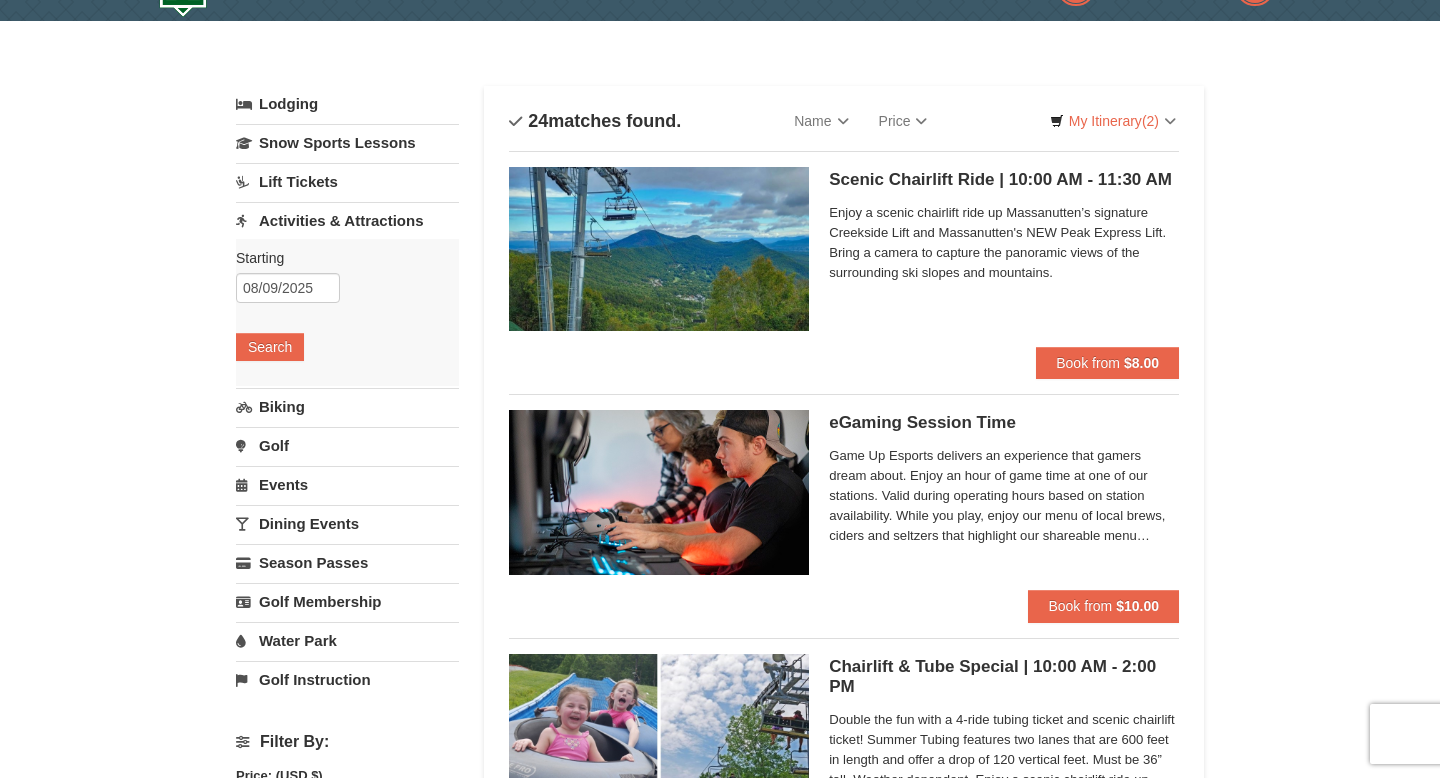 scroll, scrollTop: 46, scrollLeft: 0, axis: vertical 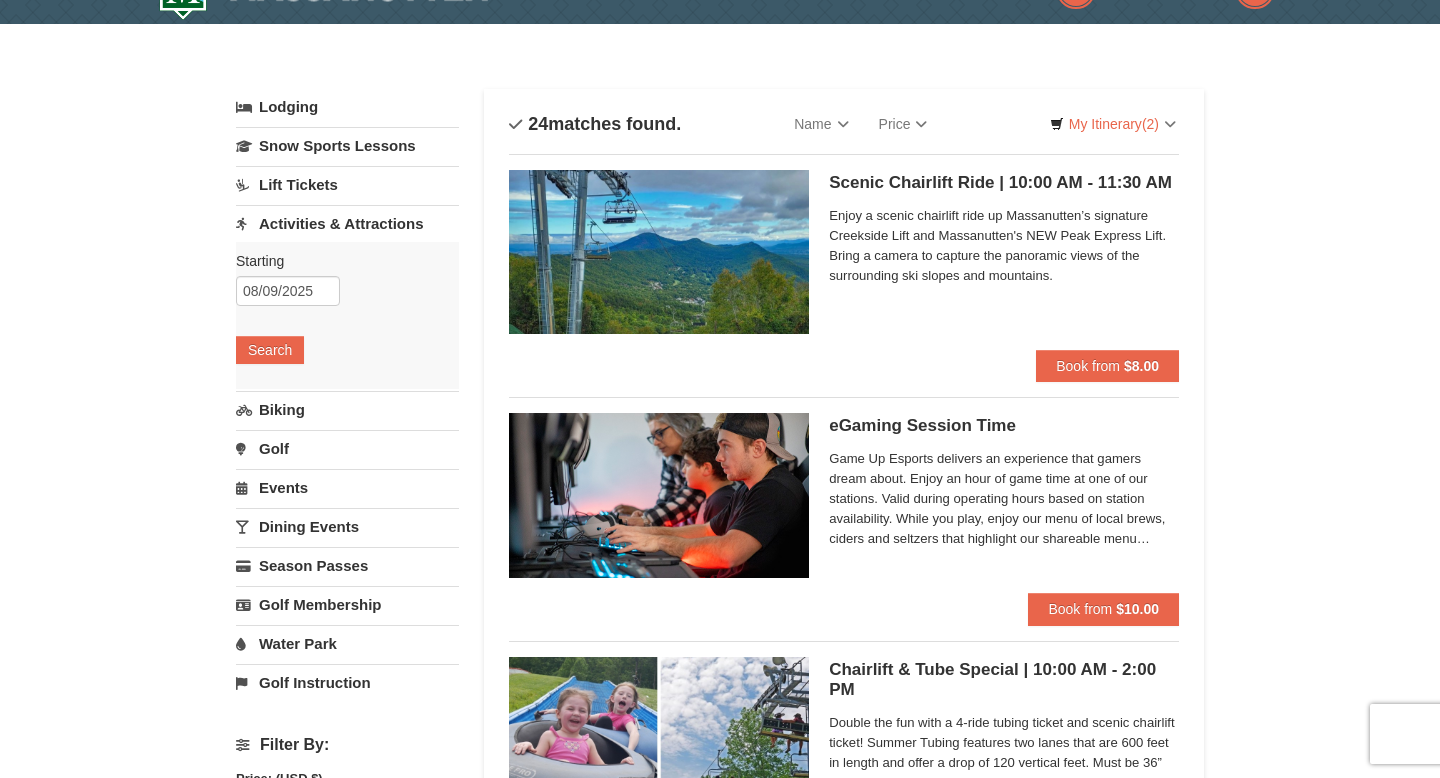 click on "Scenic Chairlift Ride | 10:00 AM - 11:30 AM  Massanutten Scenic Chairlift Rides" at bounding box center [1004, 183] 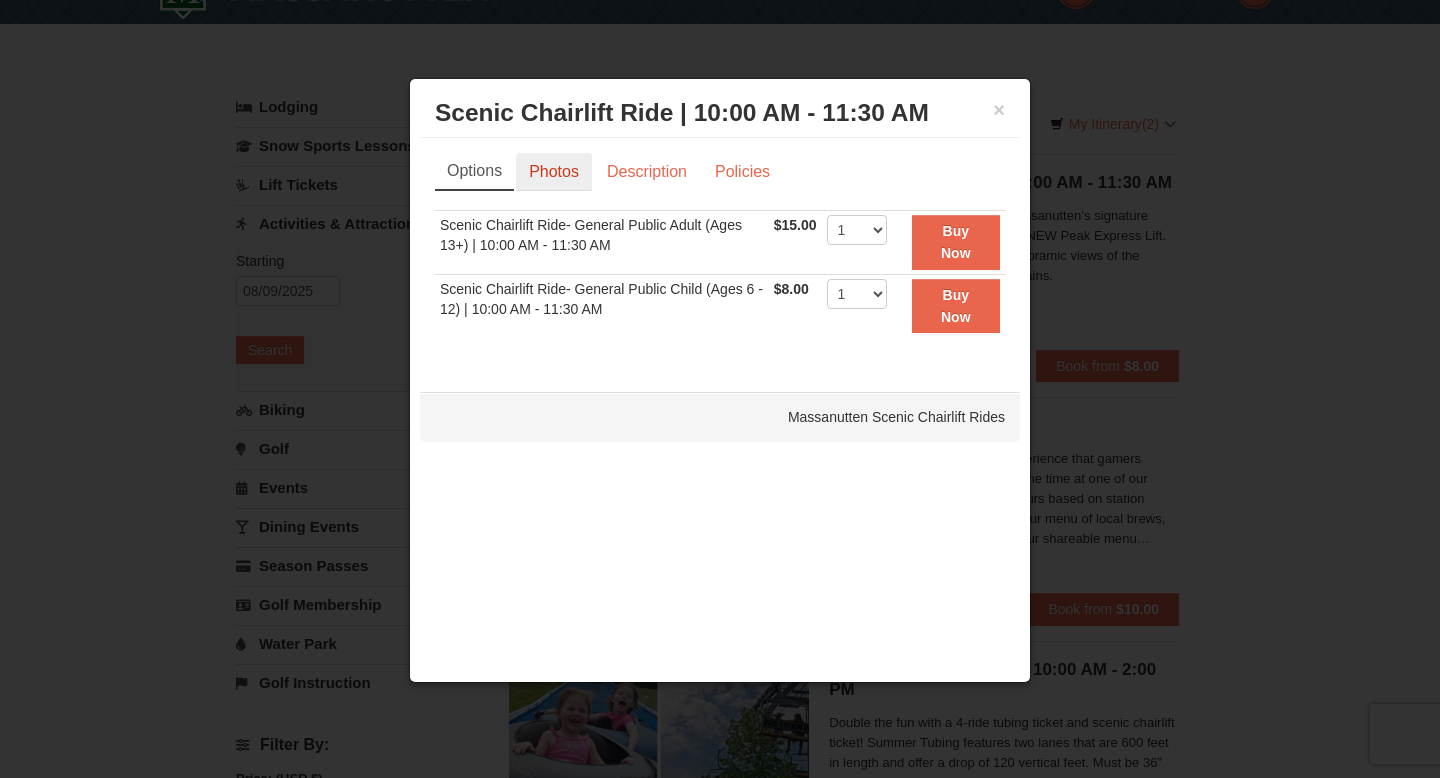 click on "Photos" at bounding box center [554, 172] 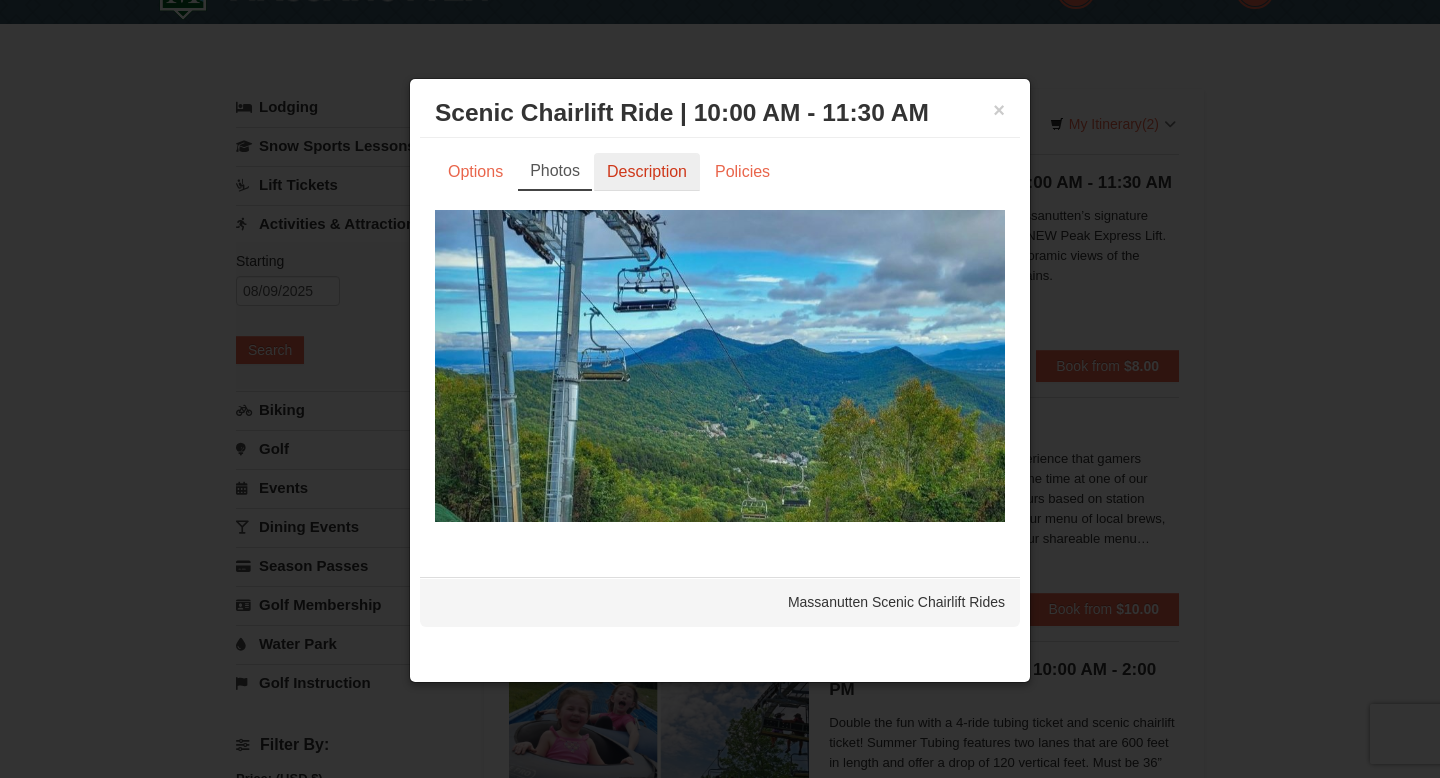 click on "Description" at bounding box center [647, 172] 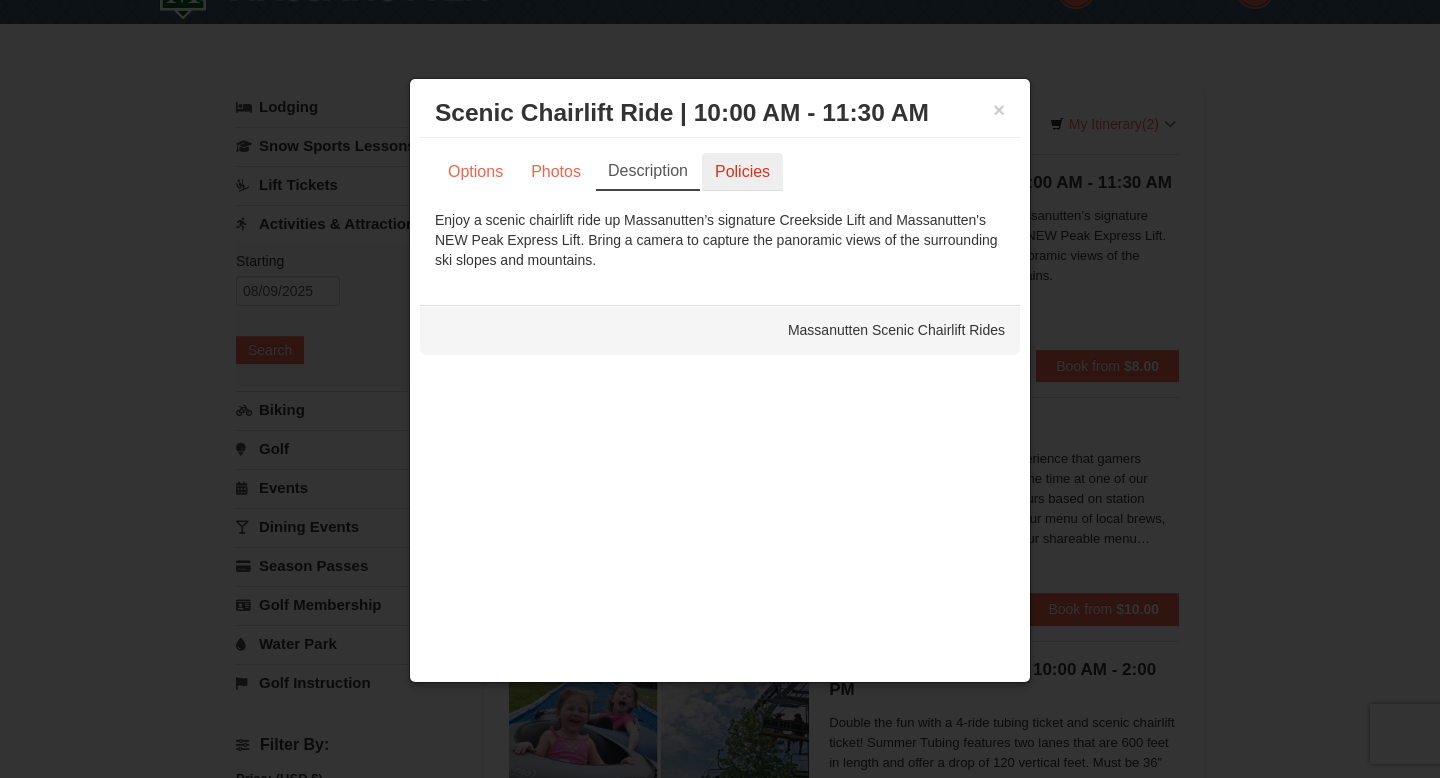 click on "Policies" at bounding box center [742, 172] 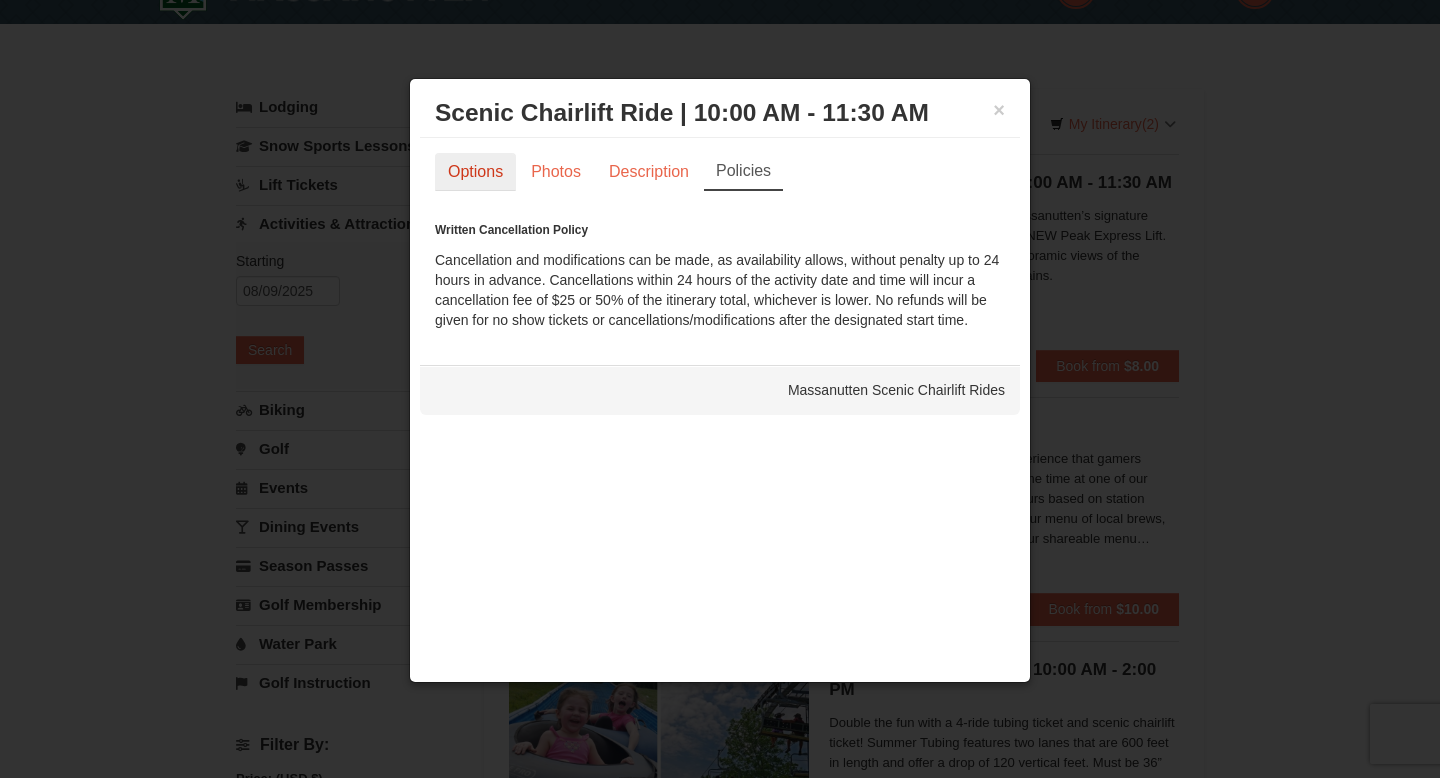 click on "Options" at bounding box center [475, 172] 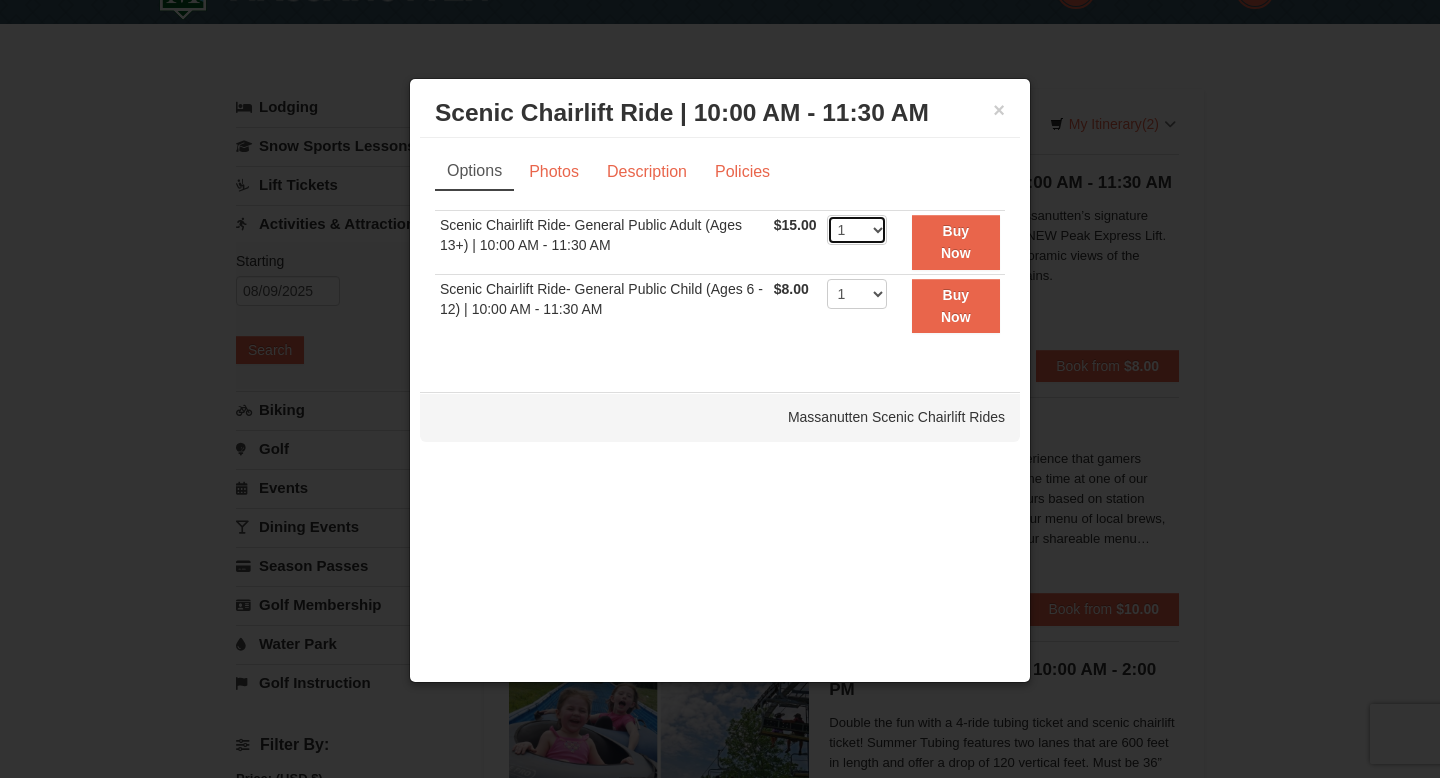 click on "1
2
3
4
5
6
7
8
9
10
11
12
13
14
15
16
17
18
19
20
21 22" at bounding box center (857, 230) 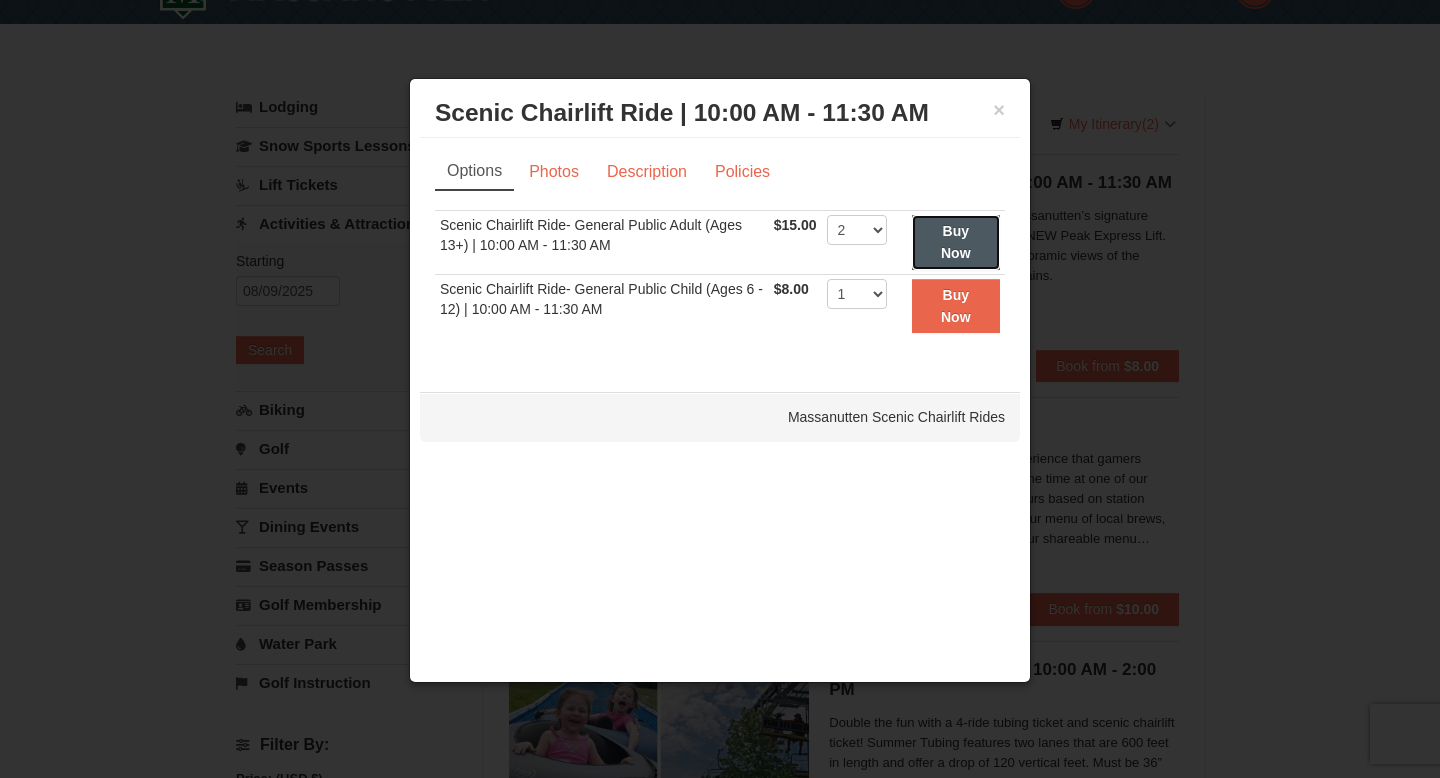 click on "Buy Now" at bounding box center [956, 242] 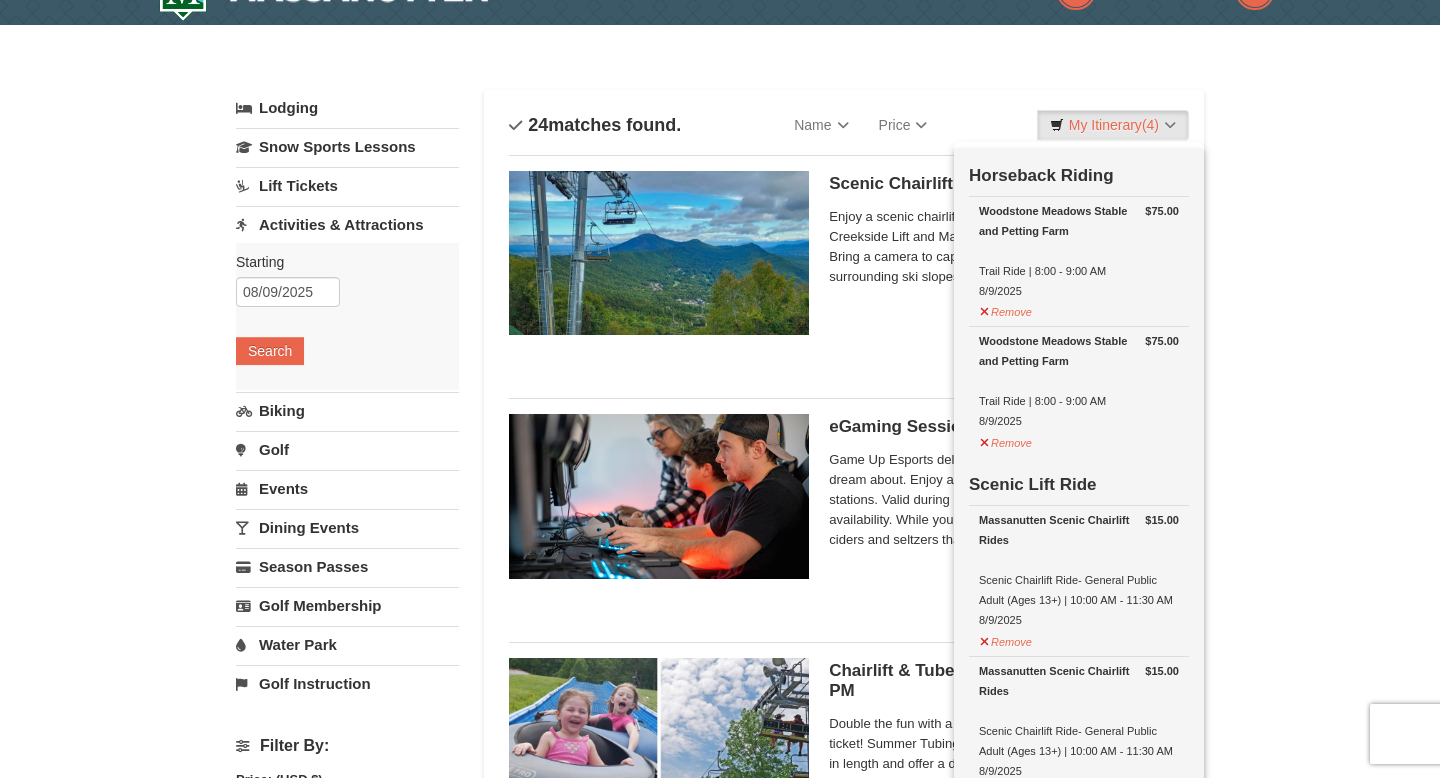 scroll, scrollTop: 49, scrollLeft: 0, axis: vertical 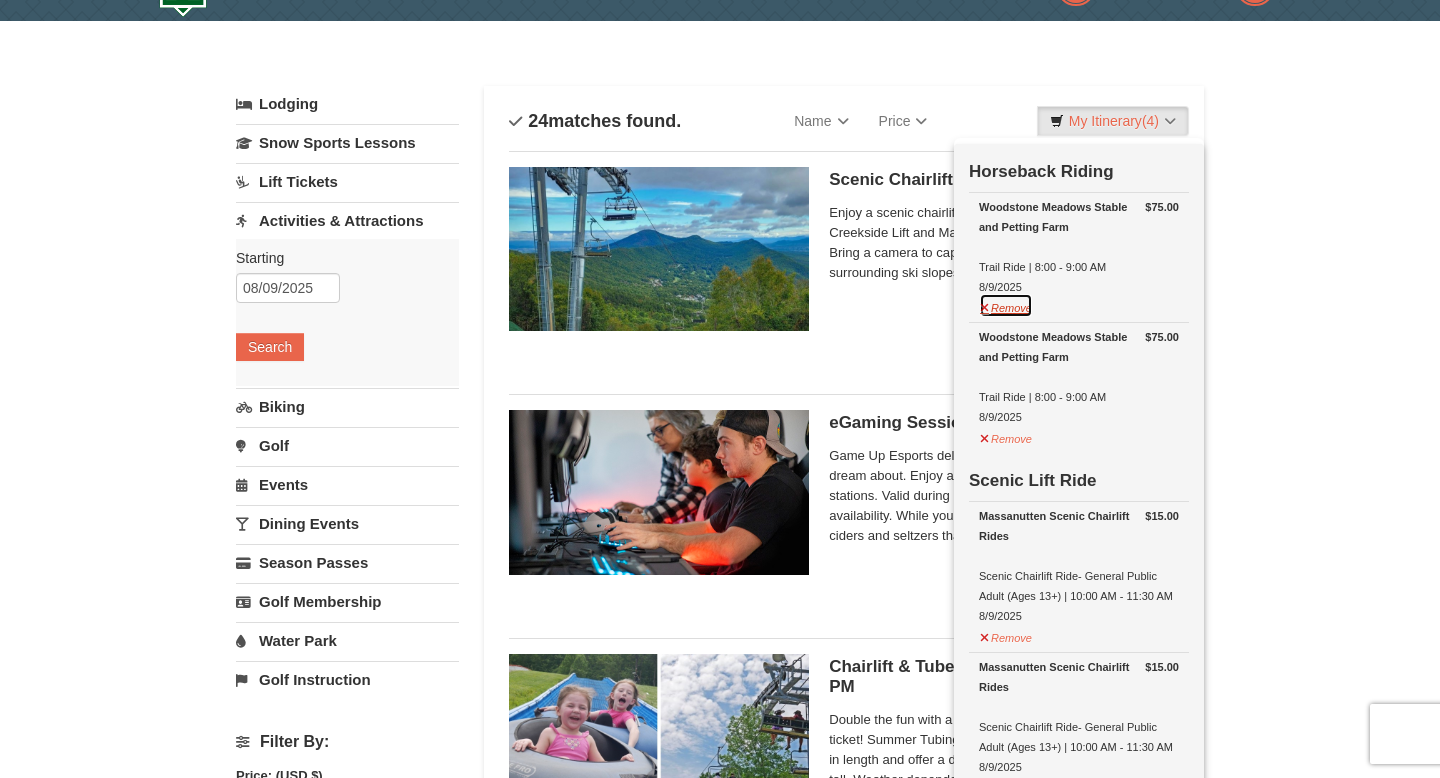 click on "Remove" at bounding box center [1006, 305] 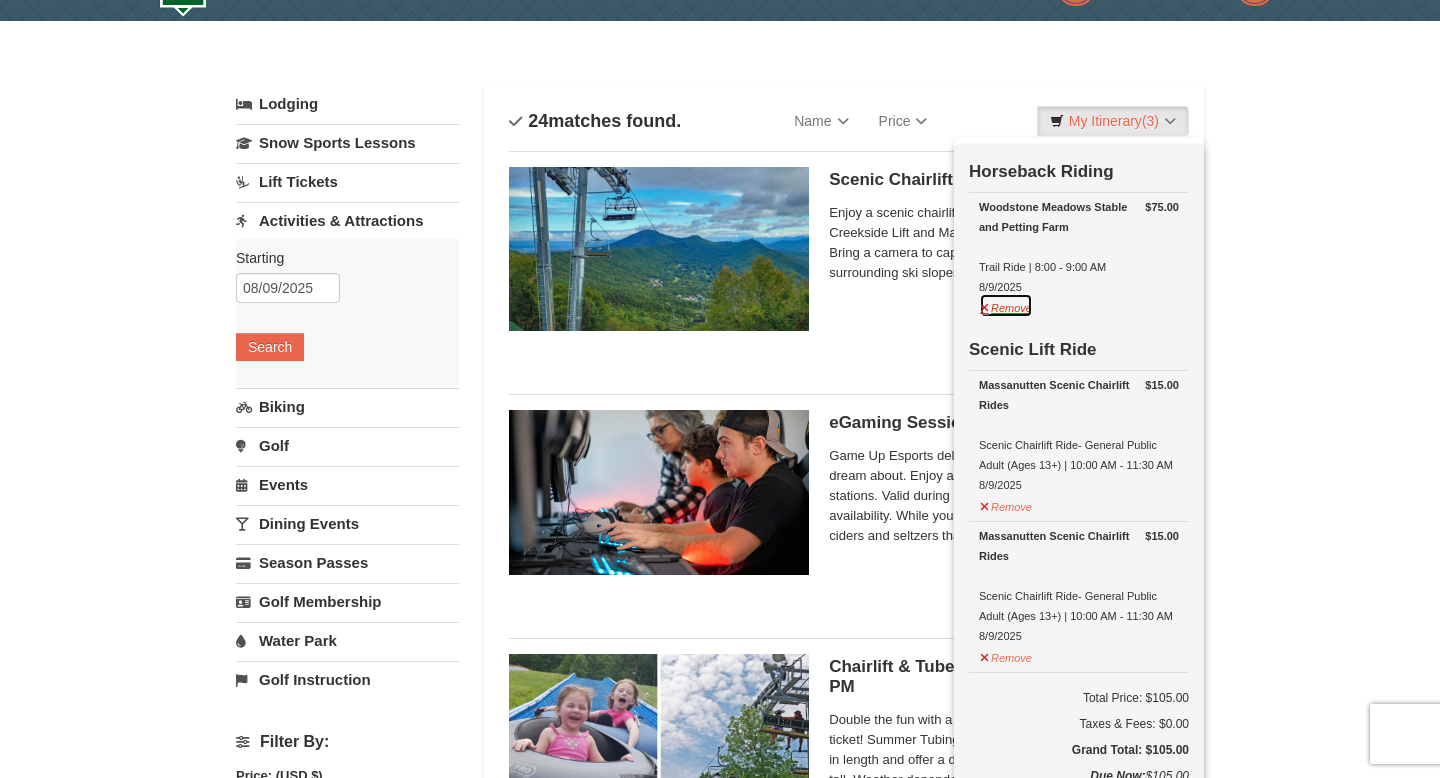 click on "Remove" at bounding box center (1006, 305) 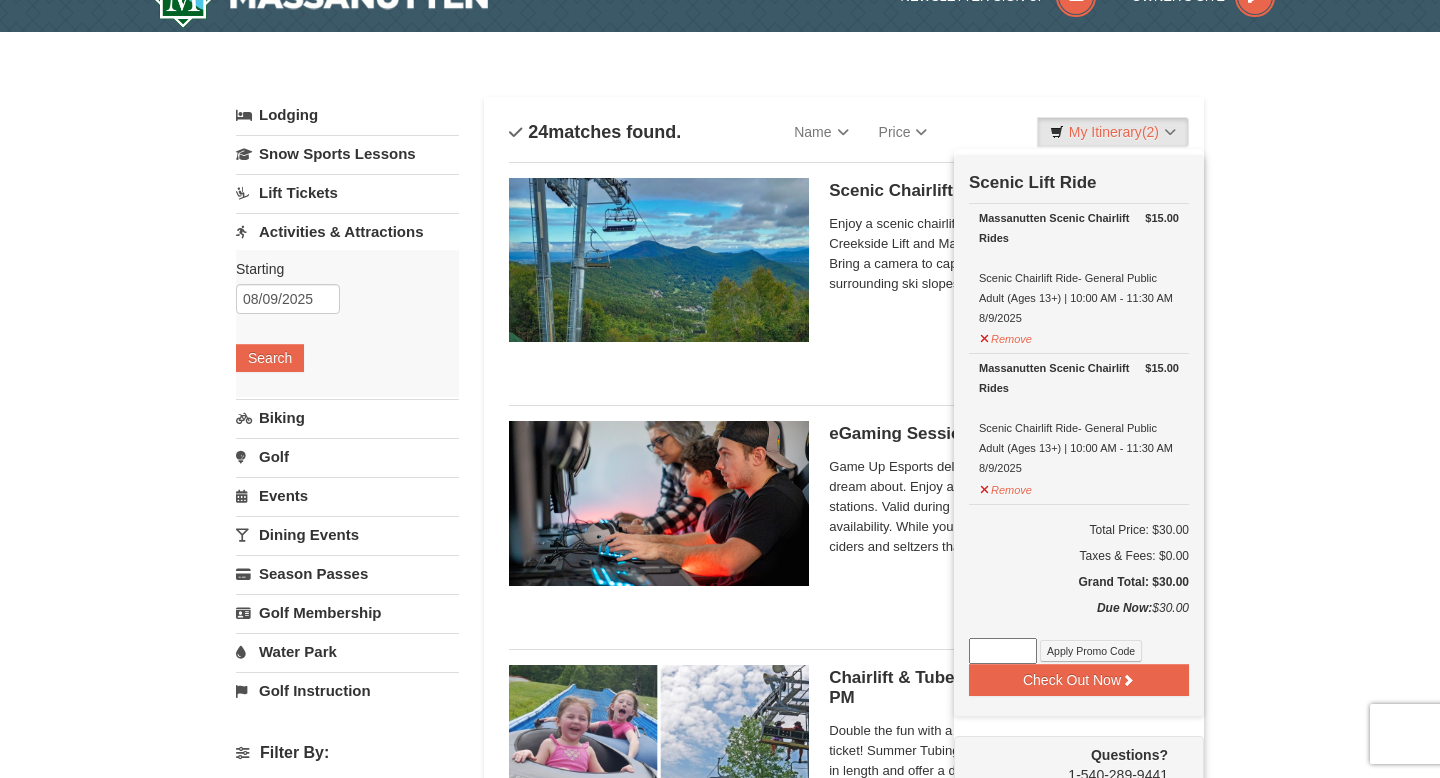 scroll, scrollTop: 37, scrollLeft: 0, axis: vertical 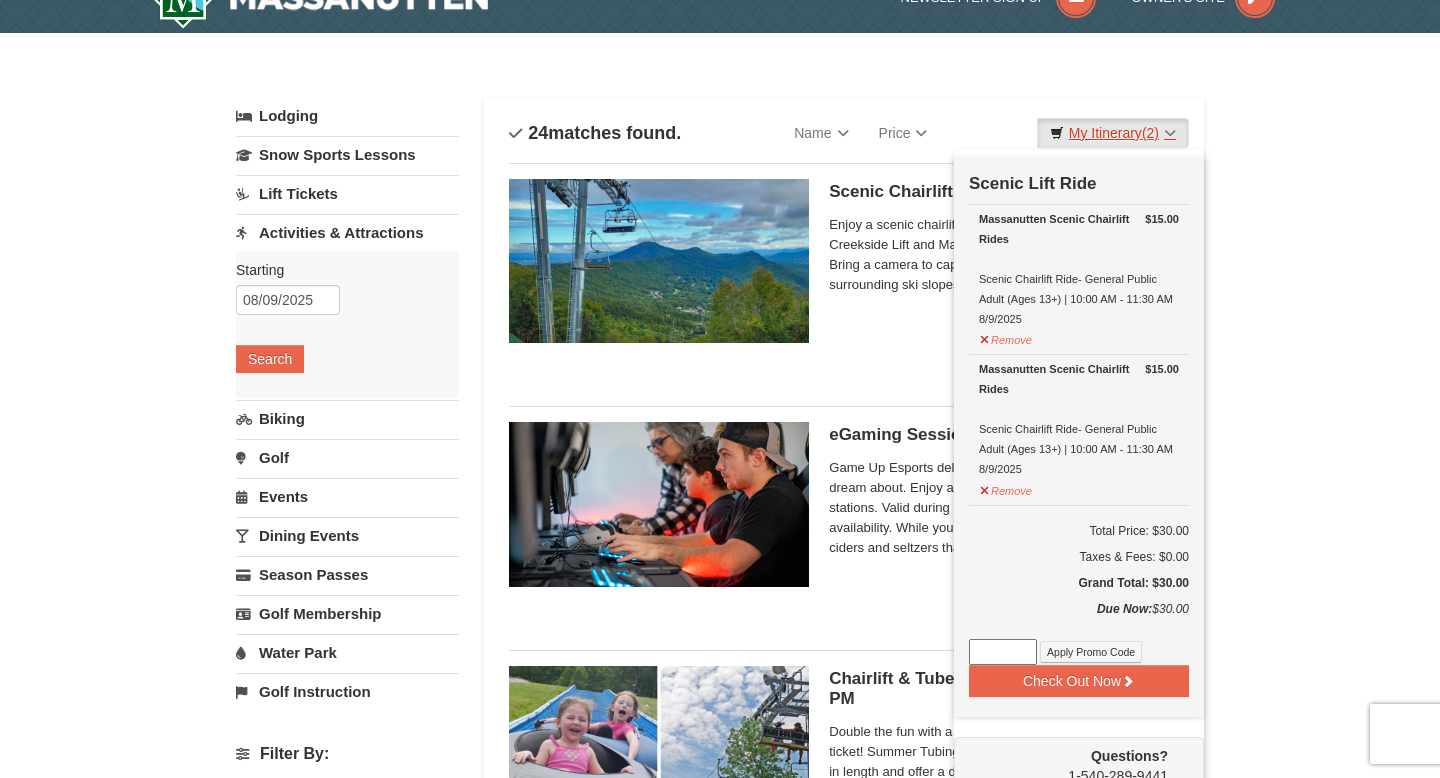 click on "My Itinerary (2)" at bounding box center (1113, 133) 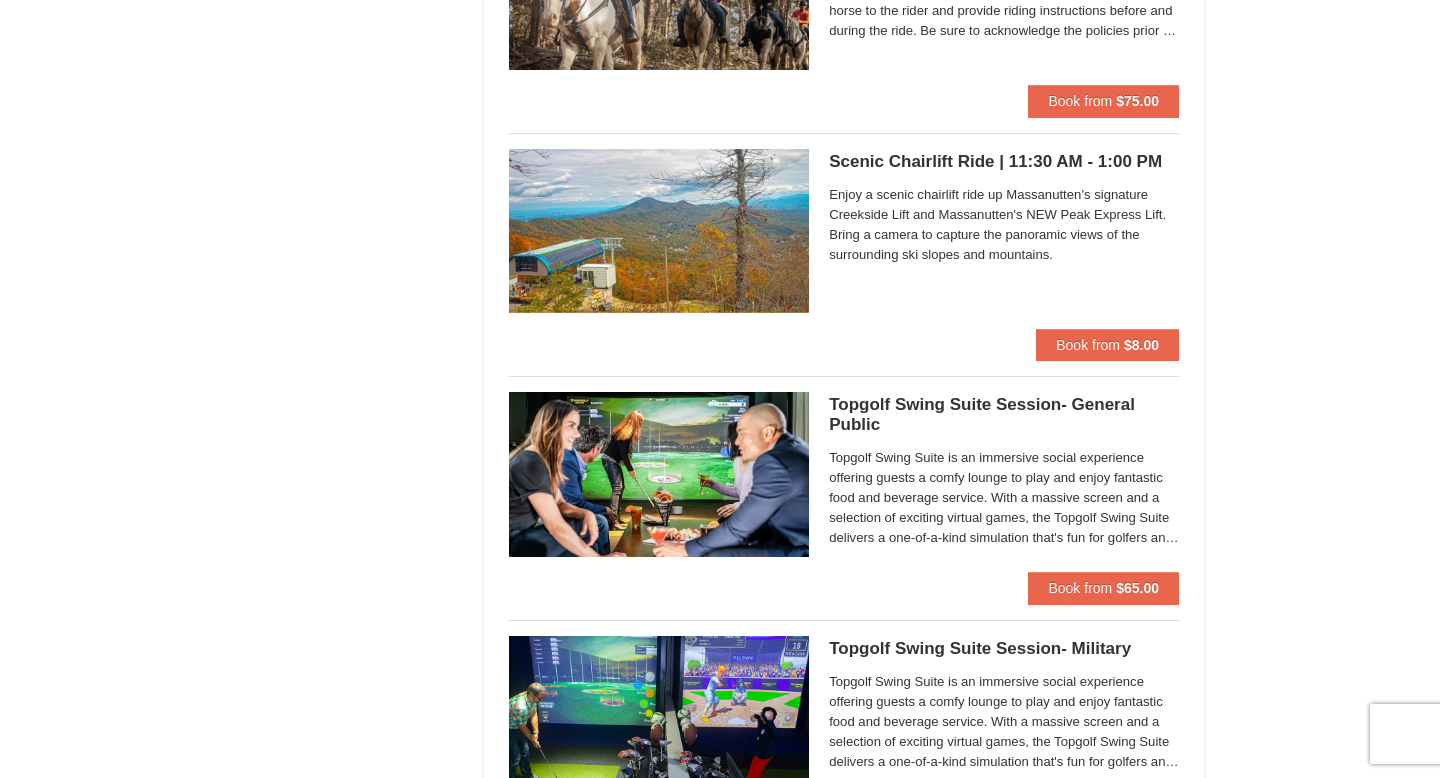scroll, scrollTop: 2982, scrollLeft: 0, axis: vertical 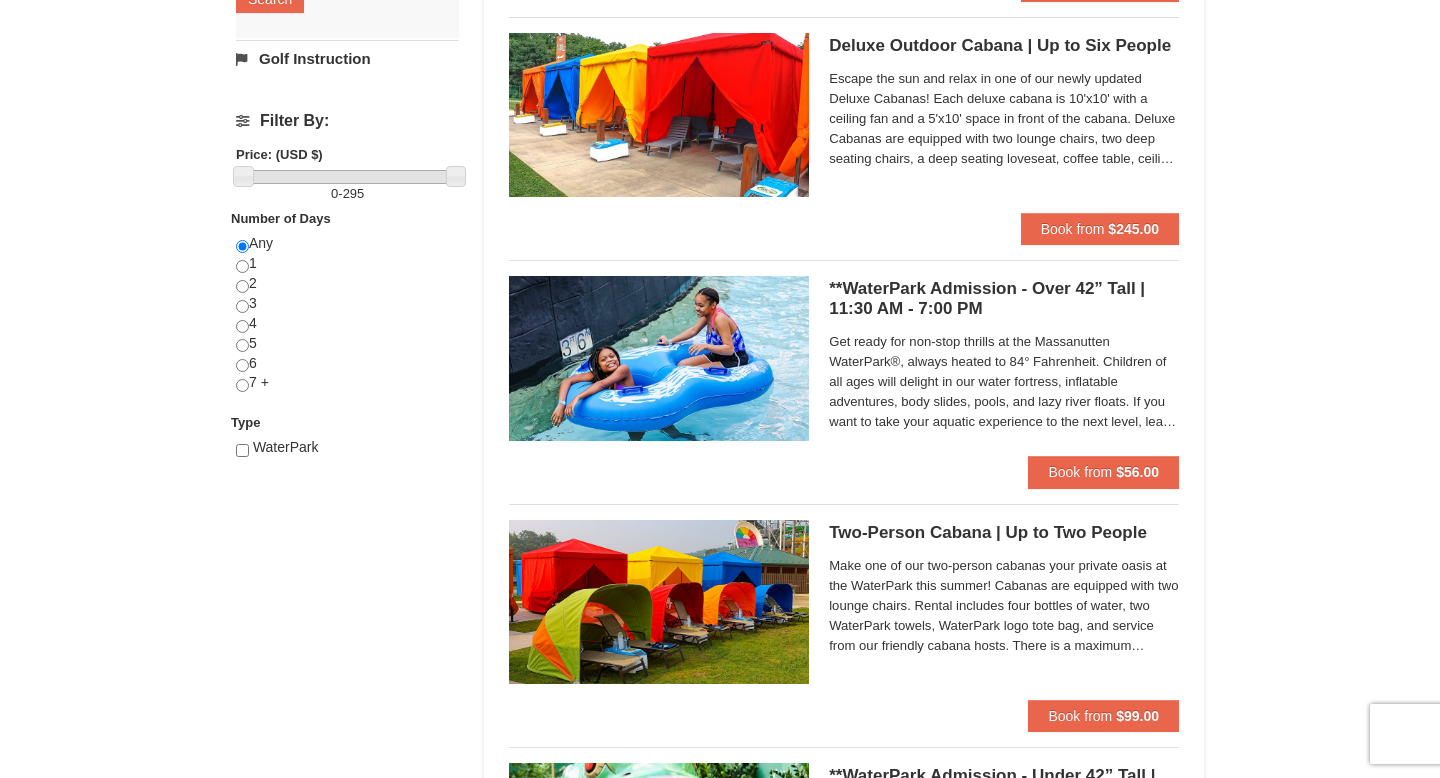 click on "**WaterPark Admission - Over 42” Tall | 11:30 AM - 7:00 PM  Massanutten Indoor/Outdoor WaterPark" at bounding box center [1004, 299] 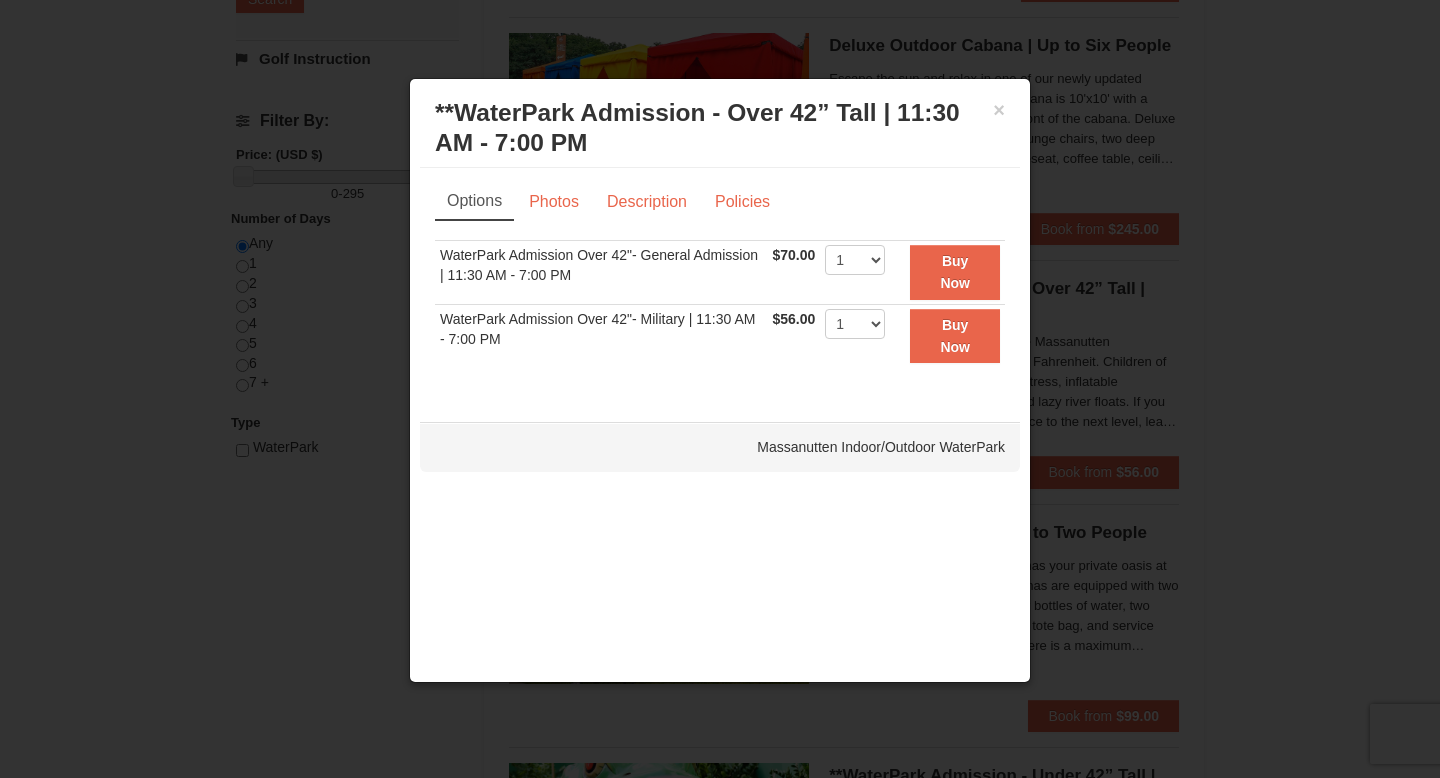 click on "WaterPark Admission Over 42"- Military | 11:30 AM - 7:00 PM" at bounding box center (601, 335) 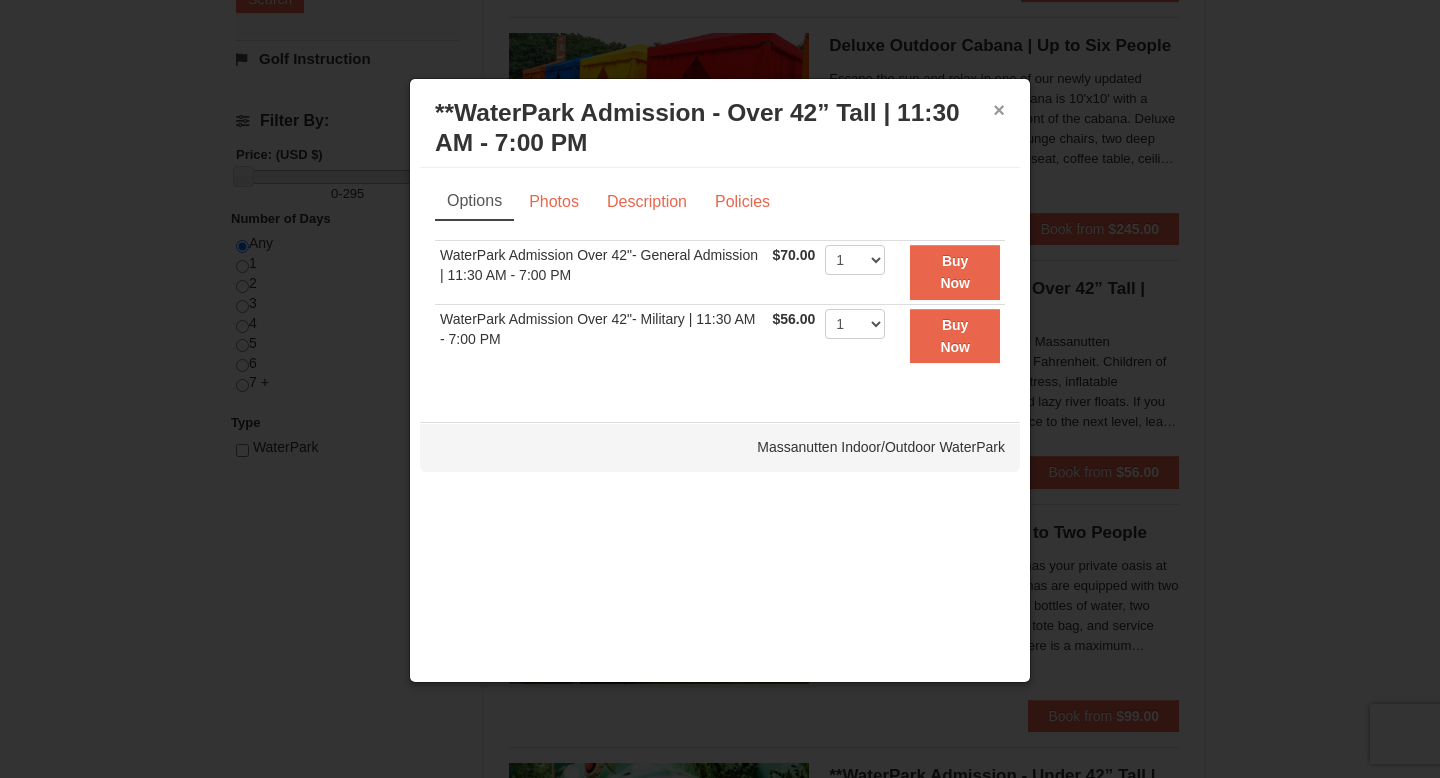 click on "×" at bounding box center [999, 110] 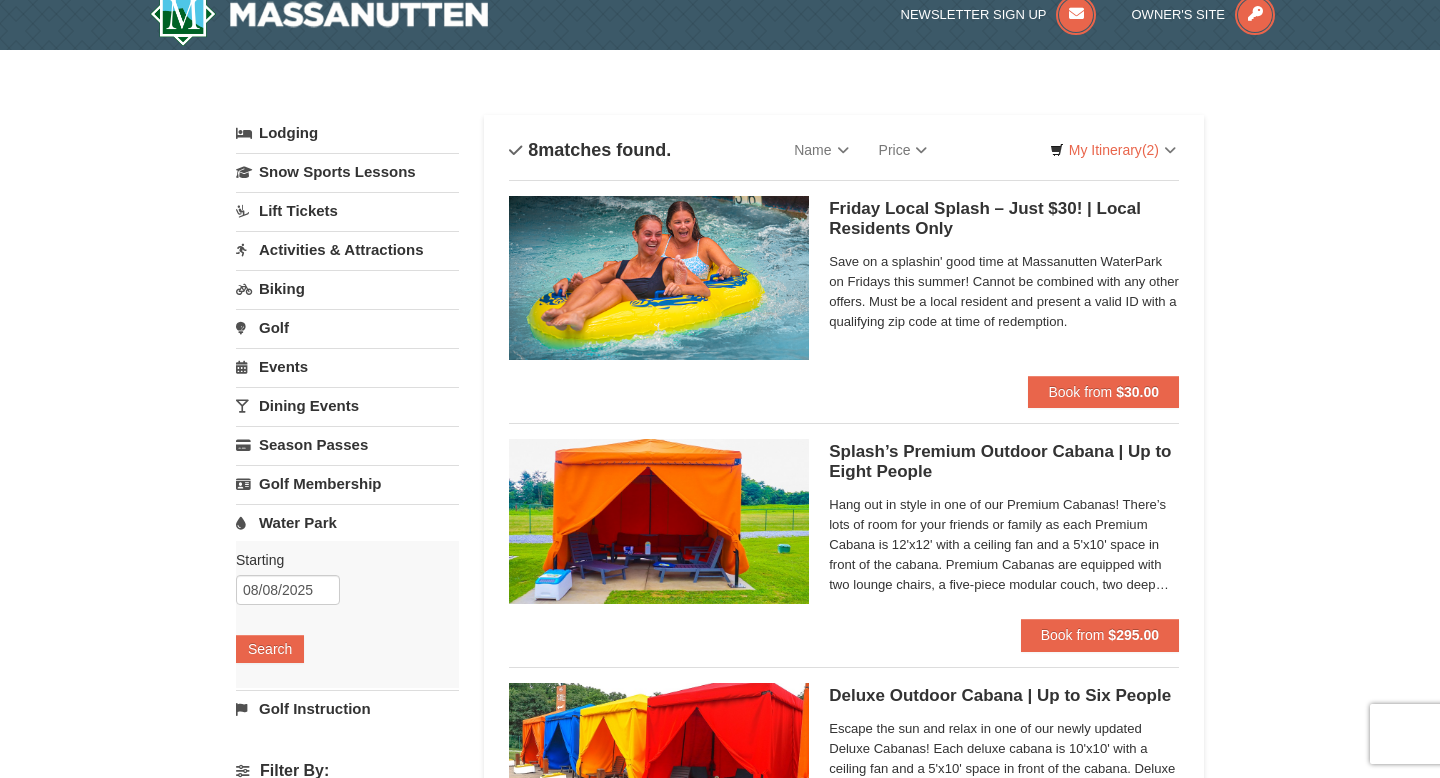 scroll, scrollTop: 0, scrollLeft: 0, axis: both 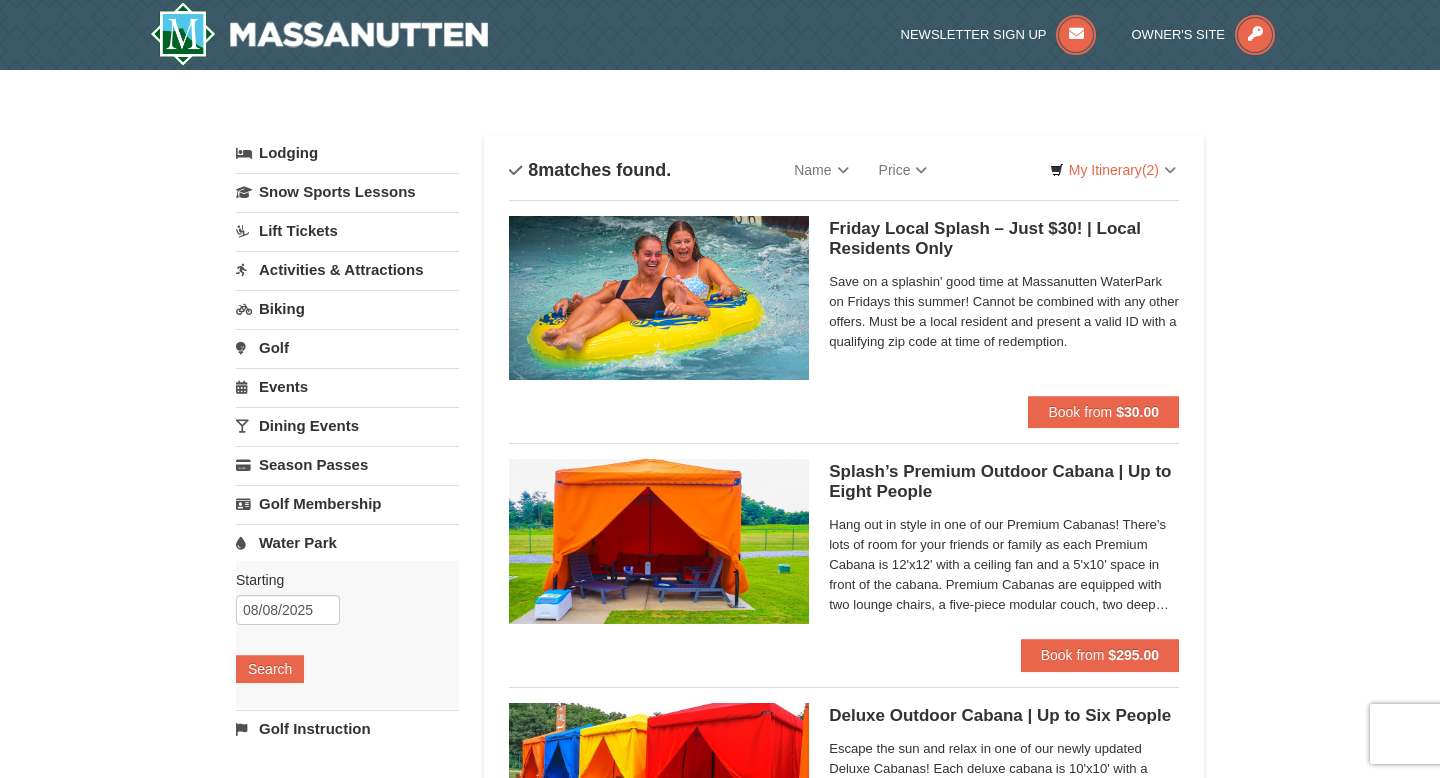 click on "Activities & Attractions" at bounding box center [347, 269] 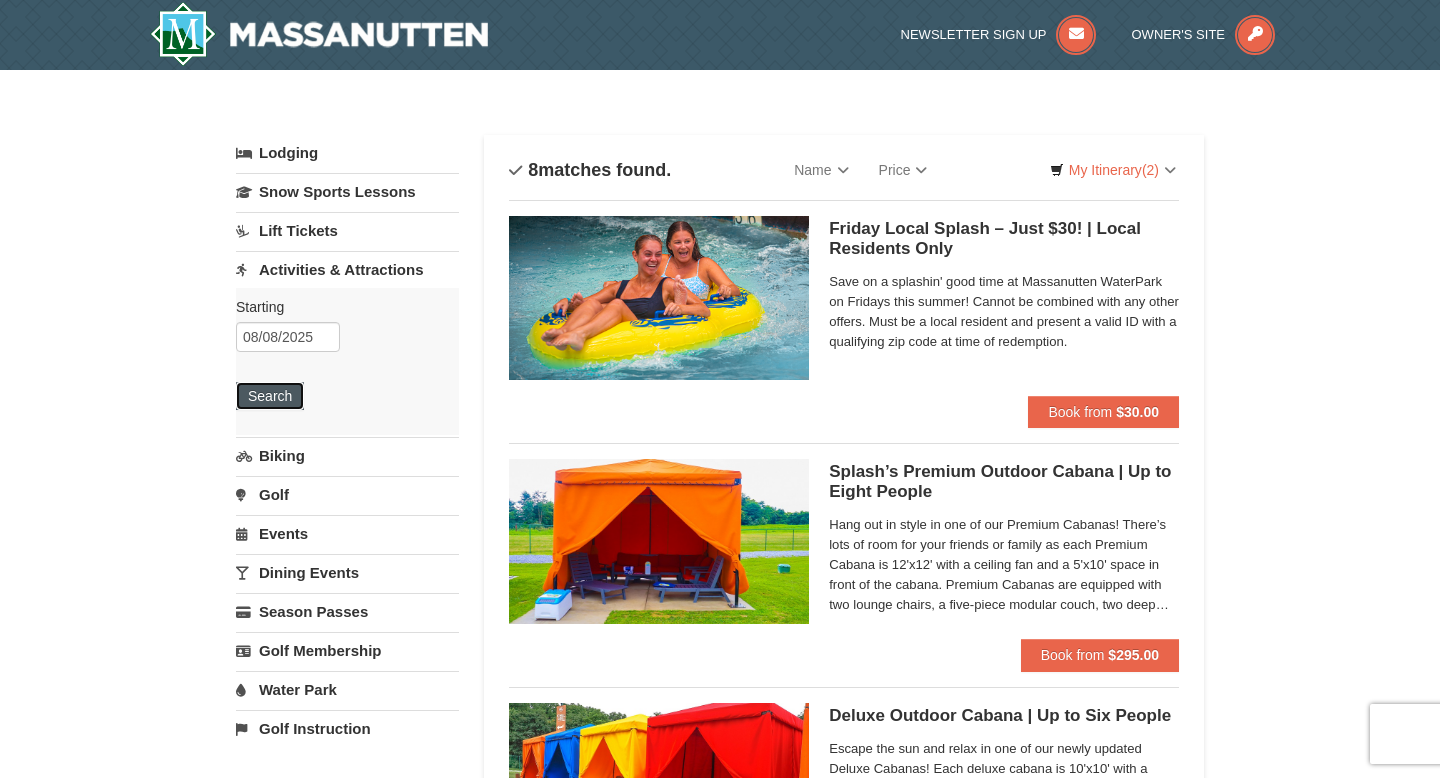 click on "Search" at bounding box center (270, 396) 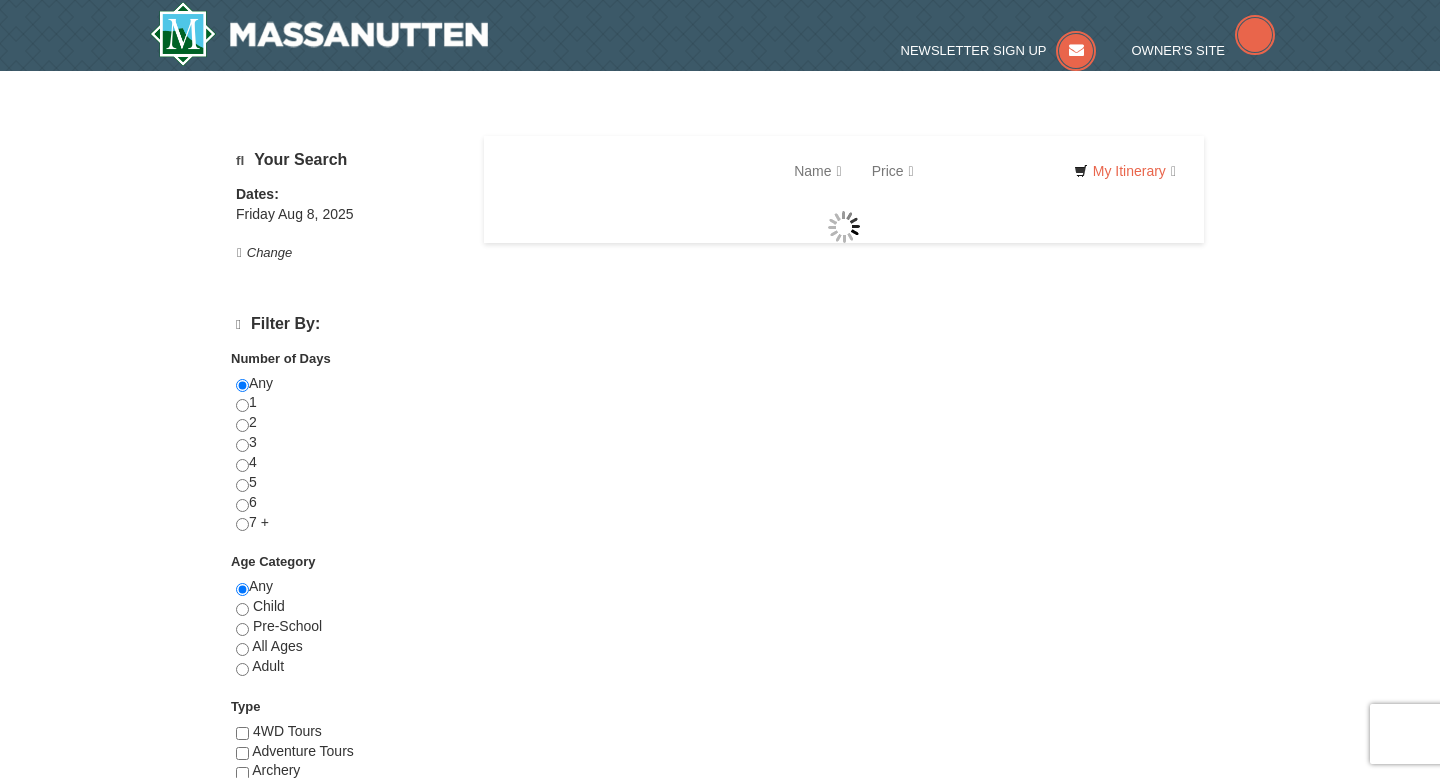 scroll, scrollTop: 0, scrollLeft: 0, axis: both 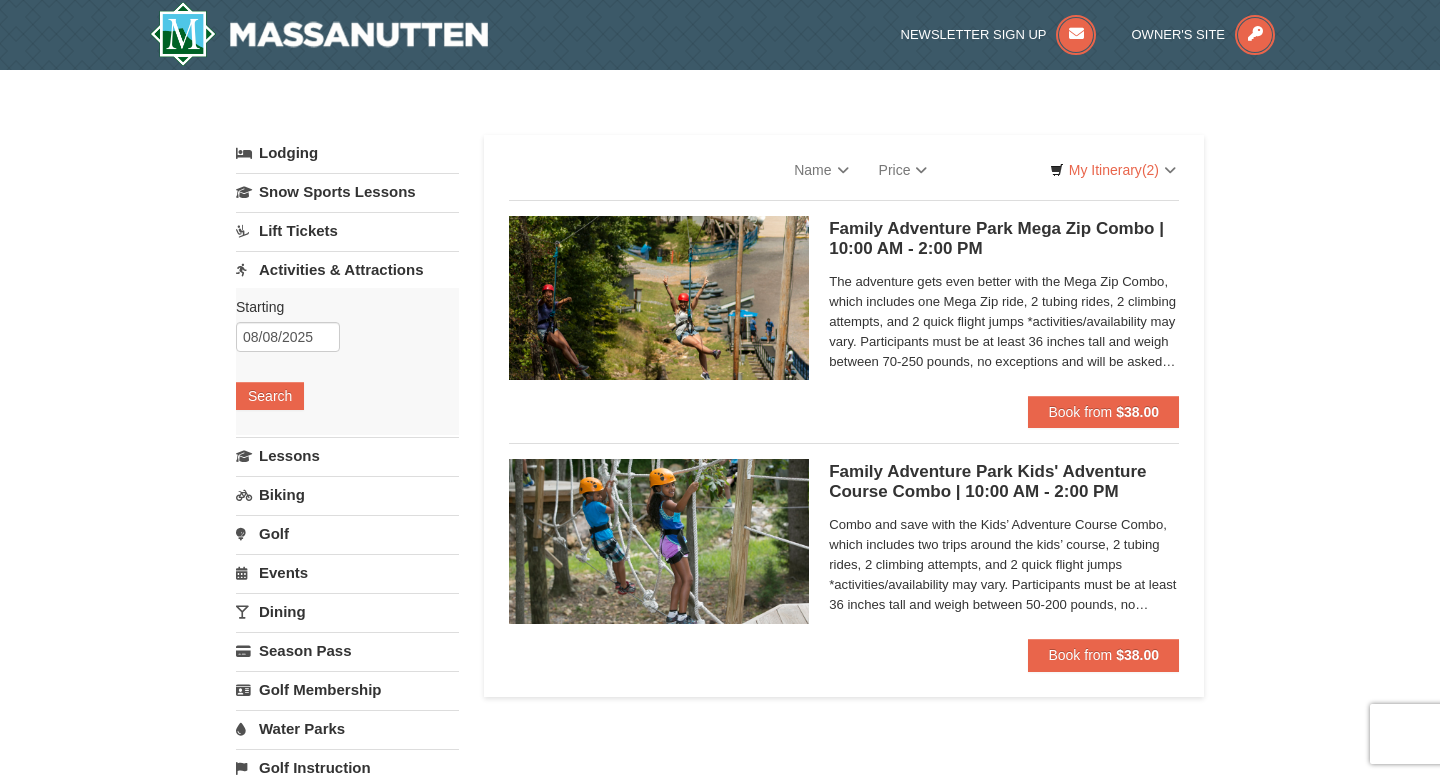 select on "8" 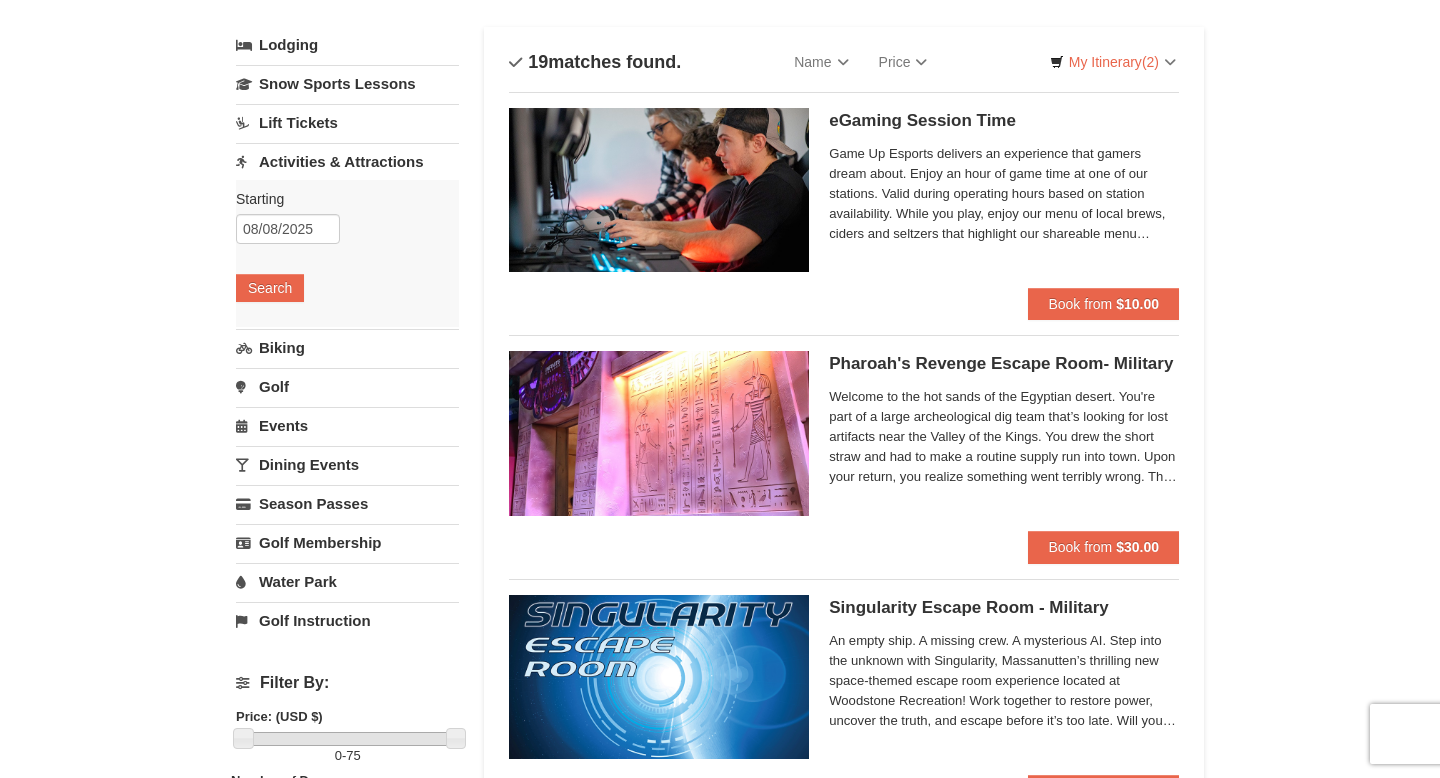 scroll, scrollTop: 100, scrollLeft: 0, axis: vertical 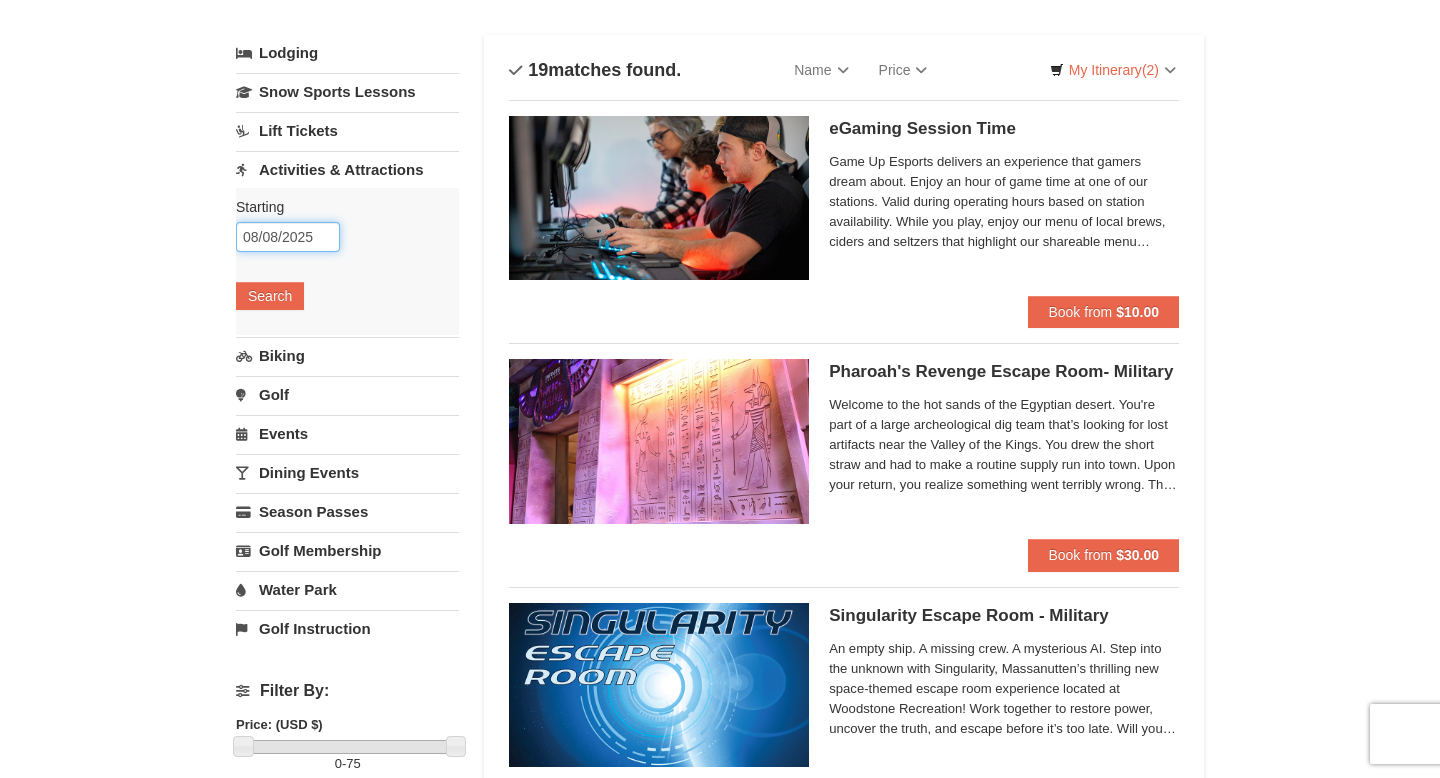 click on "08/08/2025" at bounding box center (288, 237) 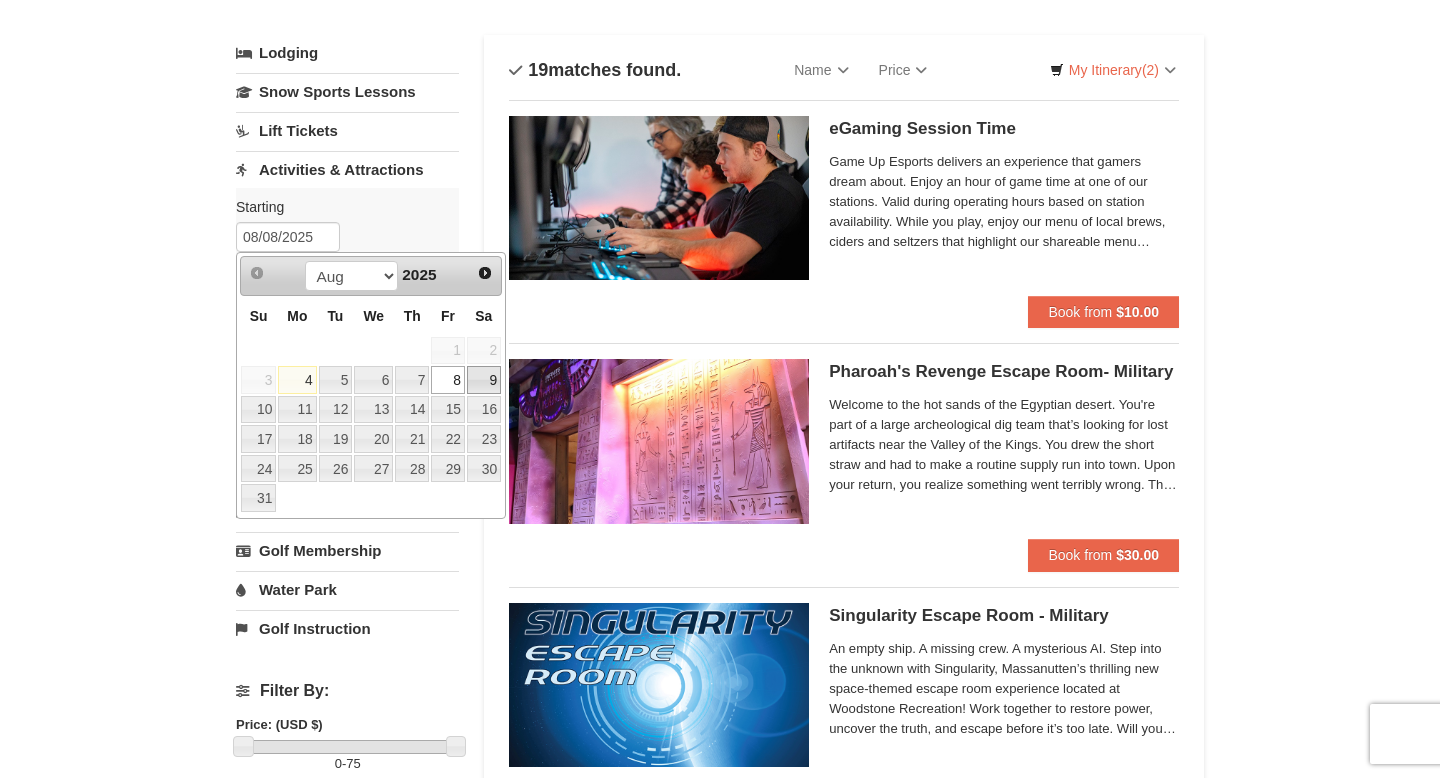 click on "9" at bounding box center [484, 380] 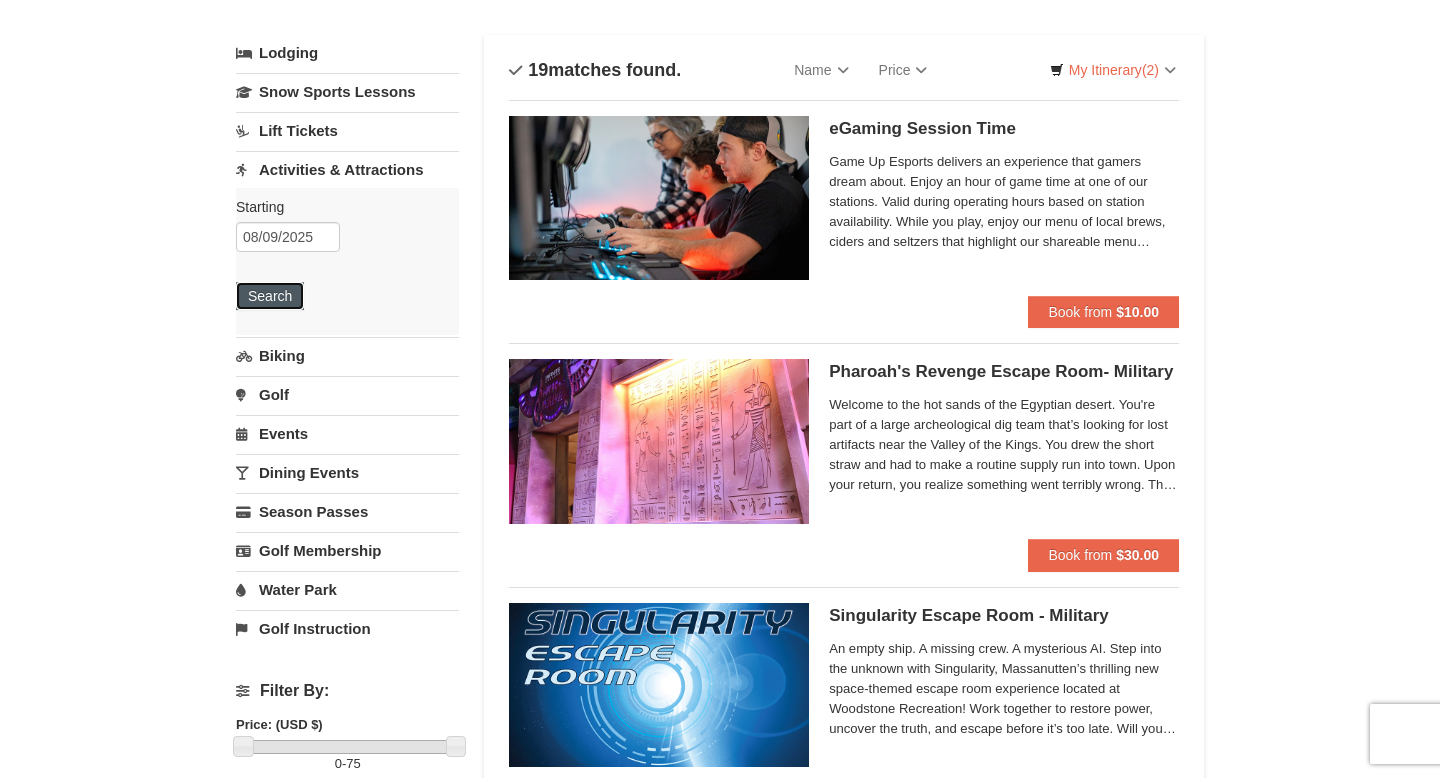 click on "Search" at bounding box center [270, 296] 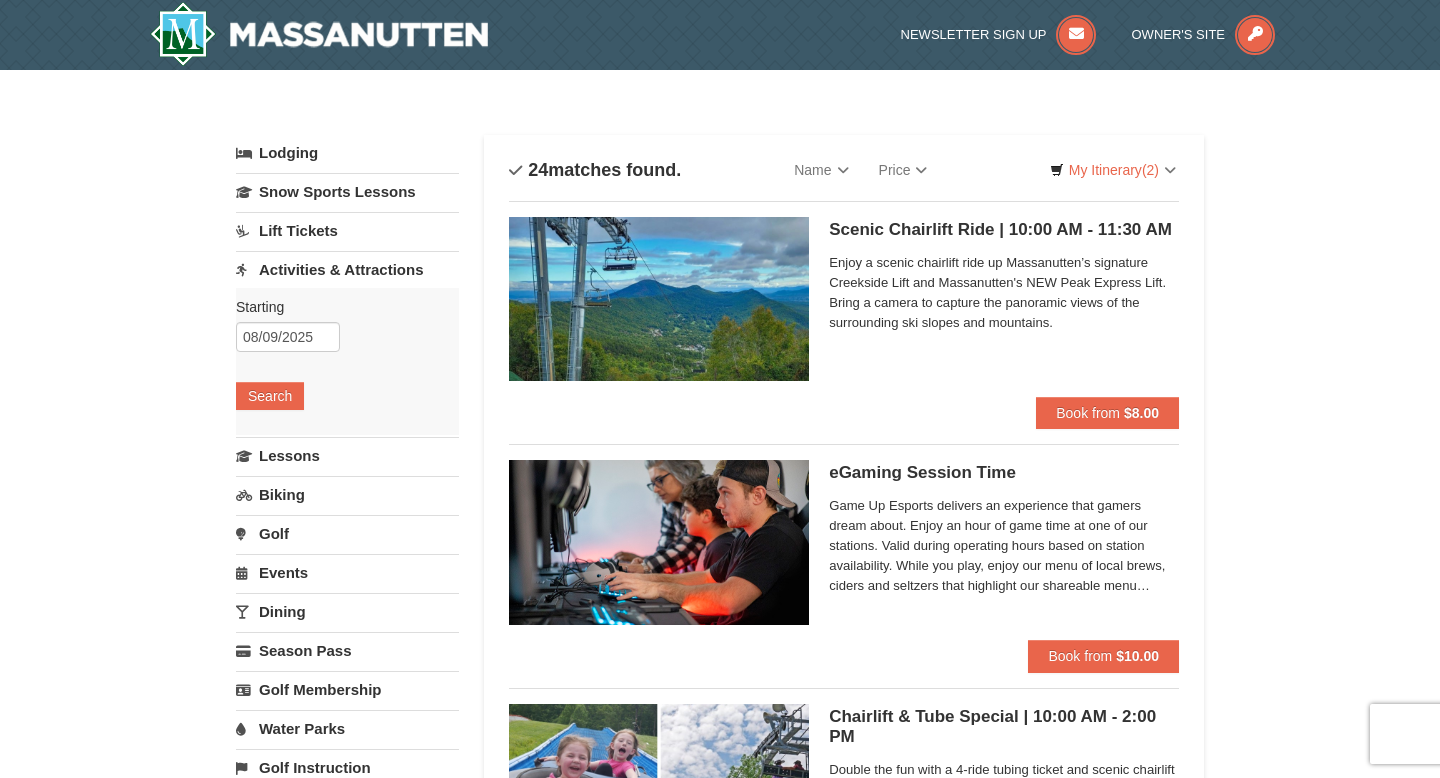 scroll, scrollTop: 0, scrollLeft: 0, axis: both 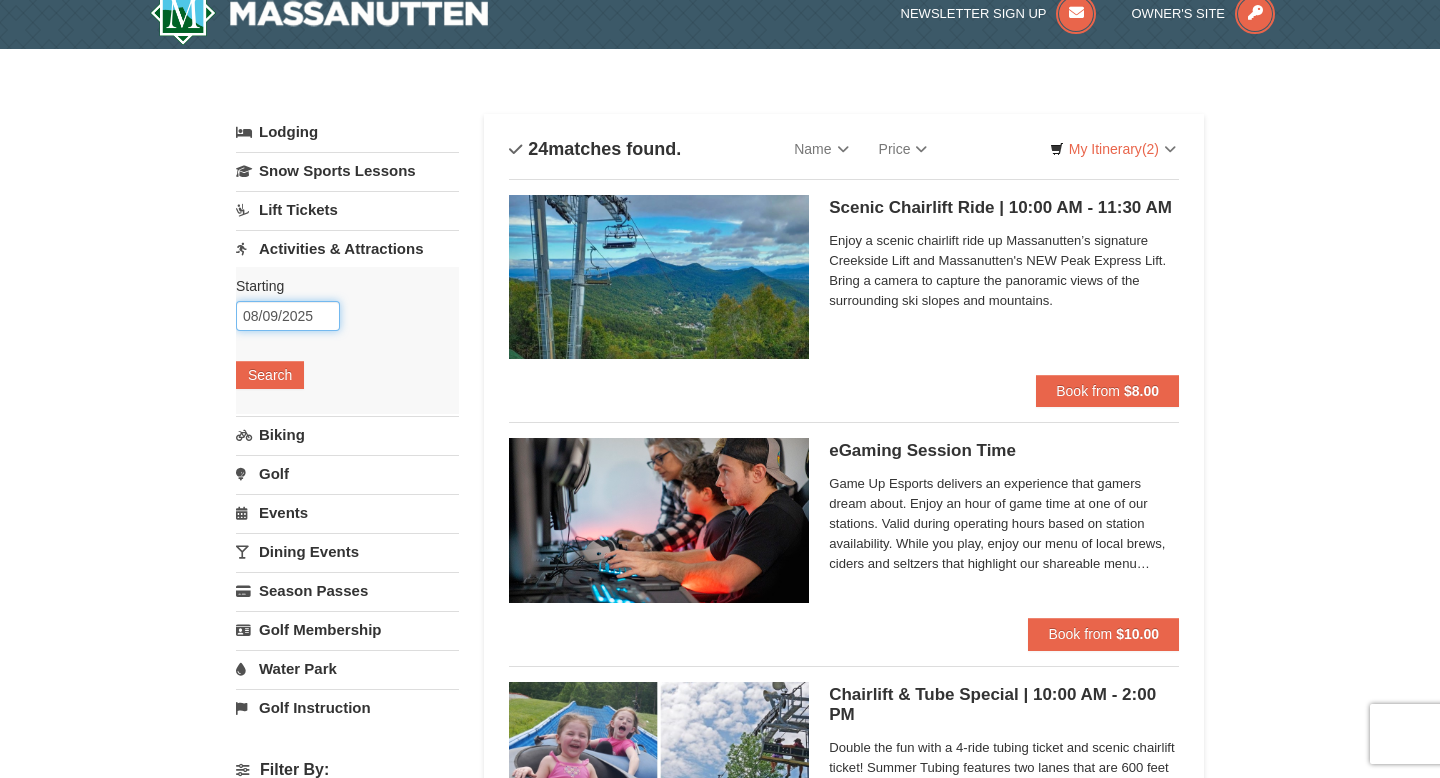 click on "08/09/2025" at bounding box center [288, 316] 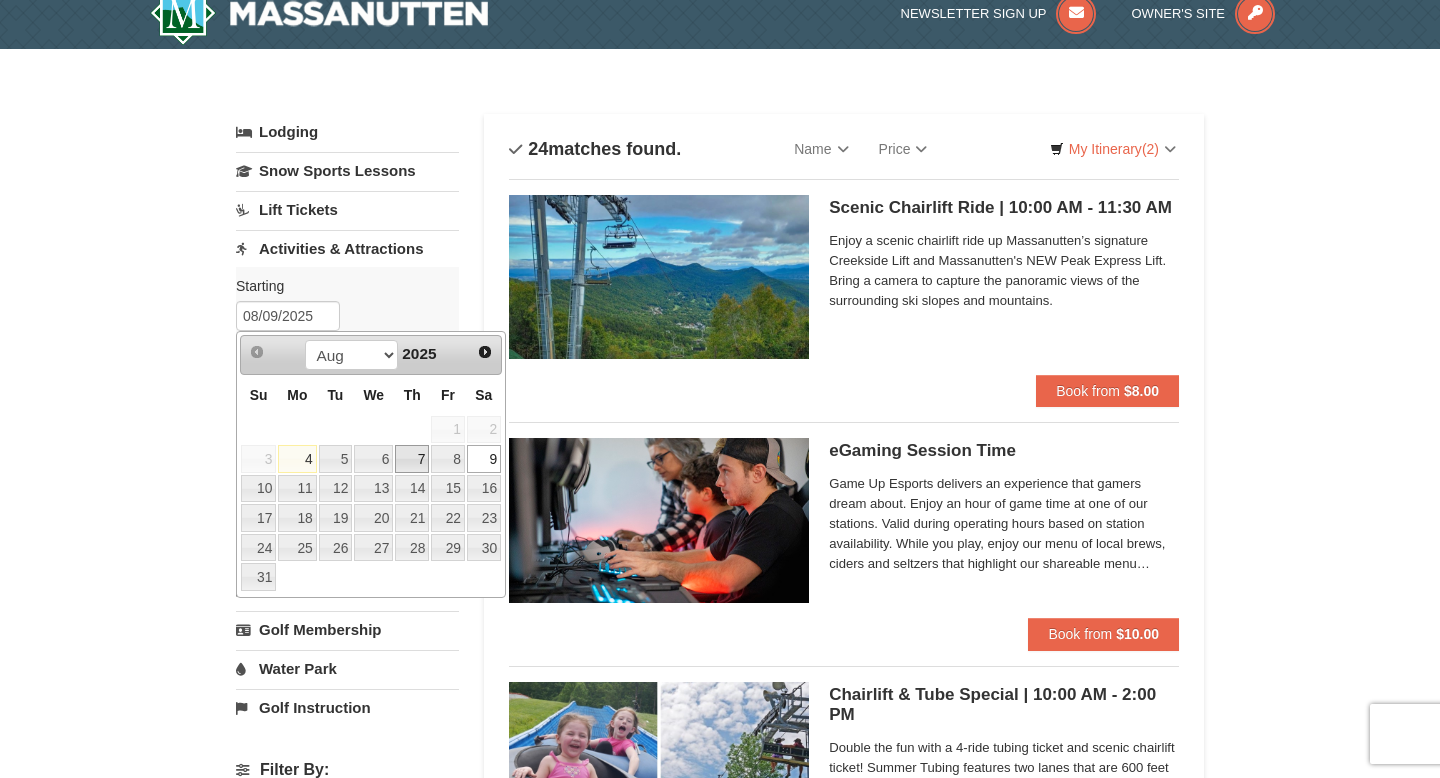 click on "7" at bounding box center (412, 459) 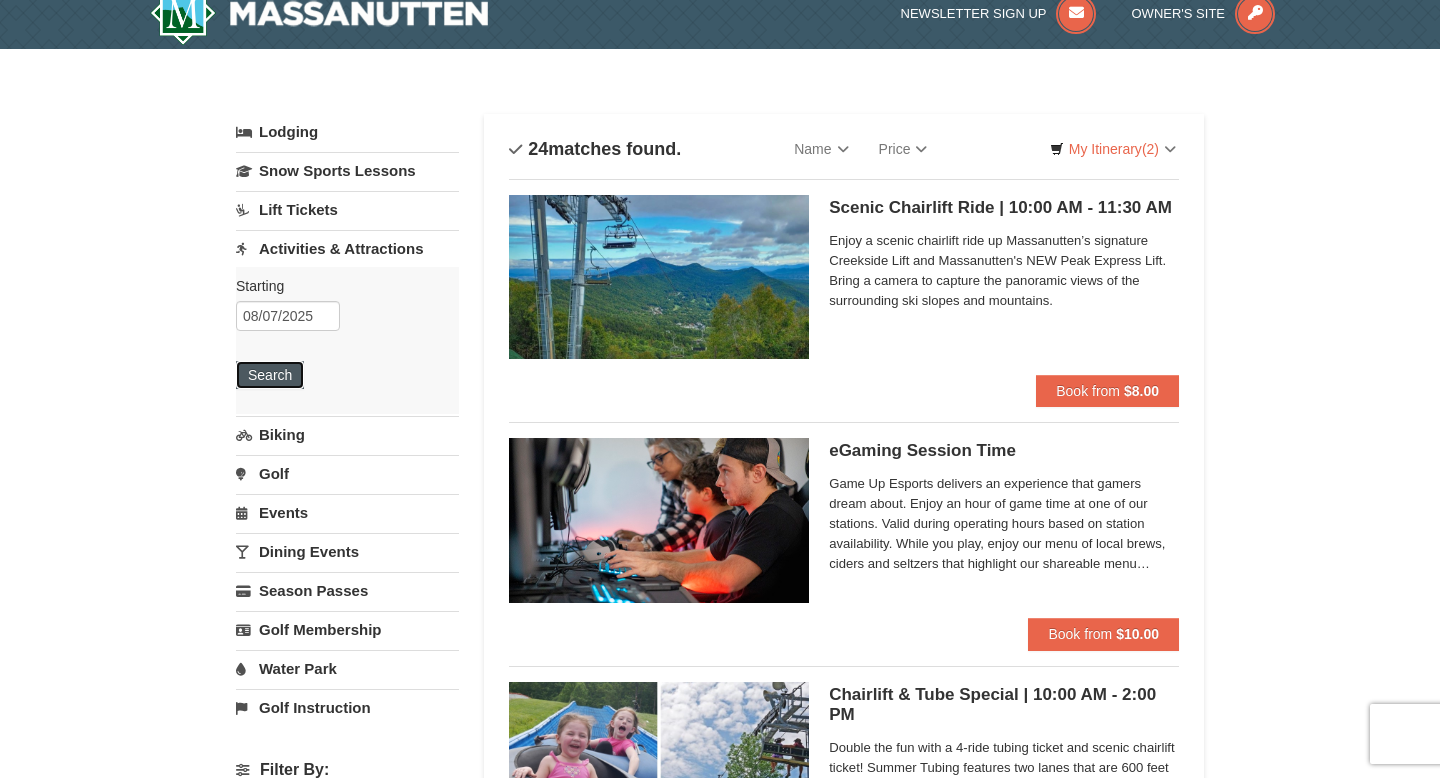 click on "Search" at bounding box center [270, 375] 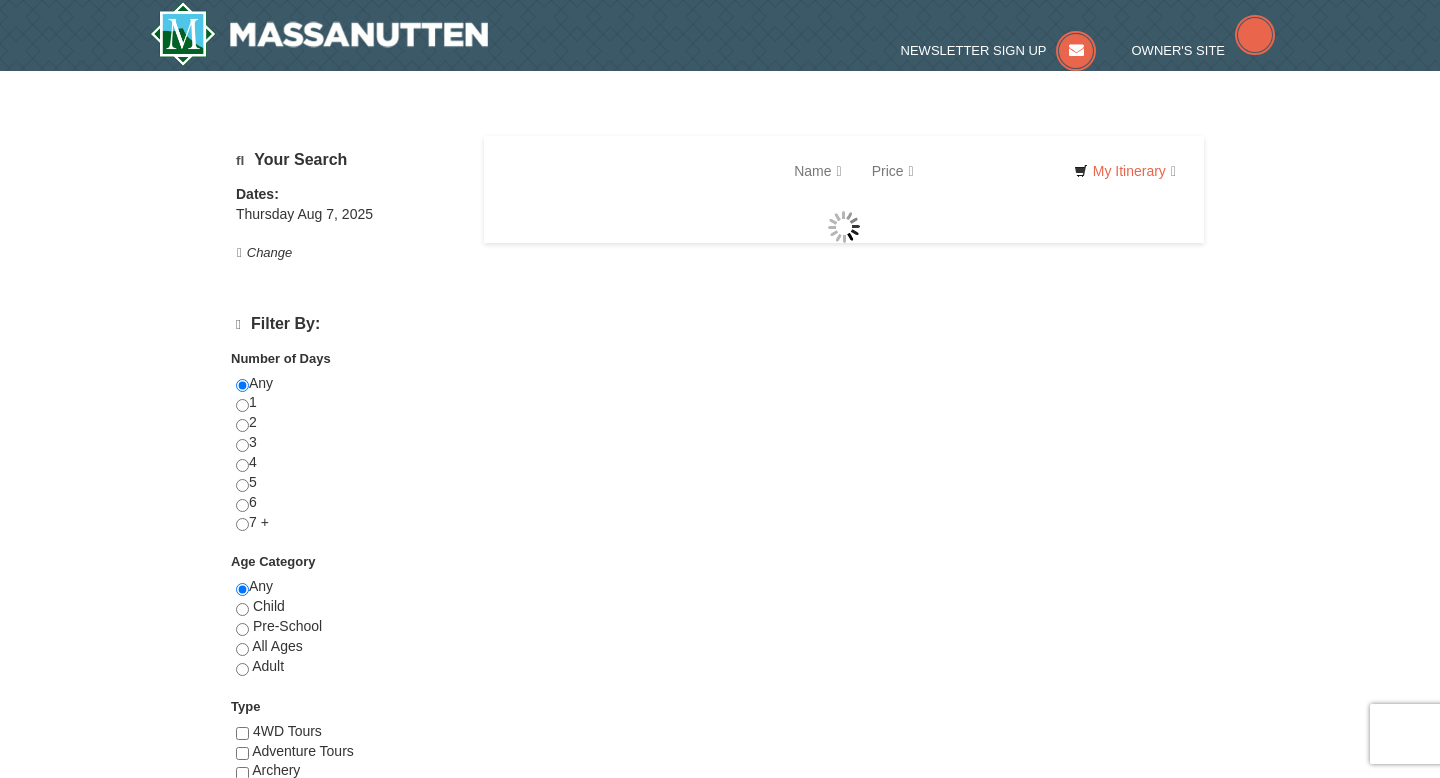scroll, scrollTop: 0, scrollLeft: 0, axis: both 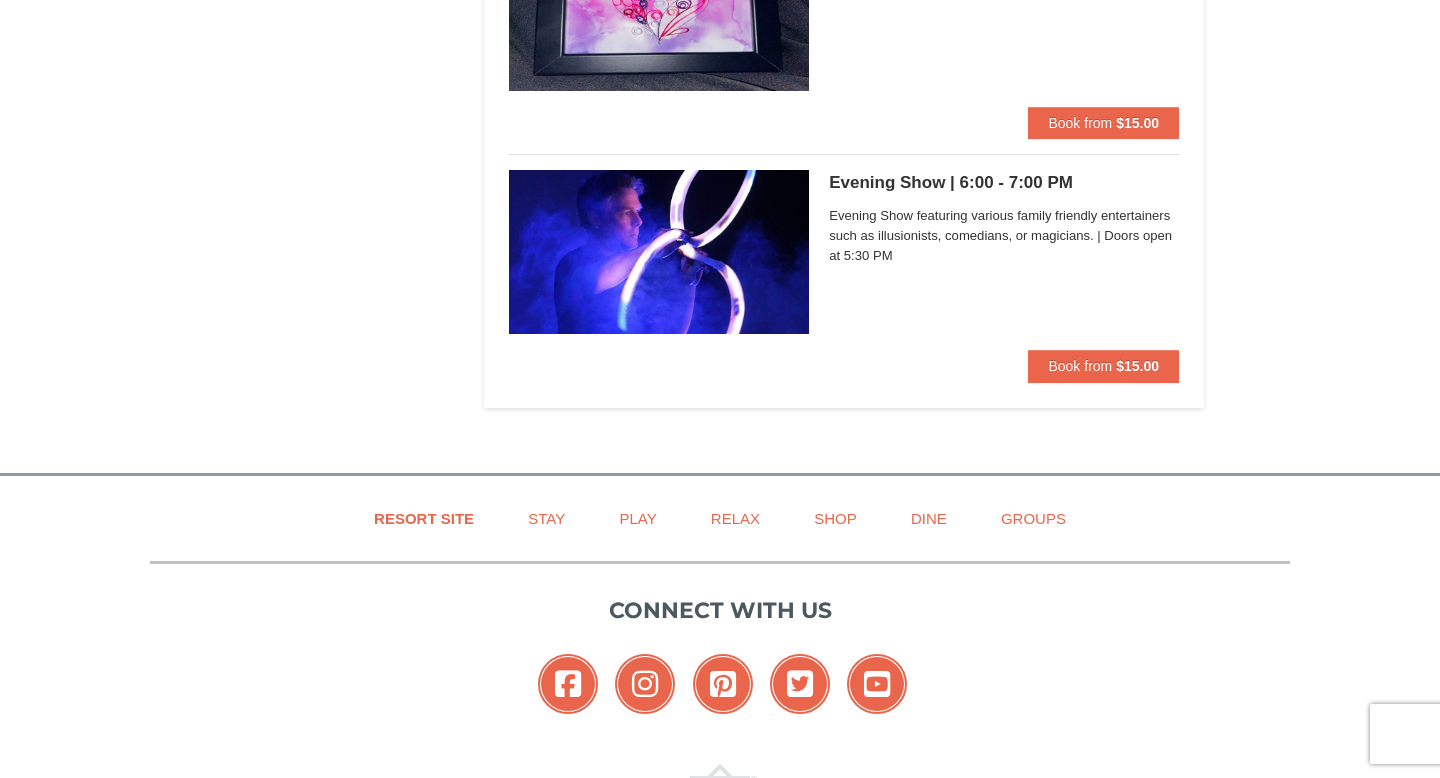 click on "Evening Show featuring various family friendly entertainers such as illusionists, comedians, or magicians. | Doors open at 5:30 PM" at bounding box center [1004, 236] 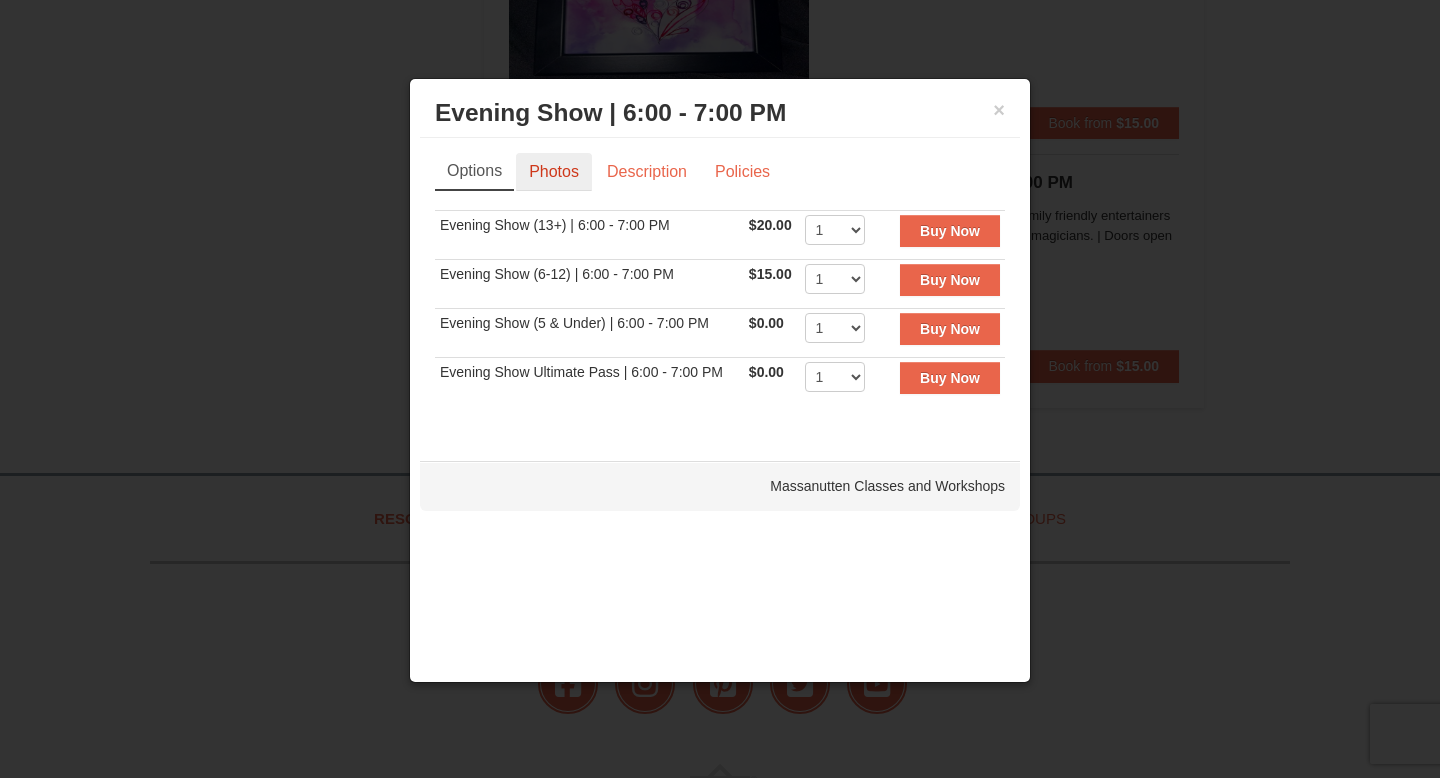 click on "Photos" at bounding box center (554, 172) 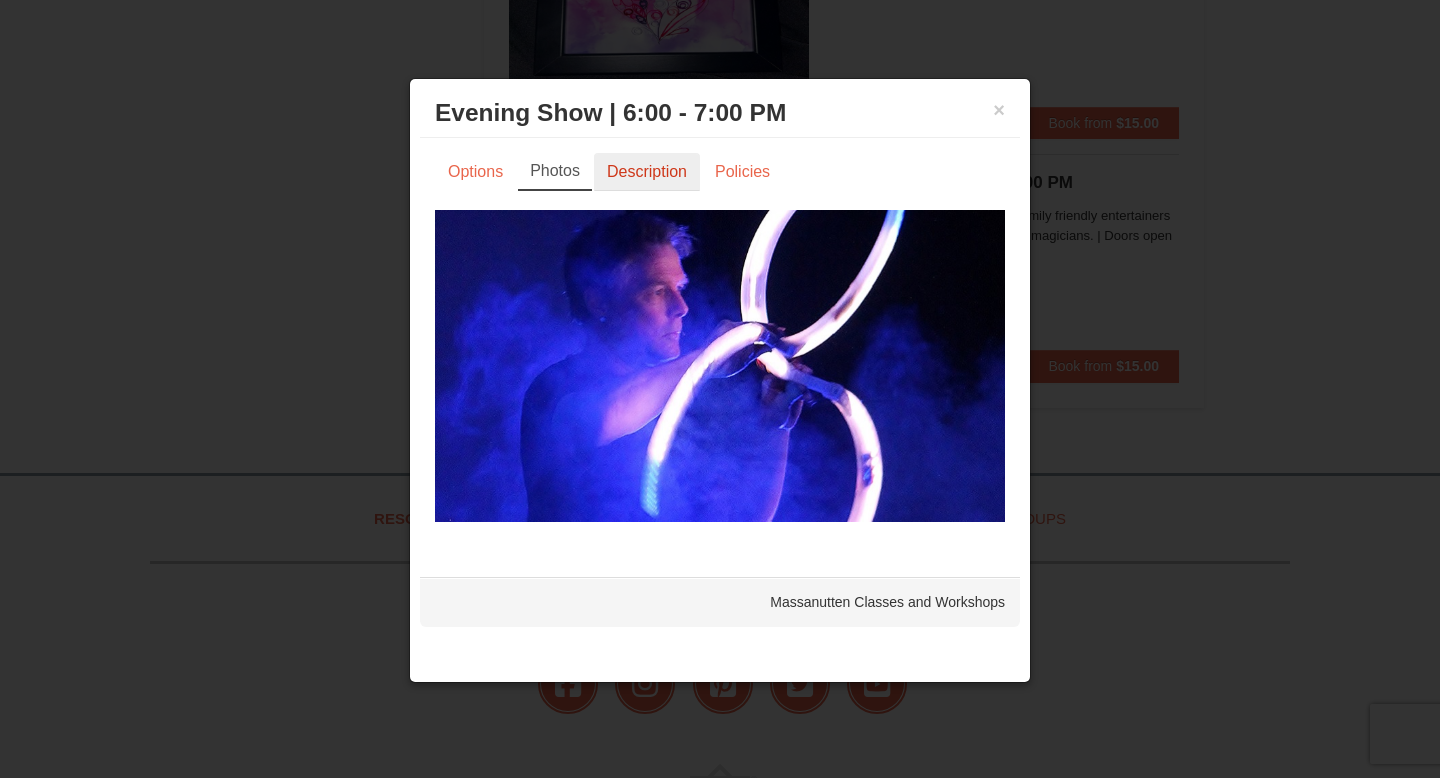 click on "Description" at bounding box center (647, 172) 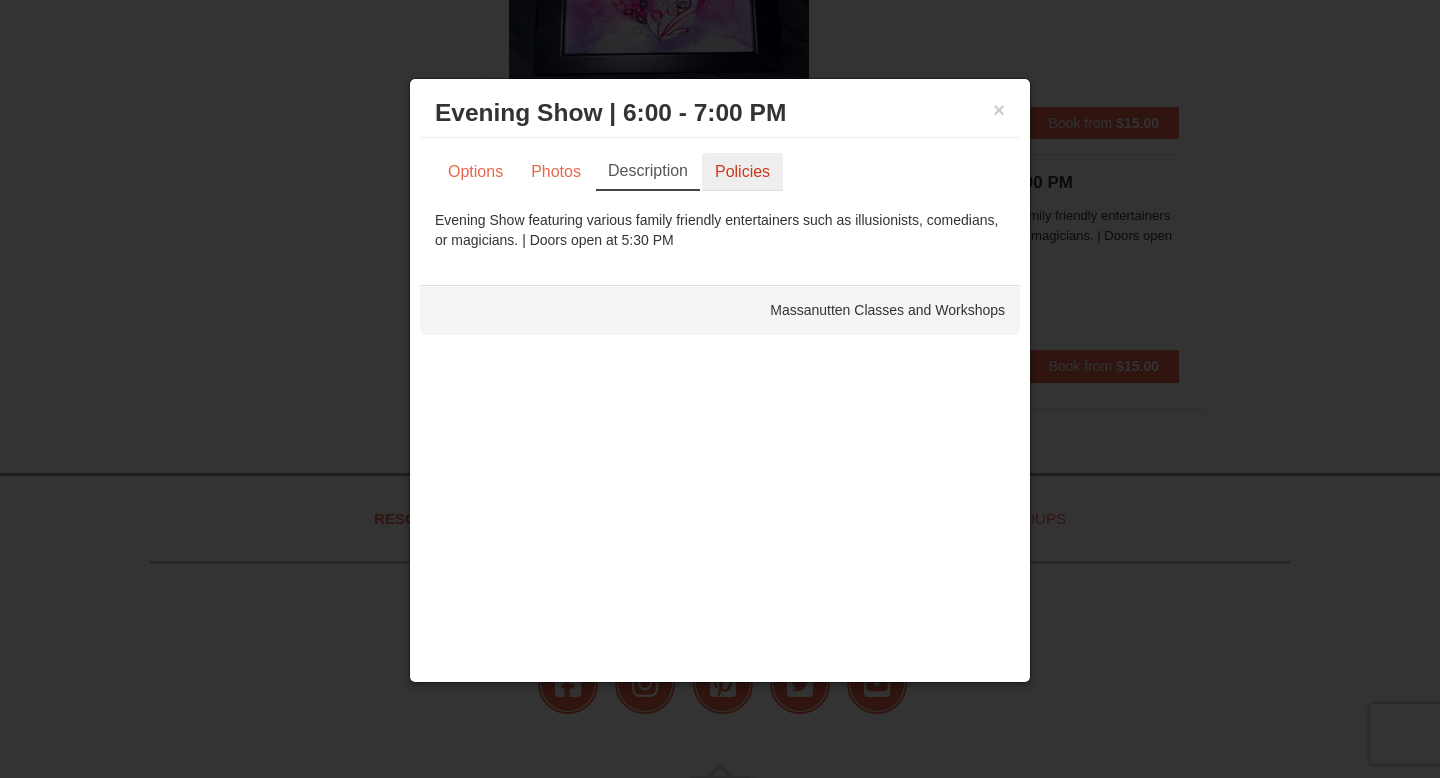 click on "Policies" at bounding box center (742, 172) 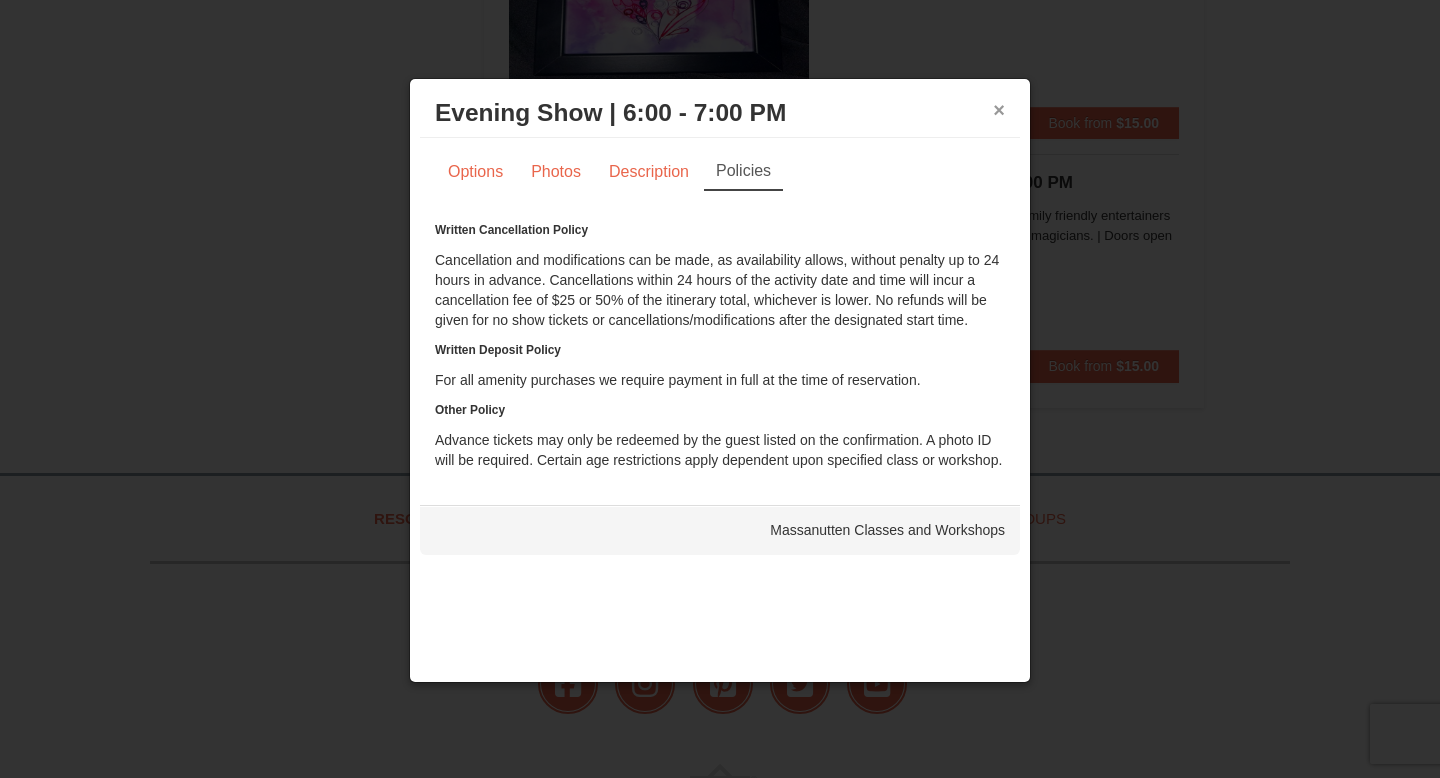 click on "×" at bounding box center (999, 110) 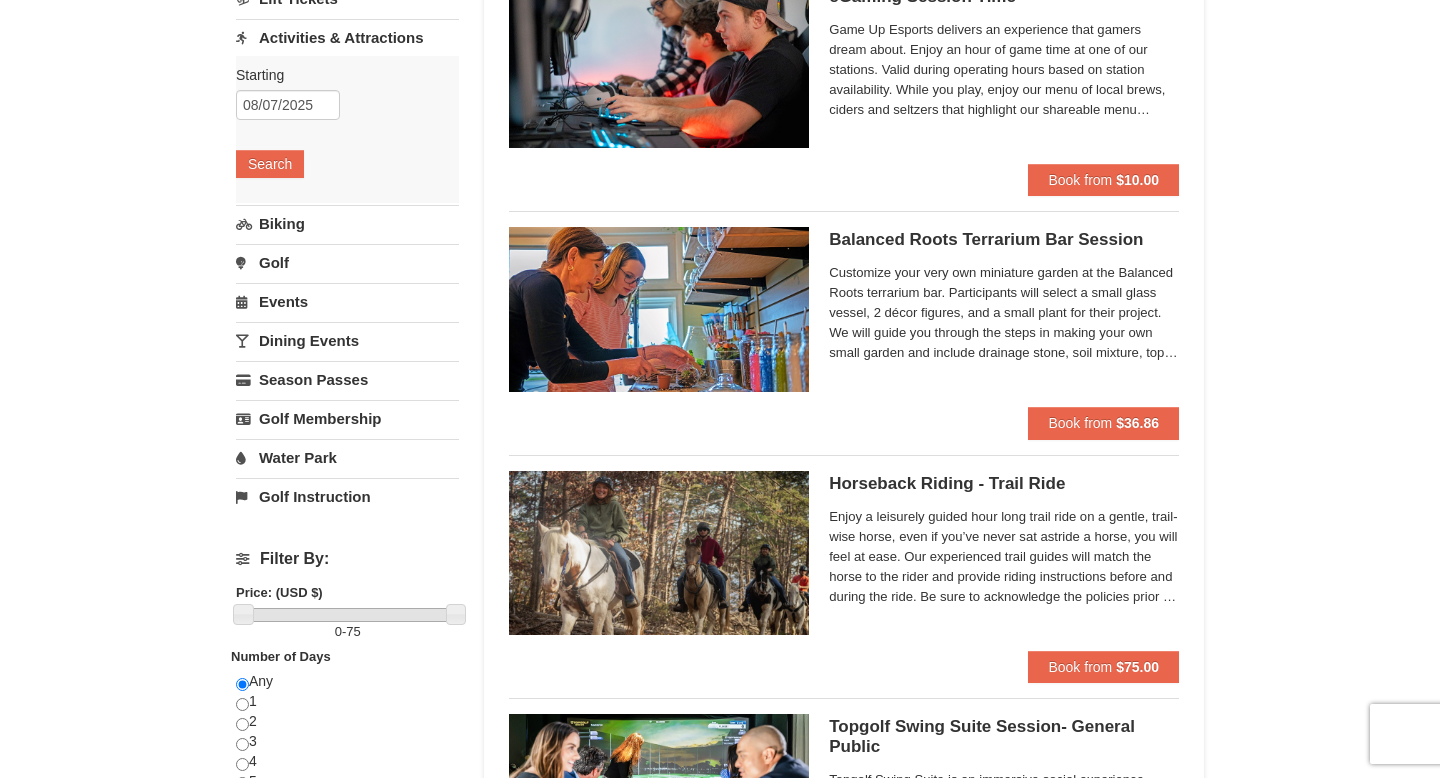 scroll, scrollTop: 231, scrollLeft: 0, axis: vertical 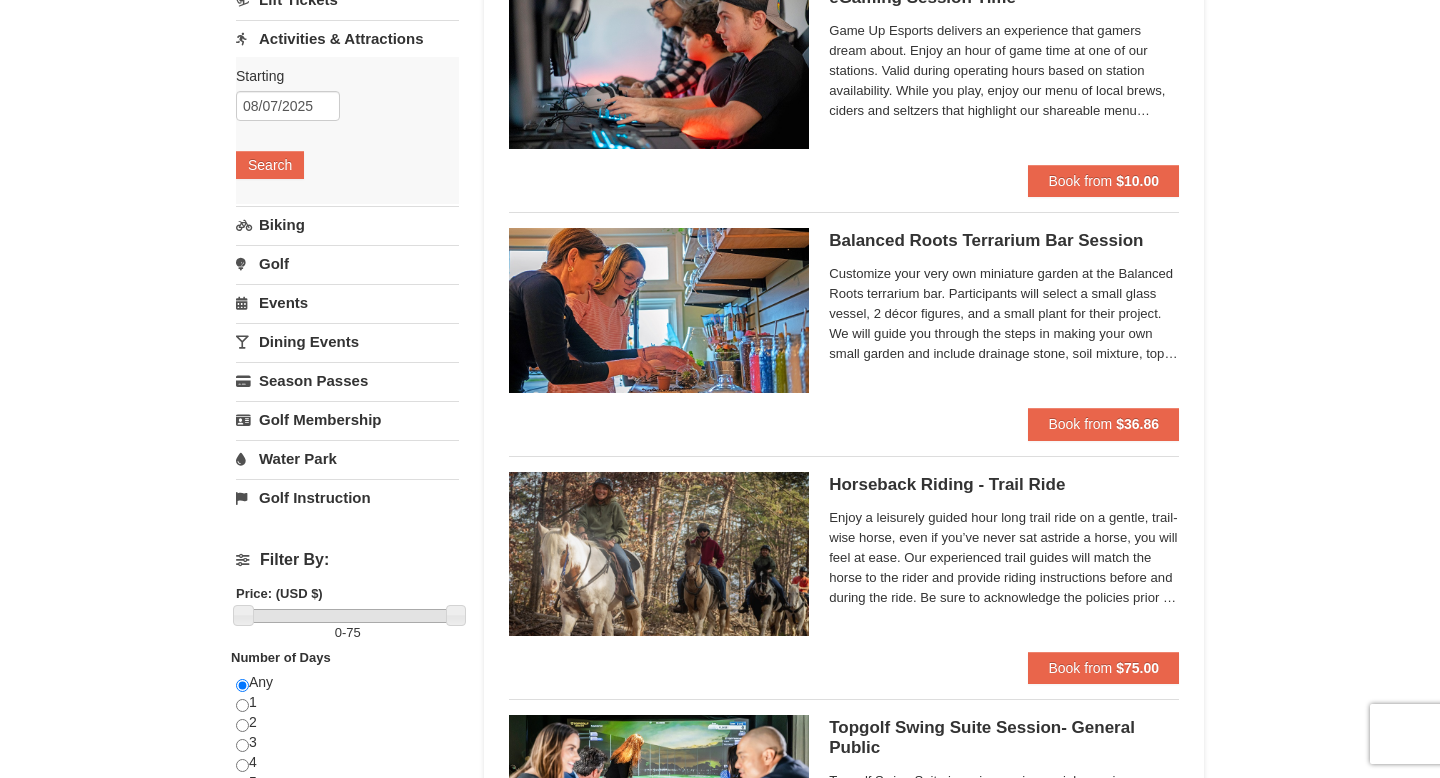 click on "Events" at bounding box center (347, 302) 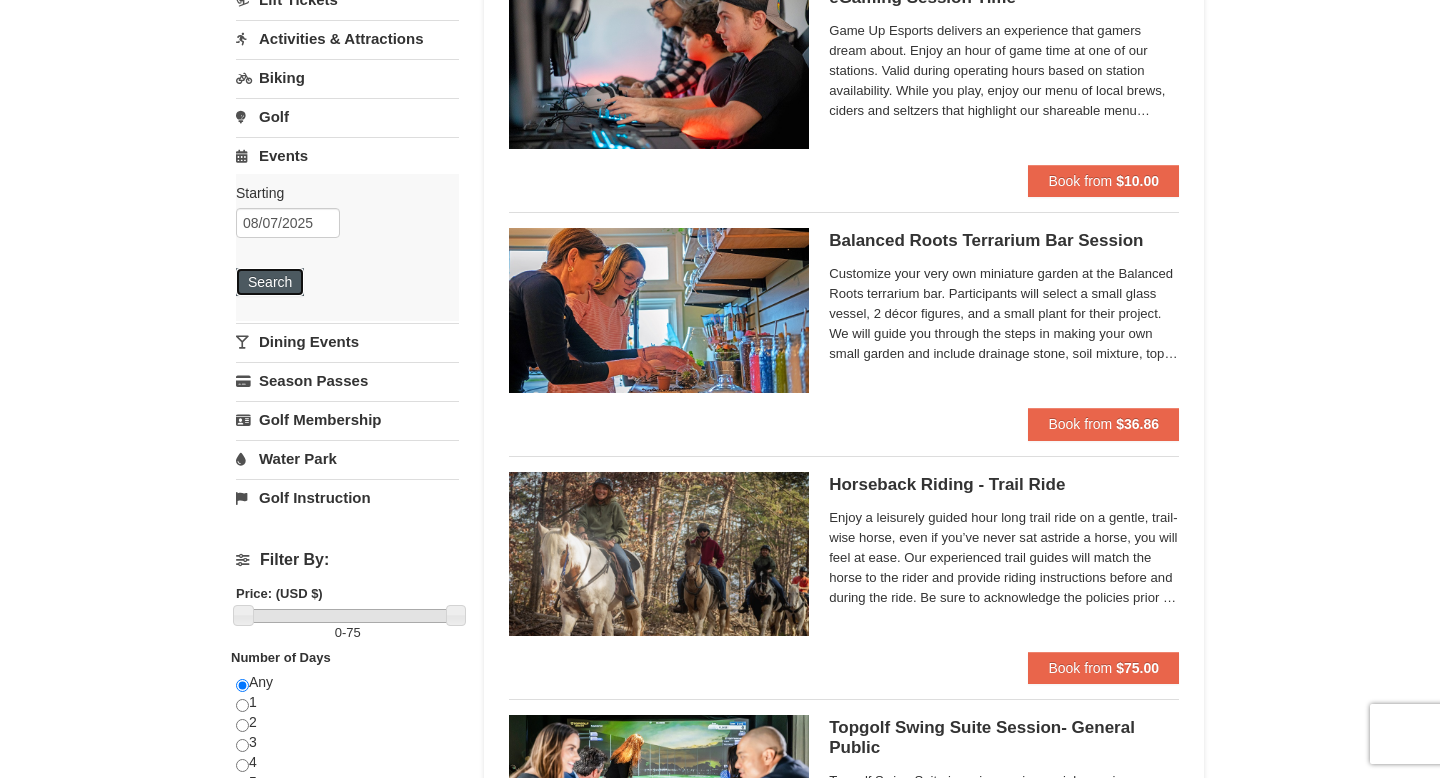 click on "Search" at bounding box center (270, 282) 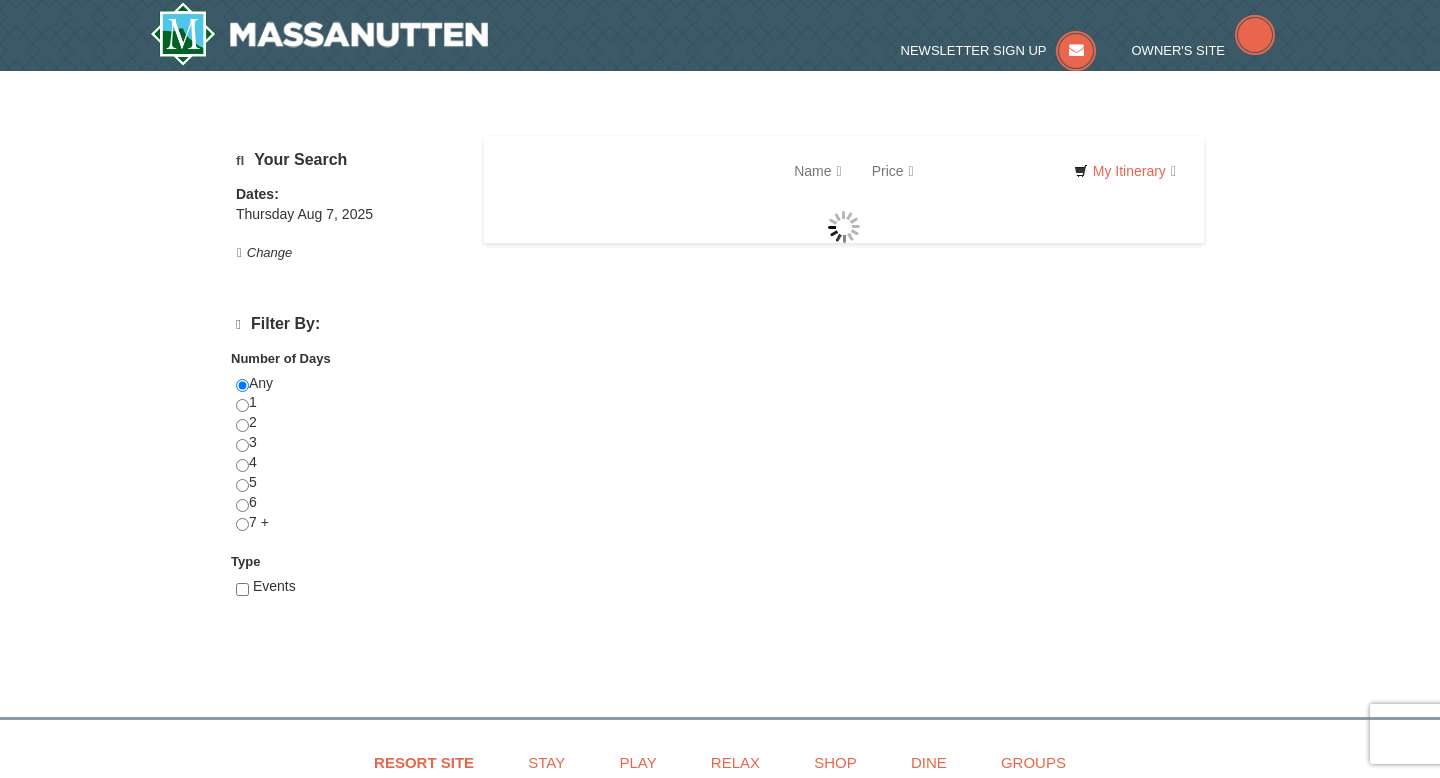 scroll, scrollTop: 0, scrollLeft: 0, axis: both 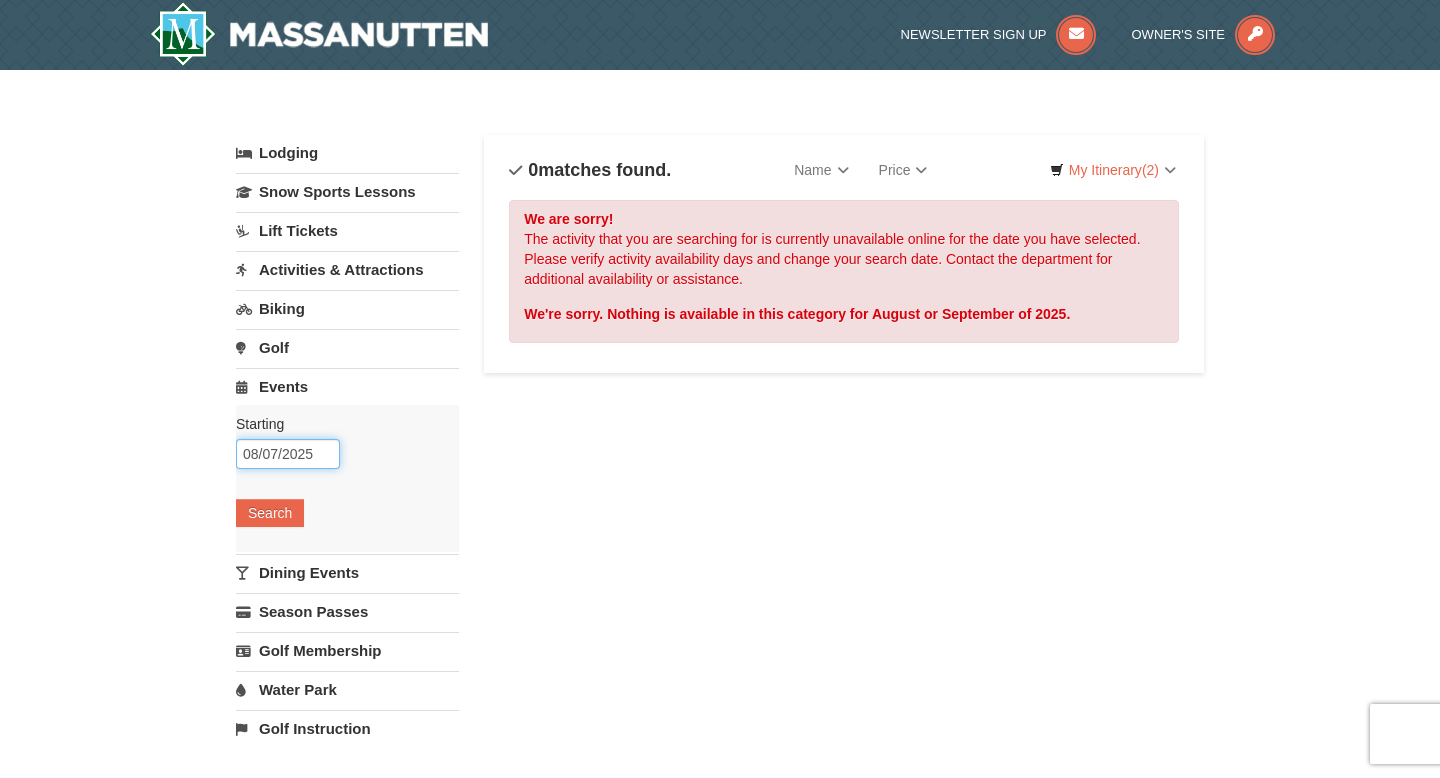 click on "08/07/2025" at bounding box center (288, 454) 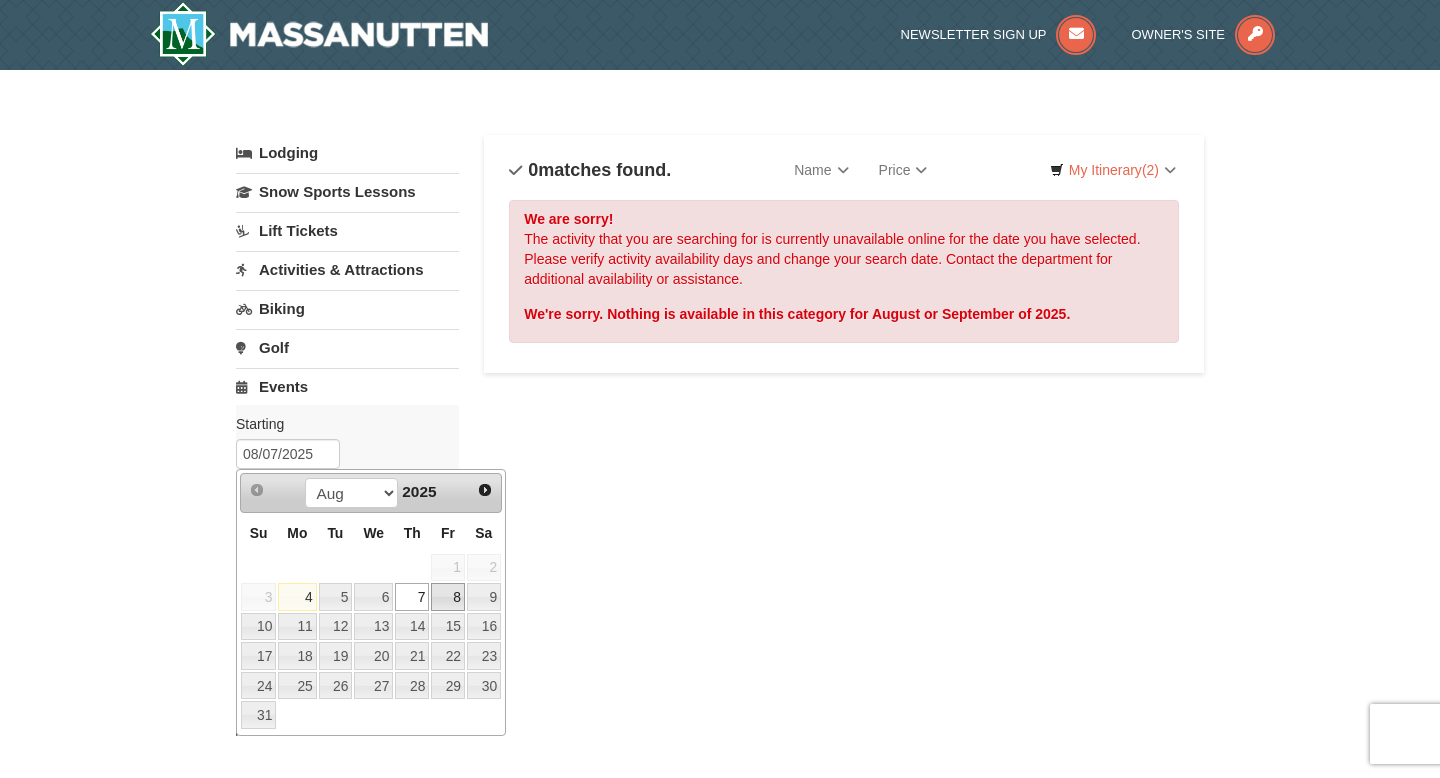 click on "8" at bounding box center [448, 597] 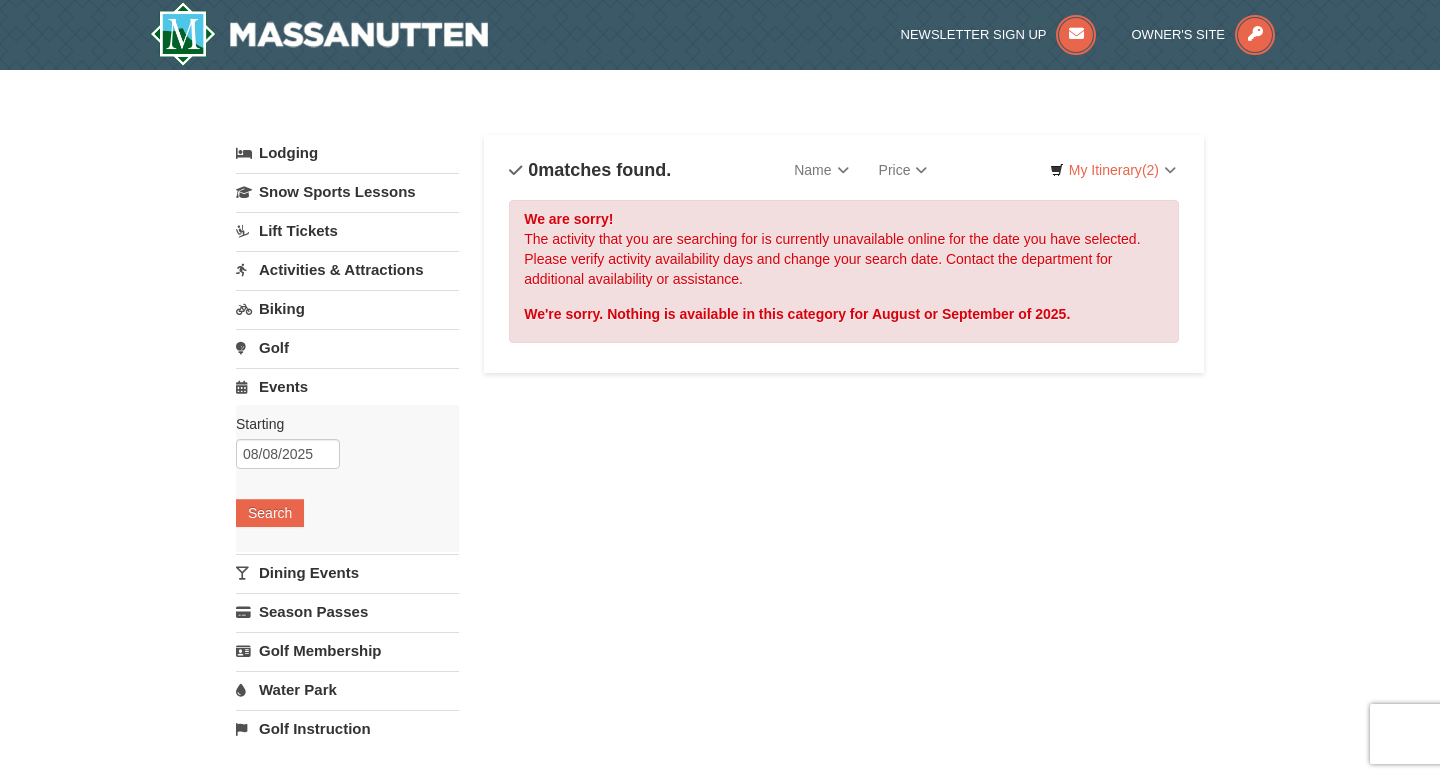 click on "Starting Please format dates MM/DD/YYYY Please format dates MM/DD/YYYY
08/08/2025
Search" at bounding box center [347, 478] 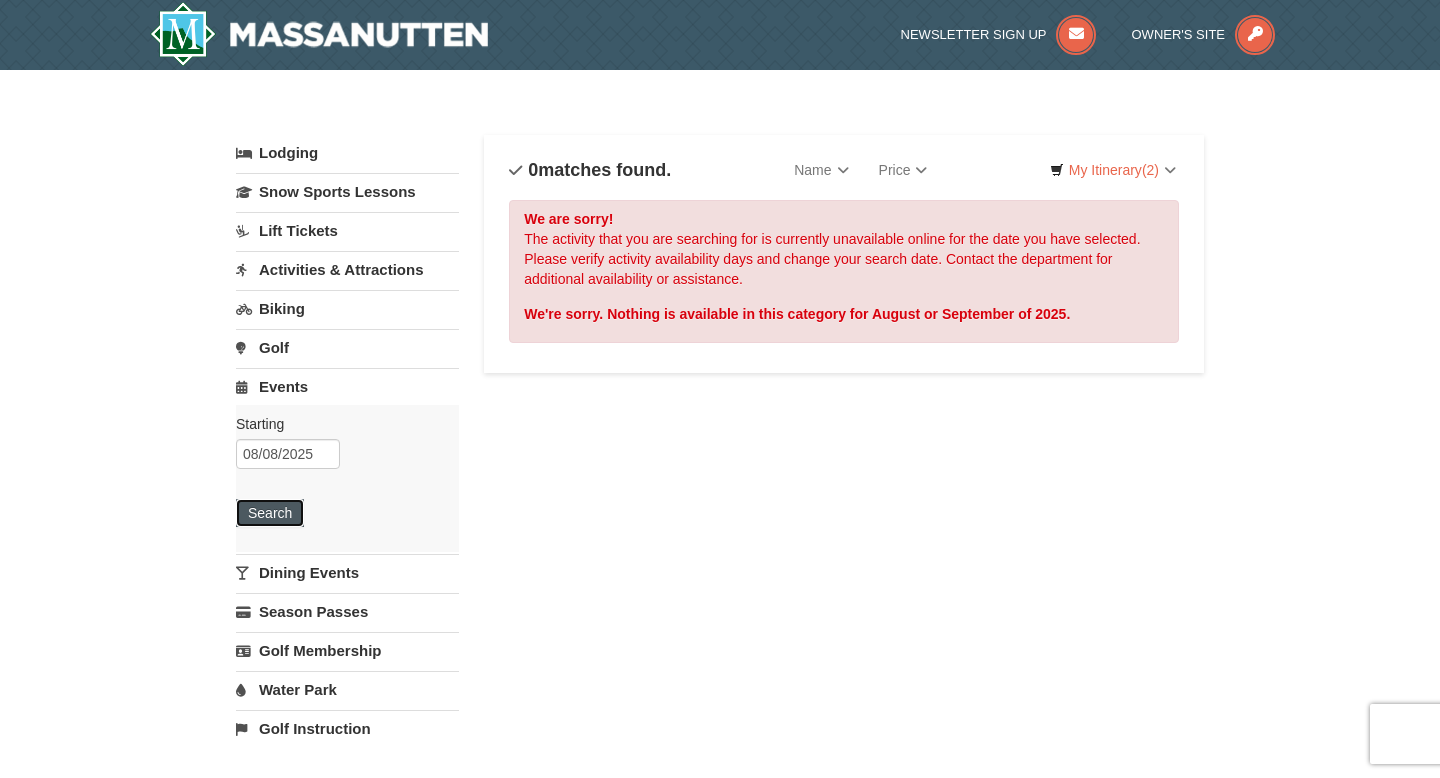 click on "Search" at bounding box center [270, 513] 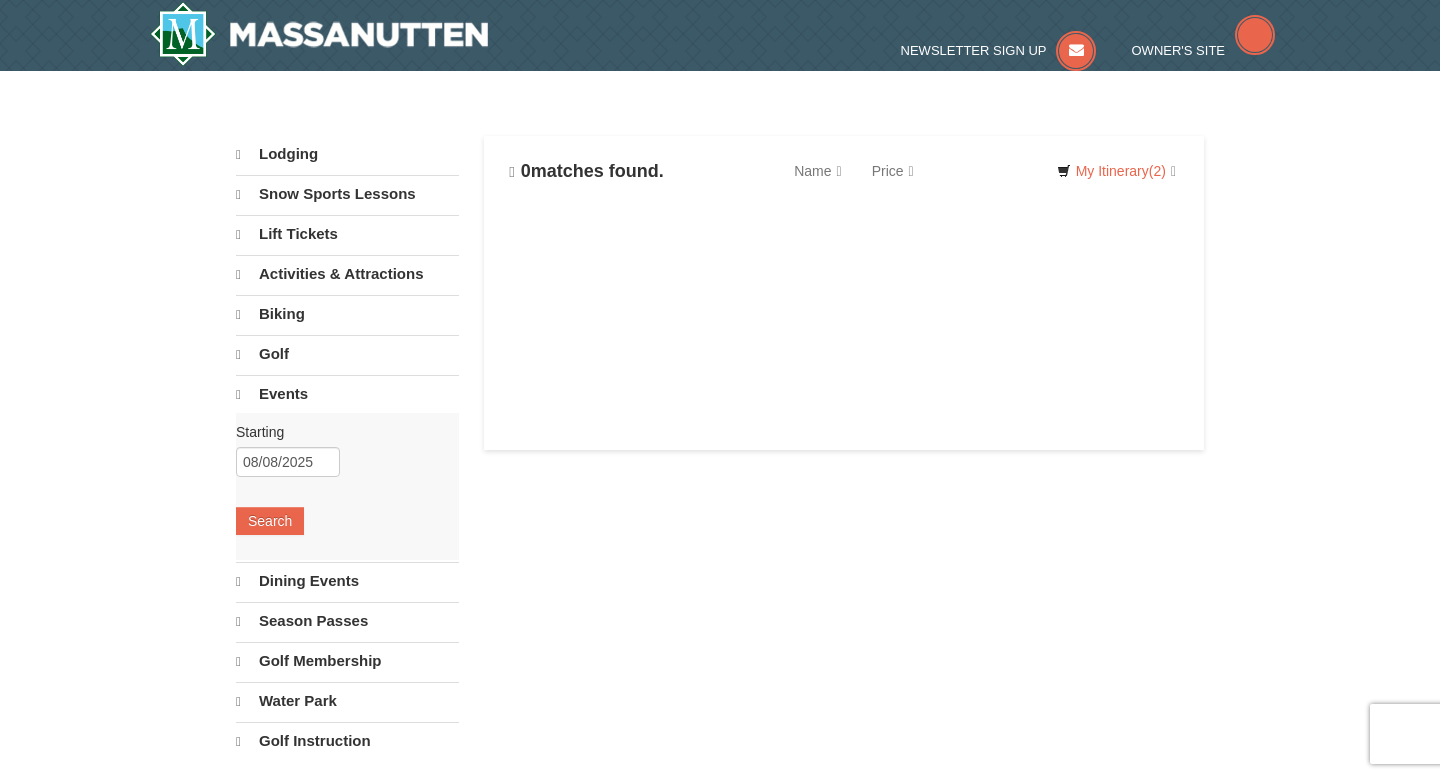 scroll, scrollTop: 0, scrollLeft: 0, axis: both 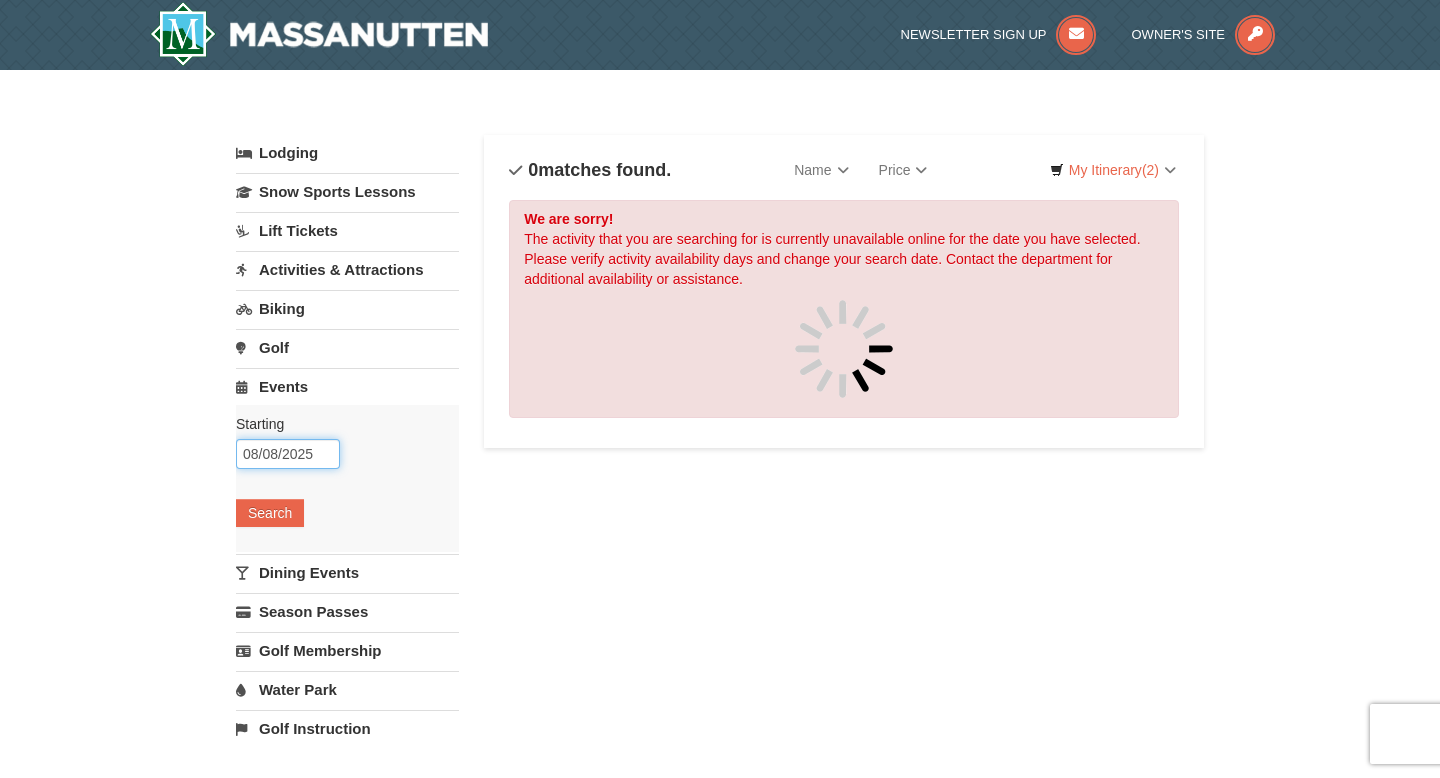 click on "08/08/2025" at bounding box center (288, 454) 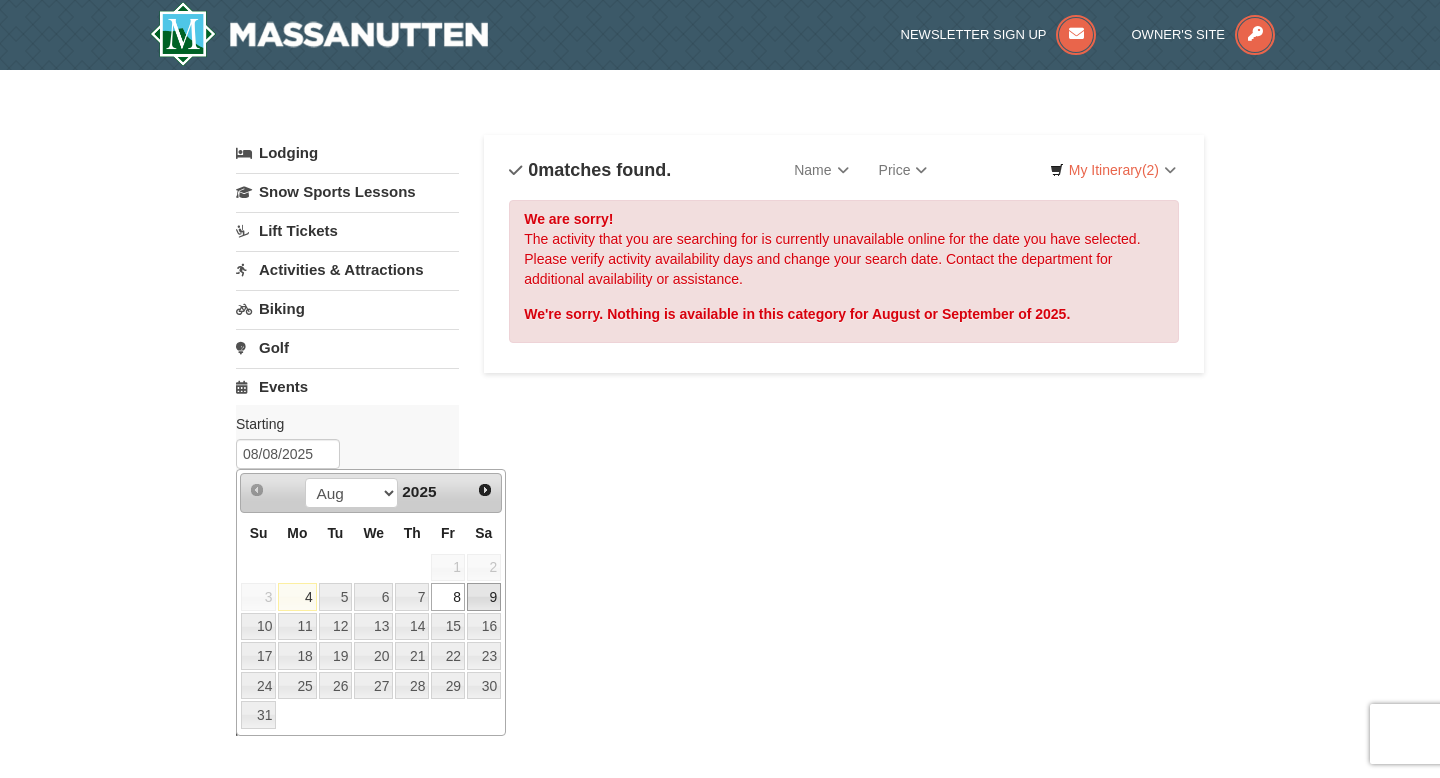 click on "9" at bounding box center (484, 597) 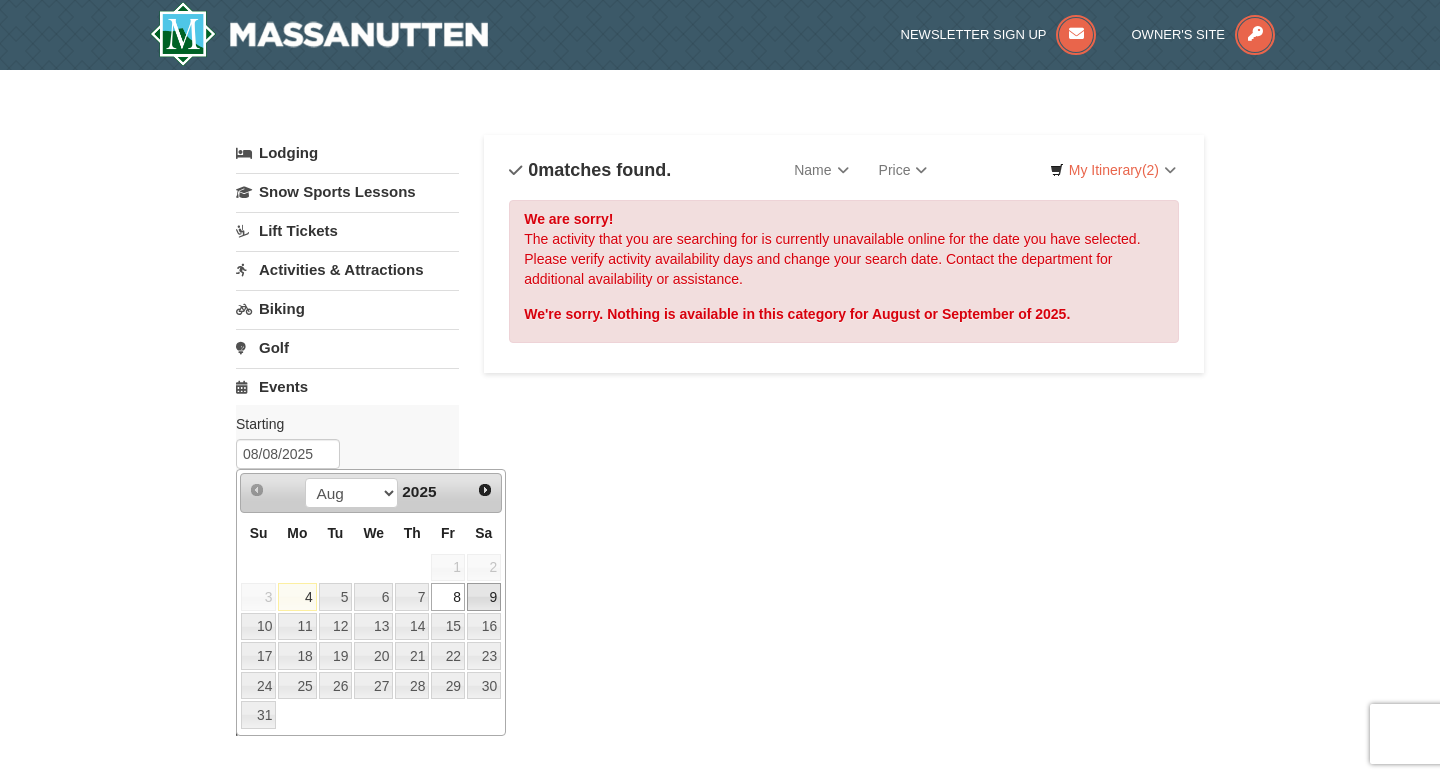 type on "08/09/2025" 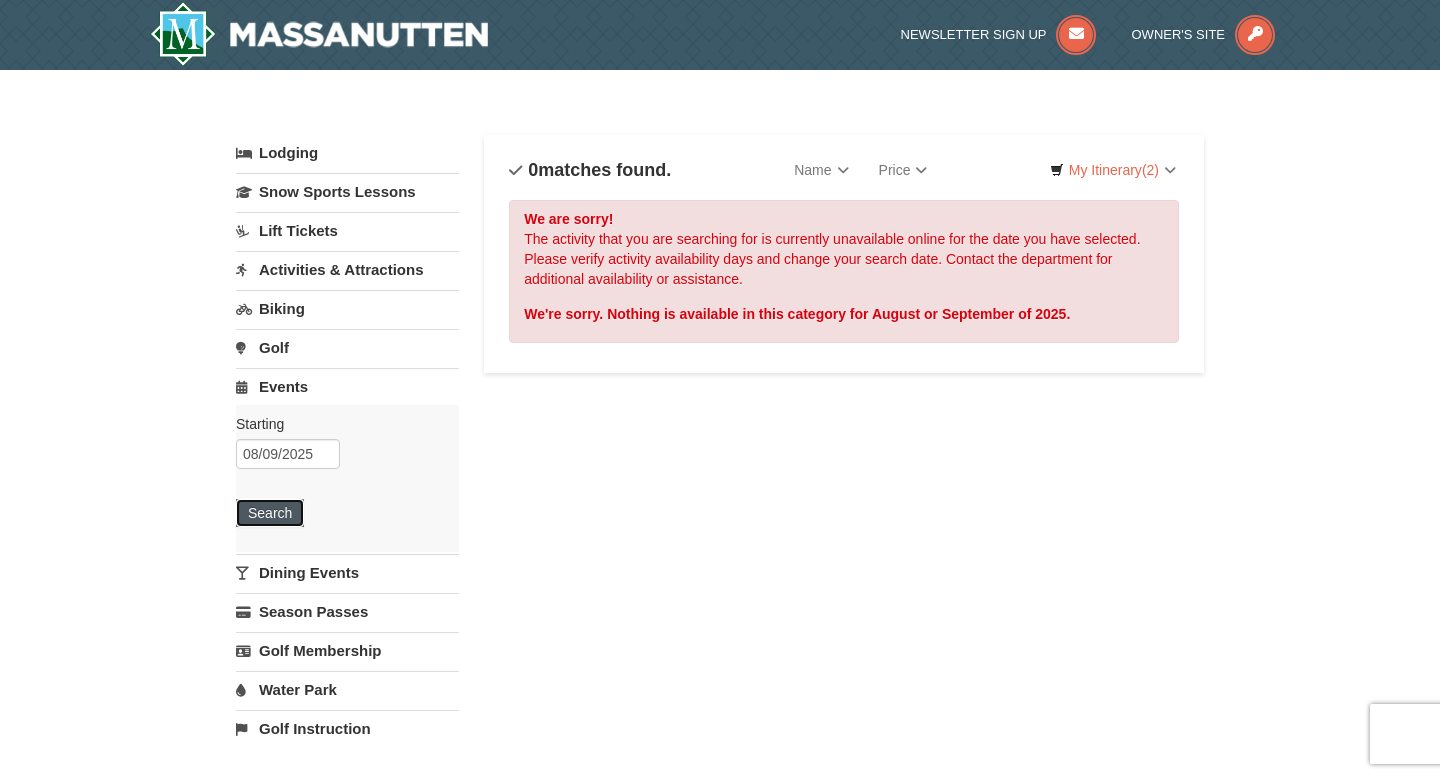 click on "Search" at bounding box center [270, 513] 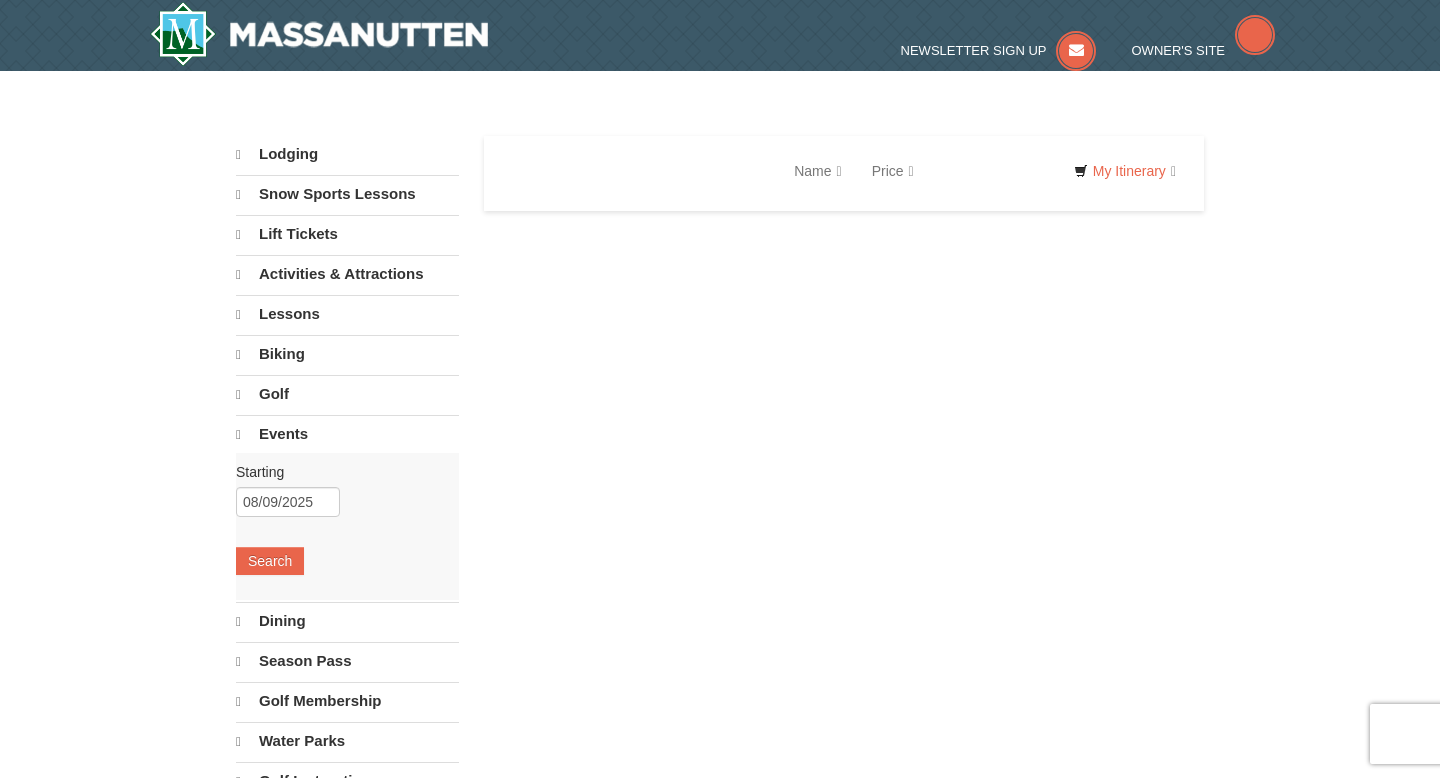 scroll, scrollTop: 0, scrollLeft: 0, axis: both 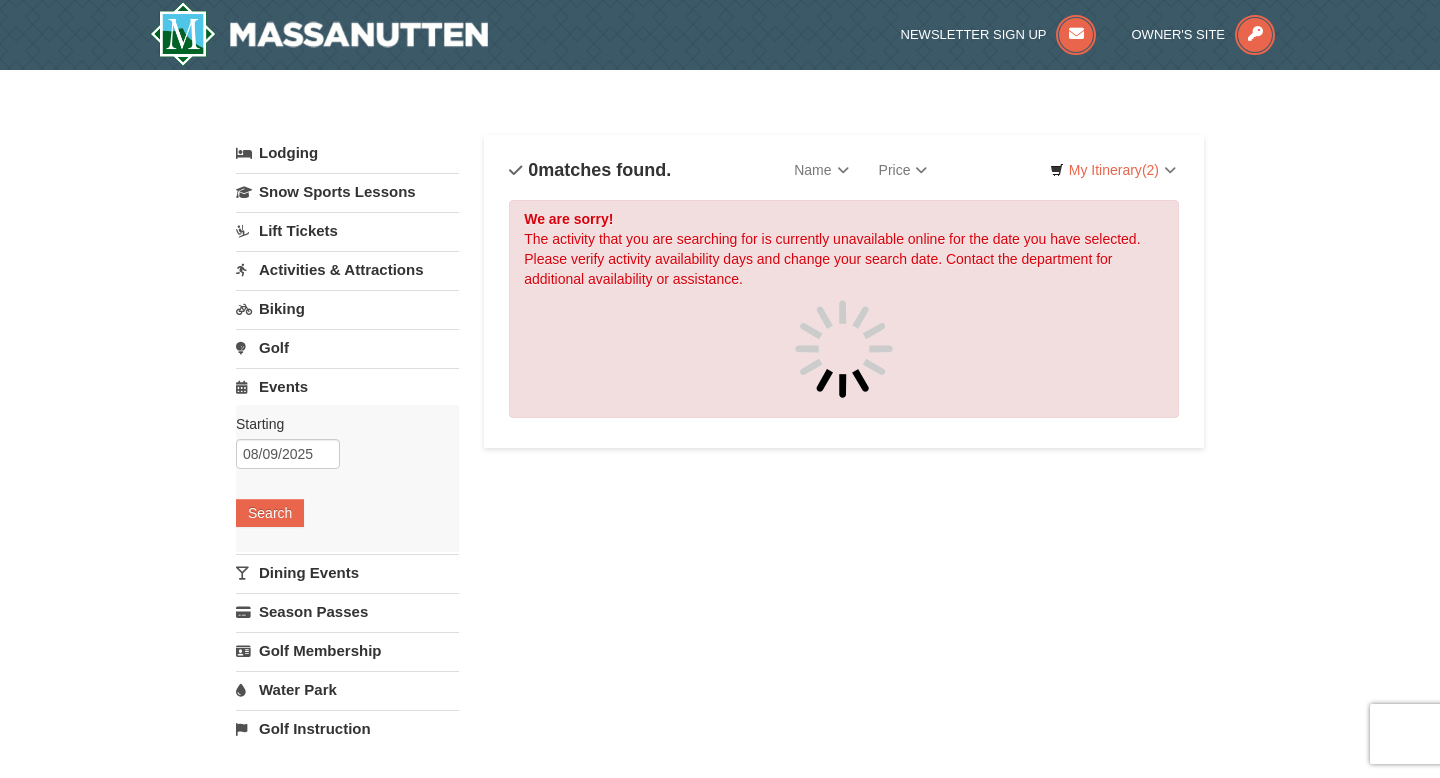 click on "Dining Events" at bounding box center [347, 572] 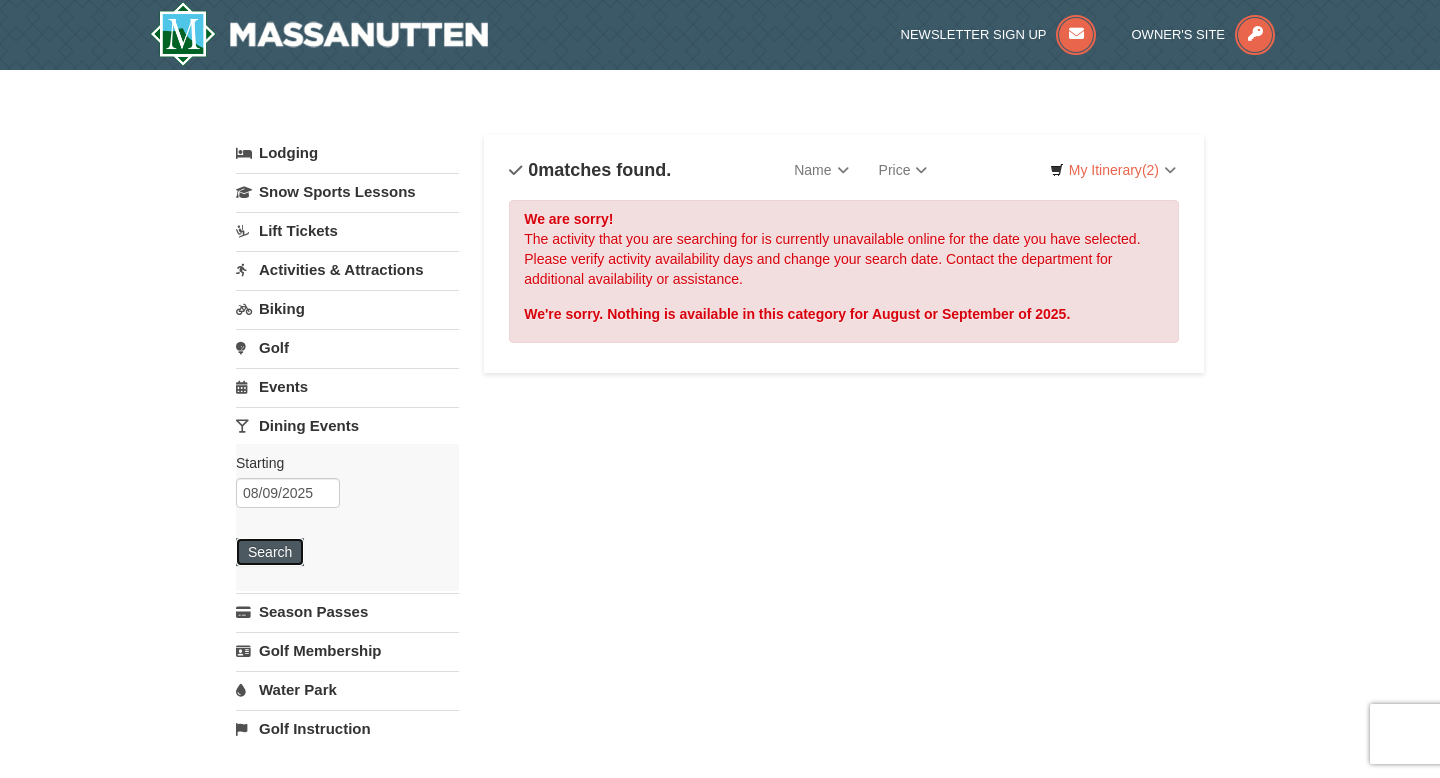 click on "Search" at bounding box center [270, 552] 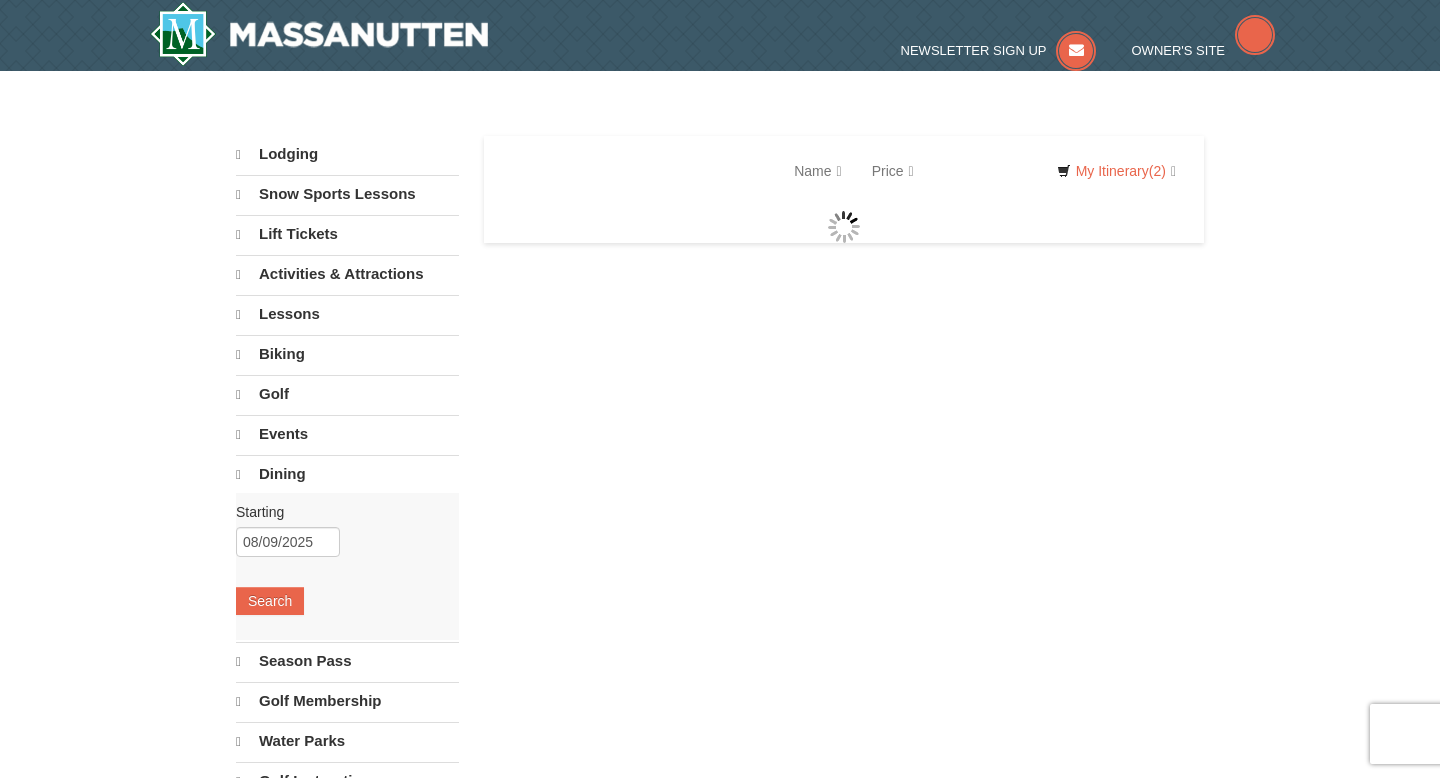 scroll, scrollTop: 0, scrollLeft: 0, axis: both 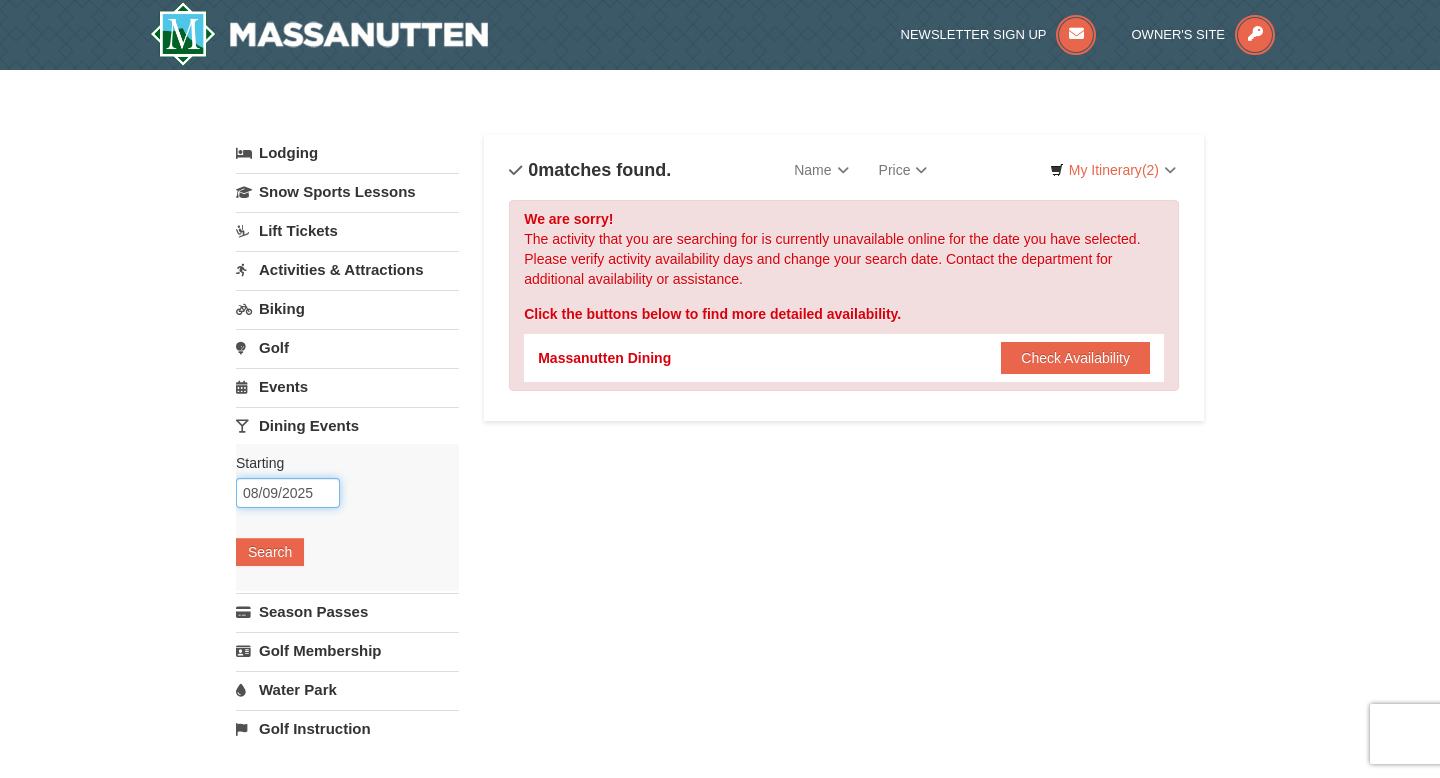click on "08/09/2025" at bounding box center (288, 493) 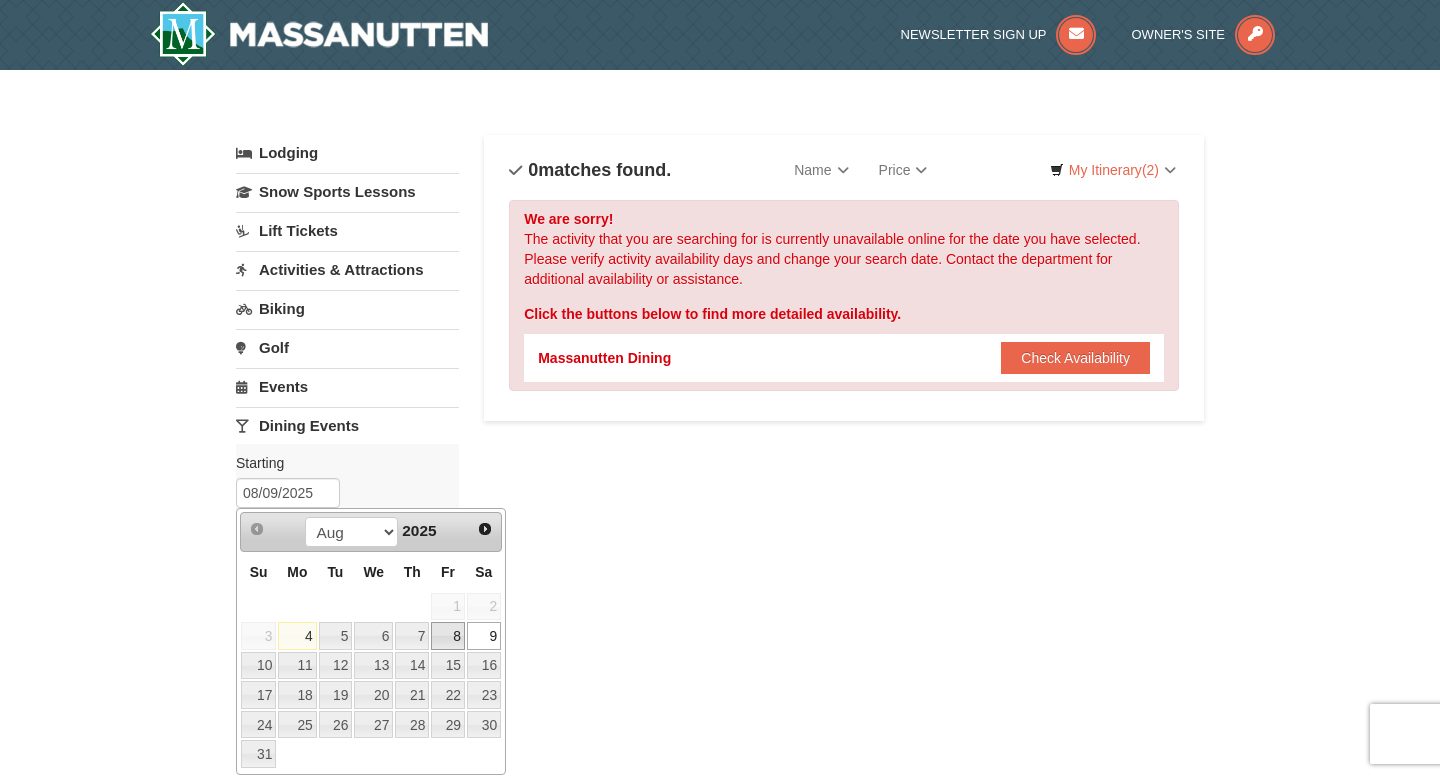 click on "8" at bounding box center (448, 636) 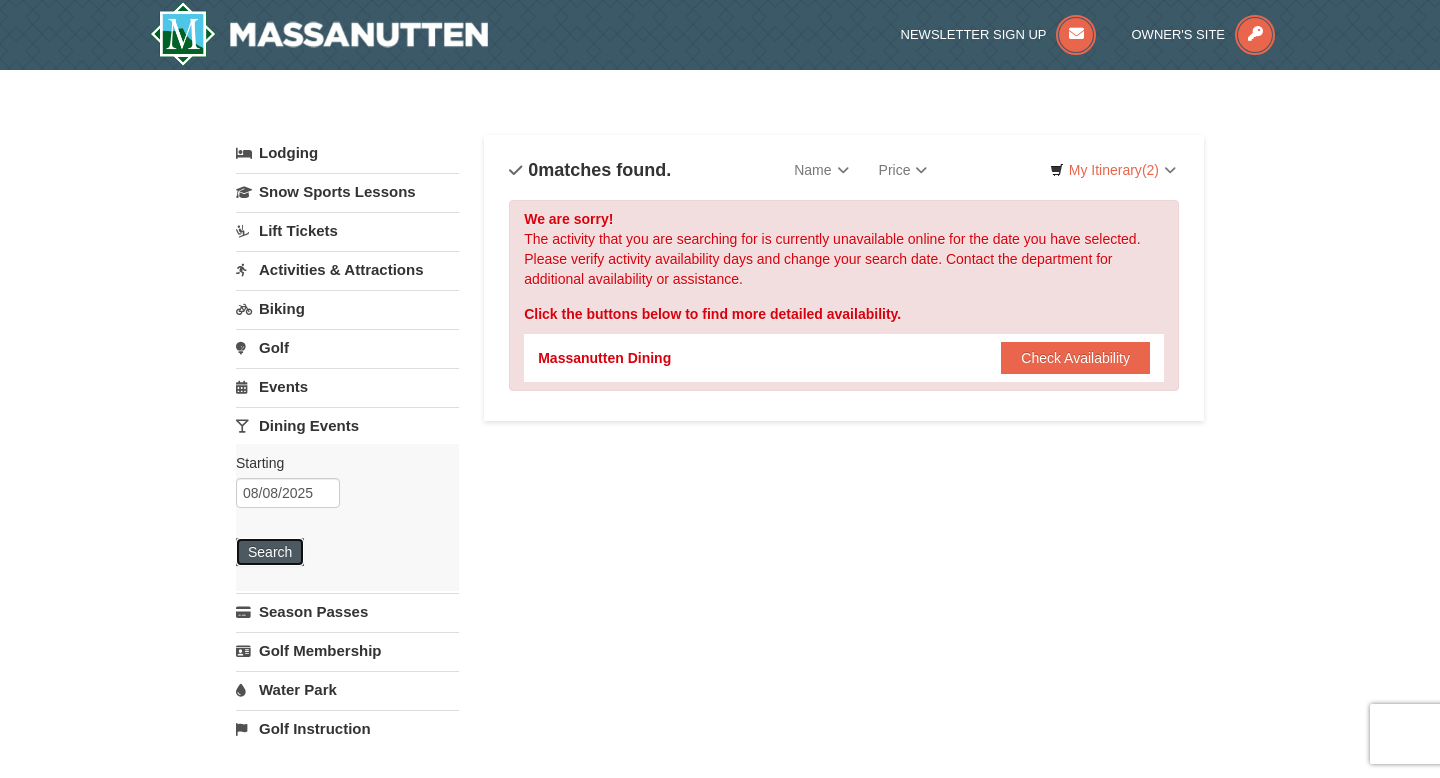 click on "Search" at bounding box center (270, 552) 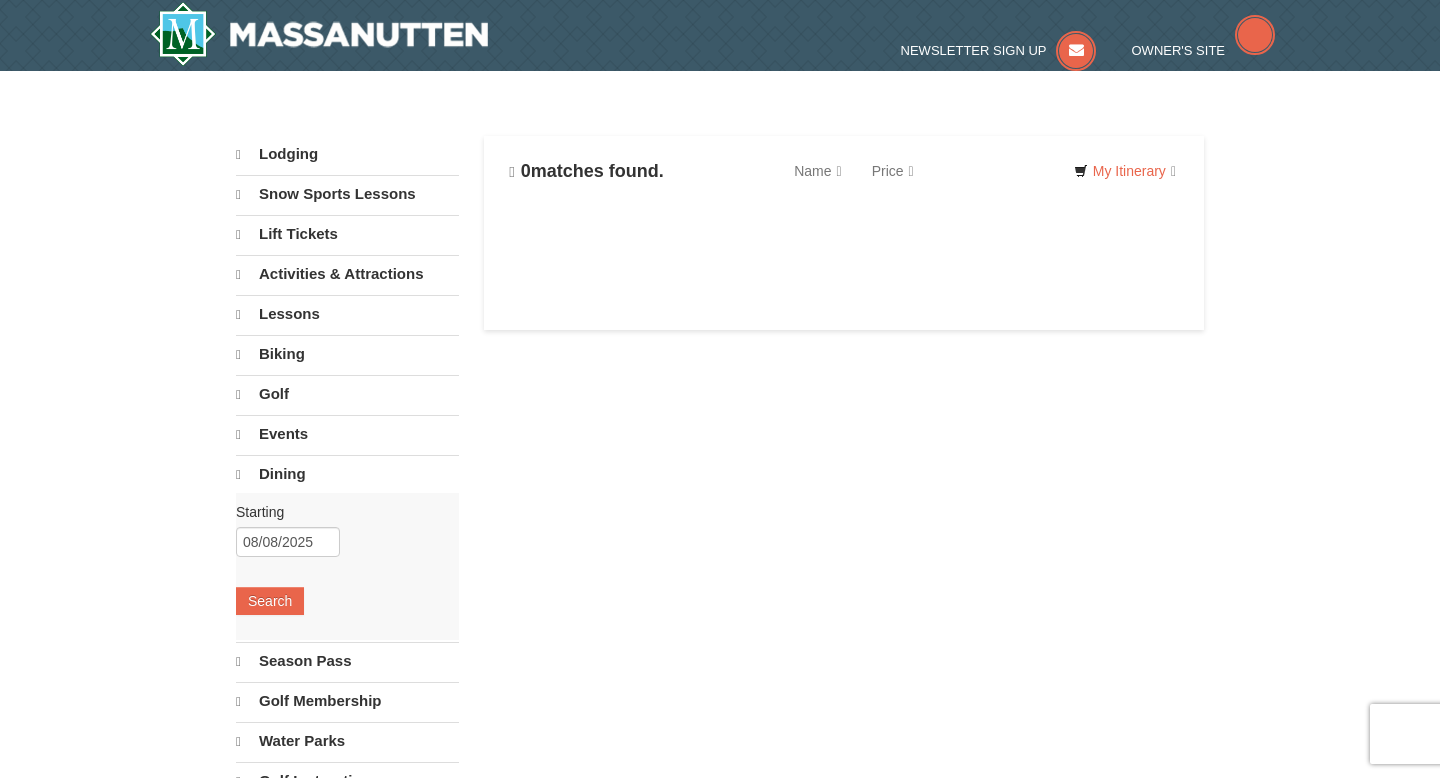 scroll, scrollTop: 0, scrollLeft: 0, axis: both 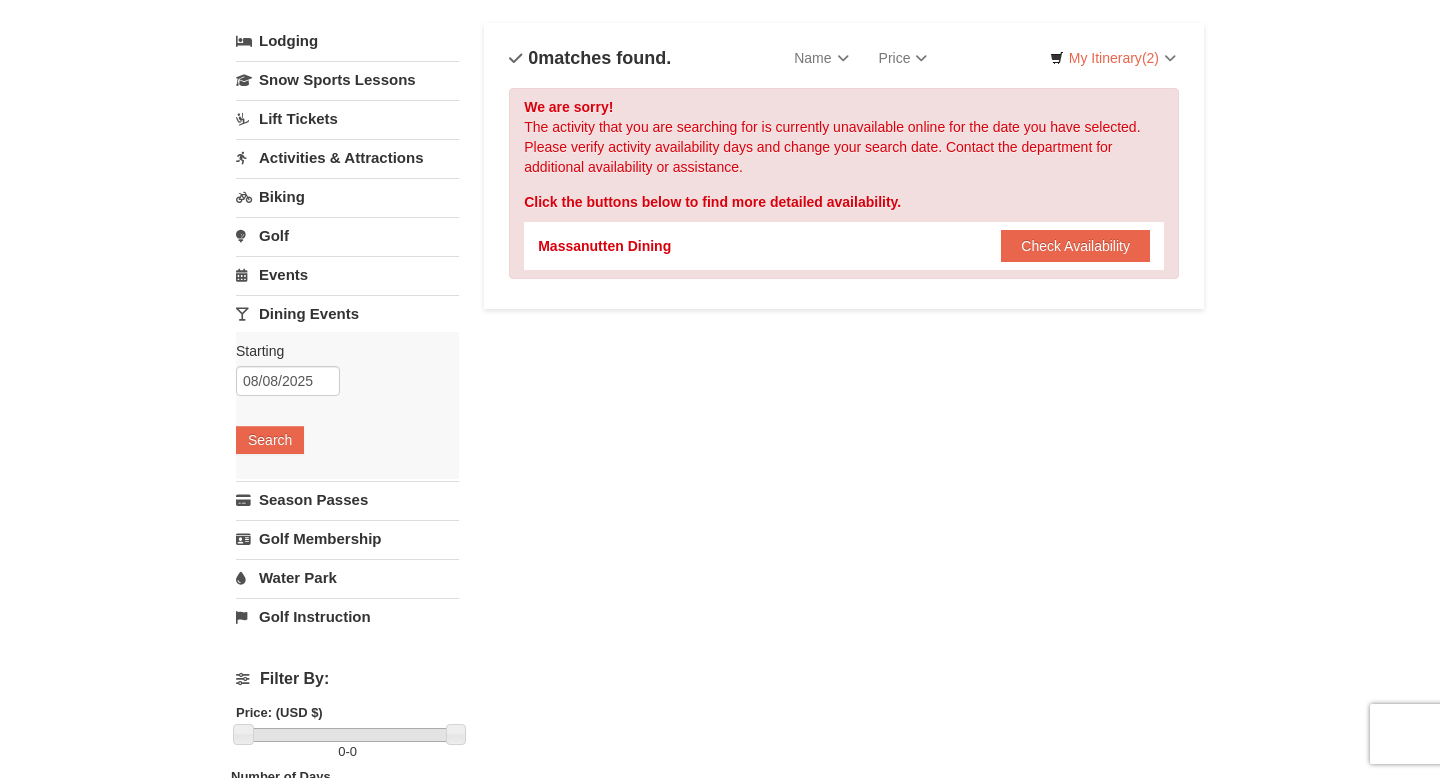 click on "Biking" at bounding box center (347, 196) 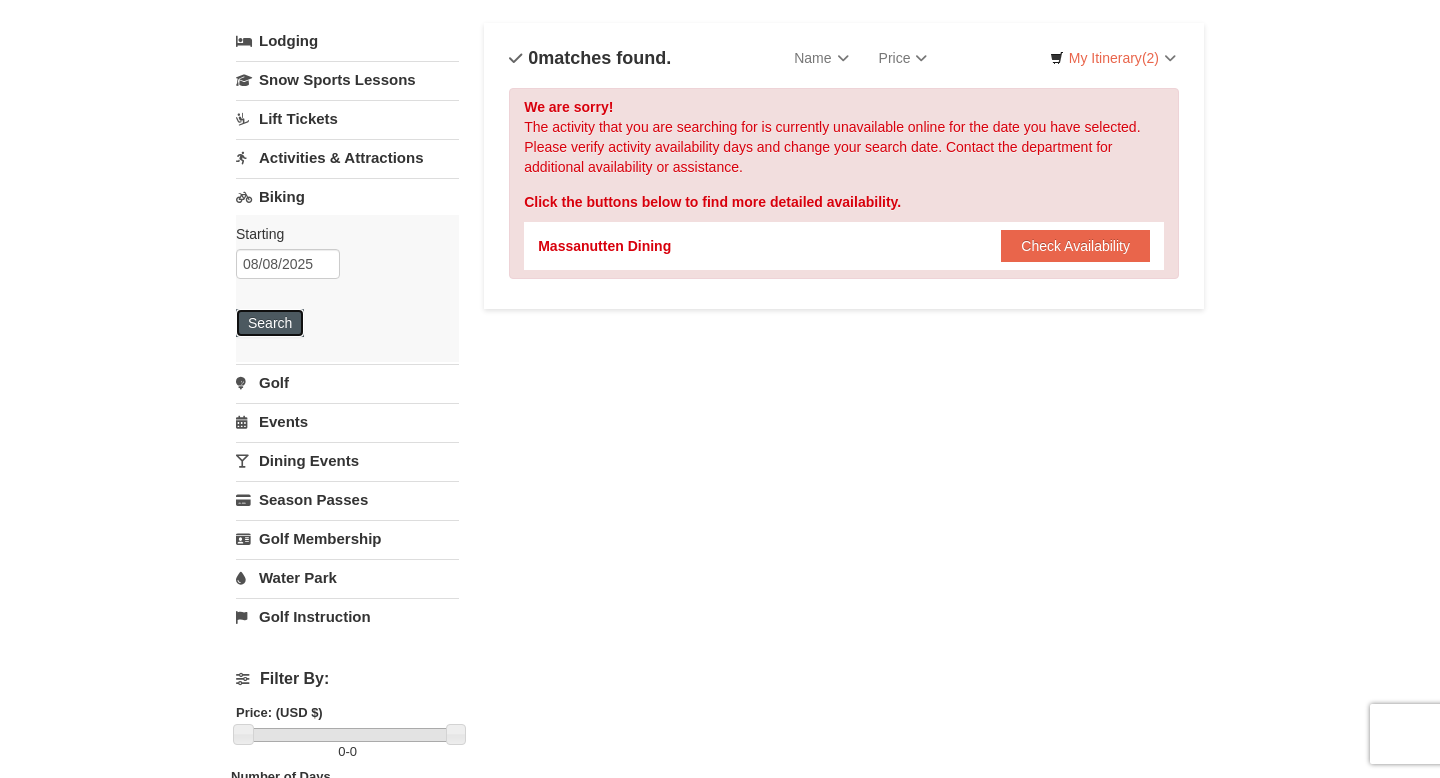 click on "Search" at bounding box center (270, 323) 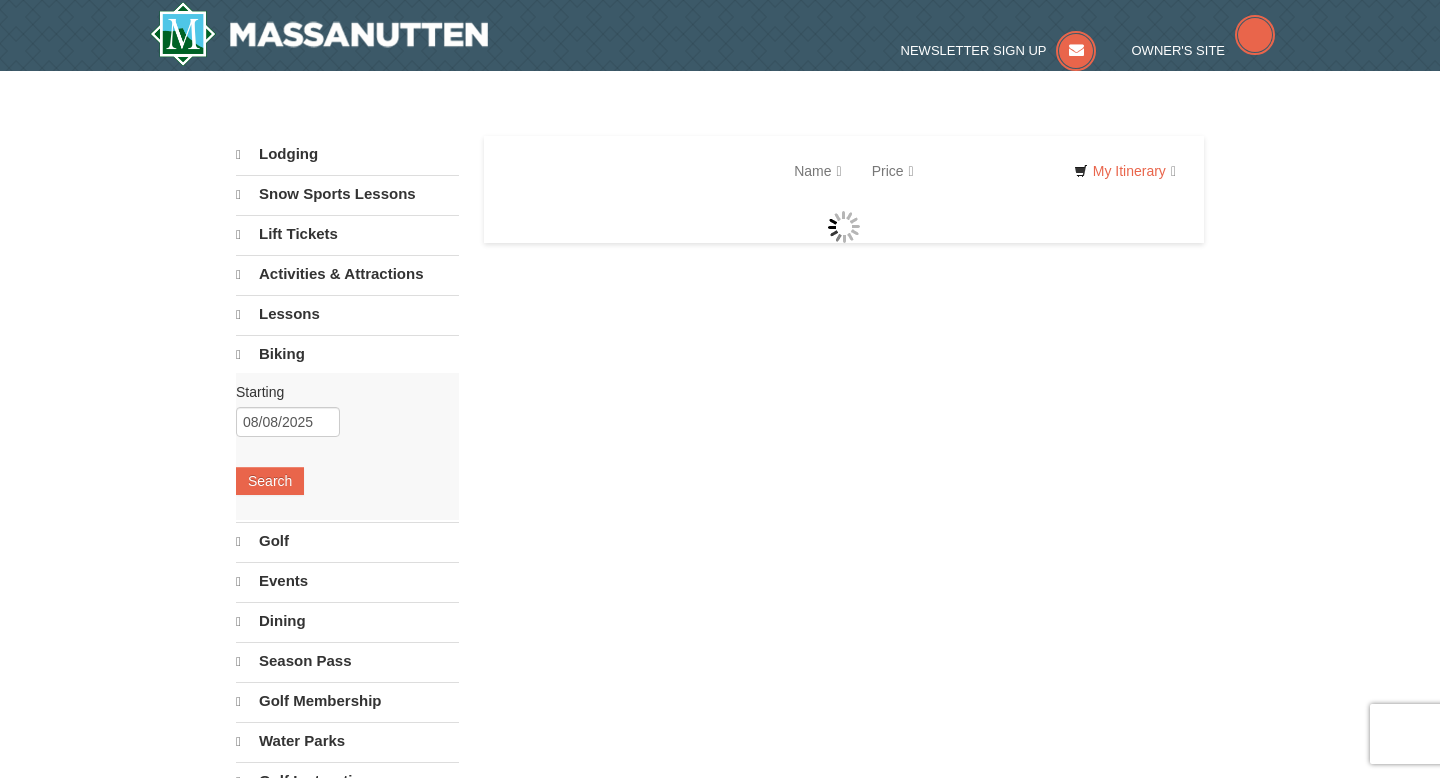 scroll, scrollTop: 0, scrollLeft: 0, axis: both 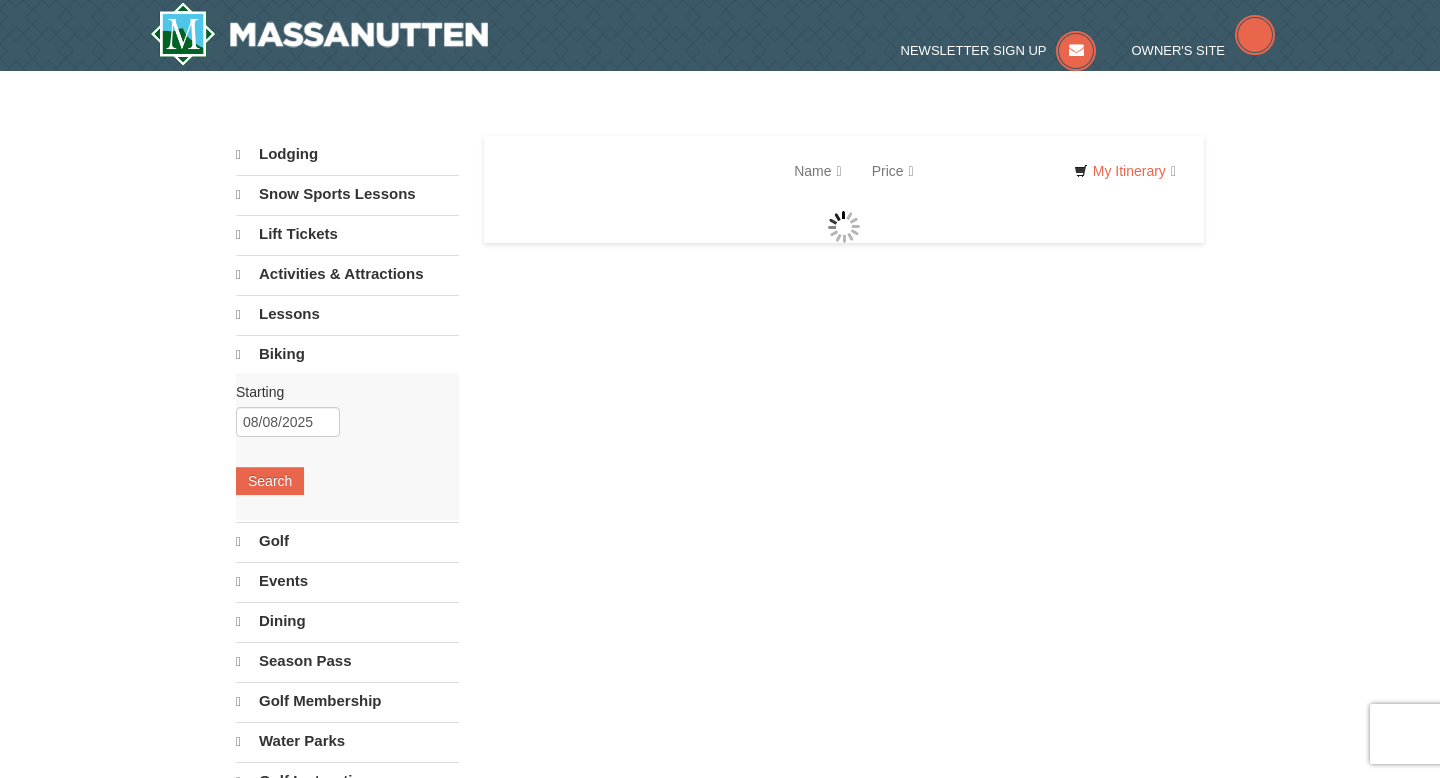select on "8" 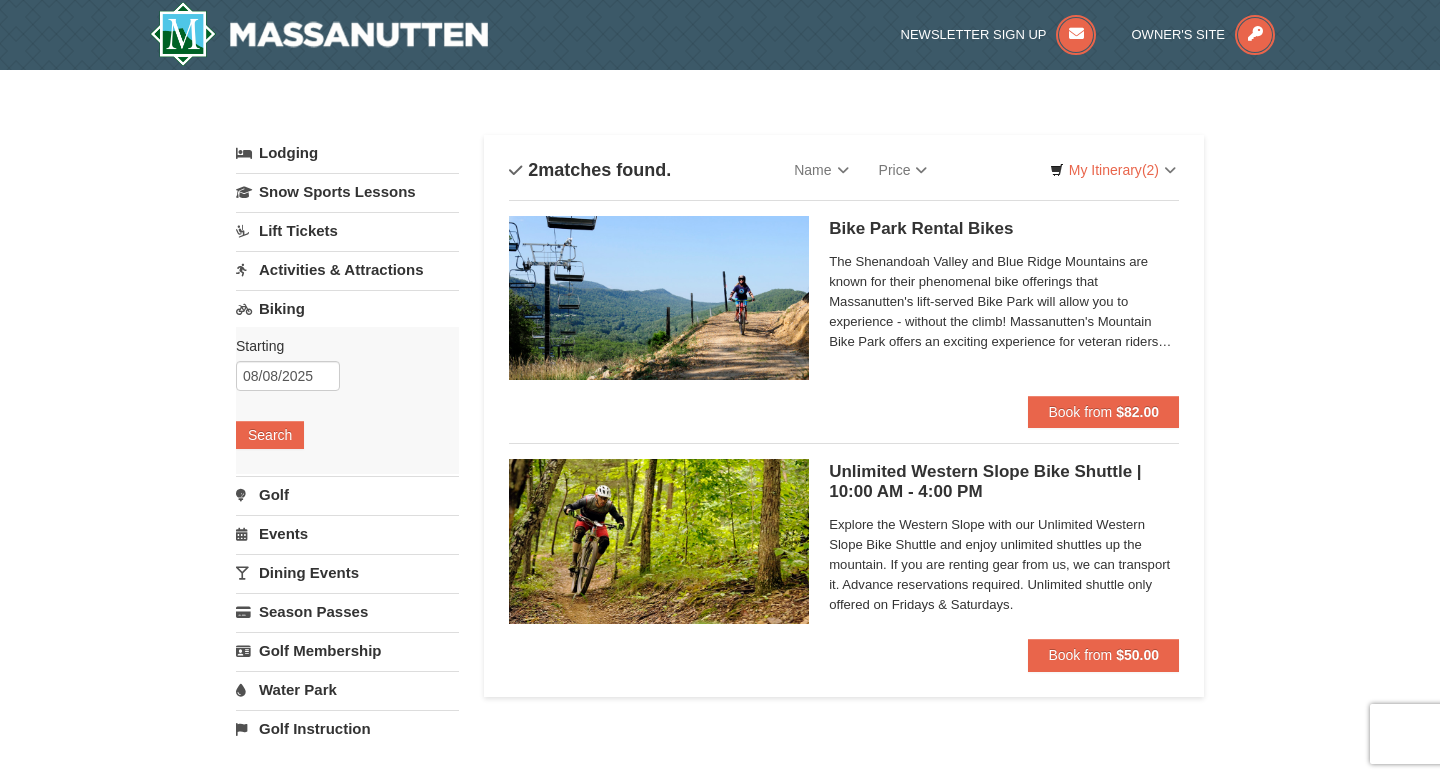 click on "Bike Park Rental Bikes  Massanutten Biking" at bounding box center [1004, 229] 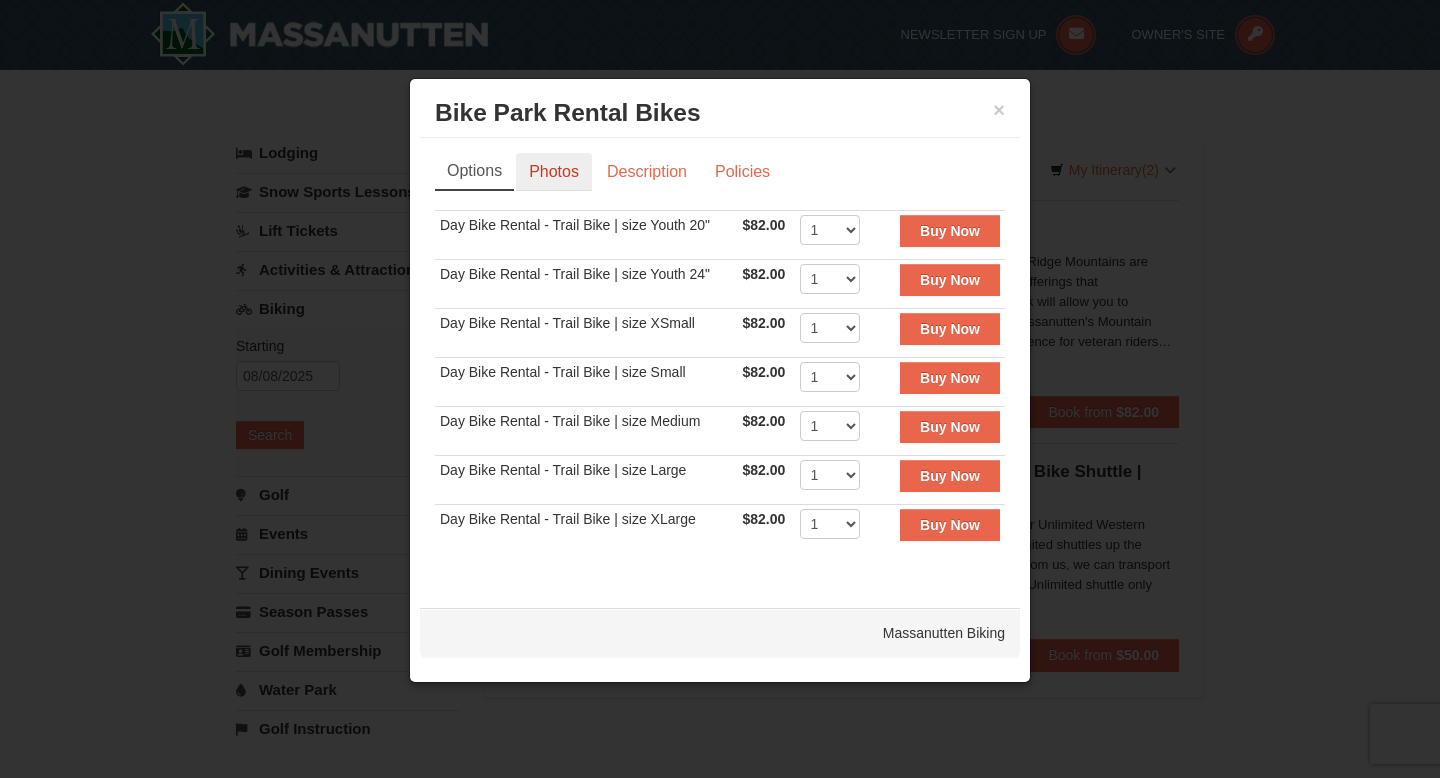 click on "Photos" at bounding box center (554, 172) 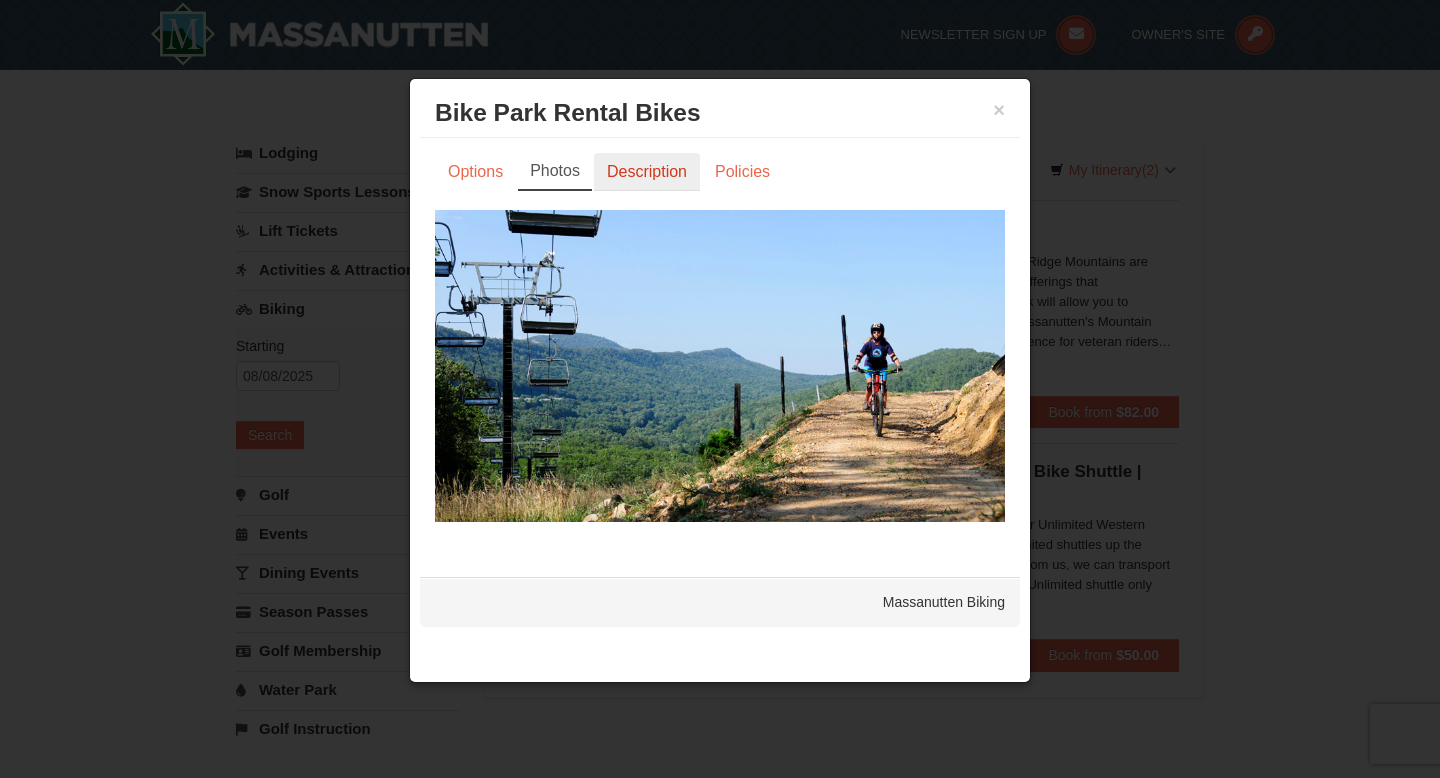click on "Description" at bounding box center (647, 172) 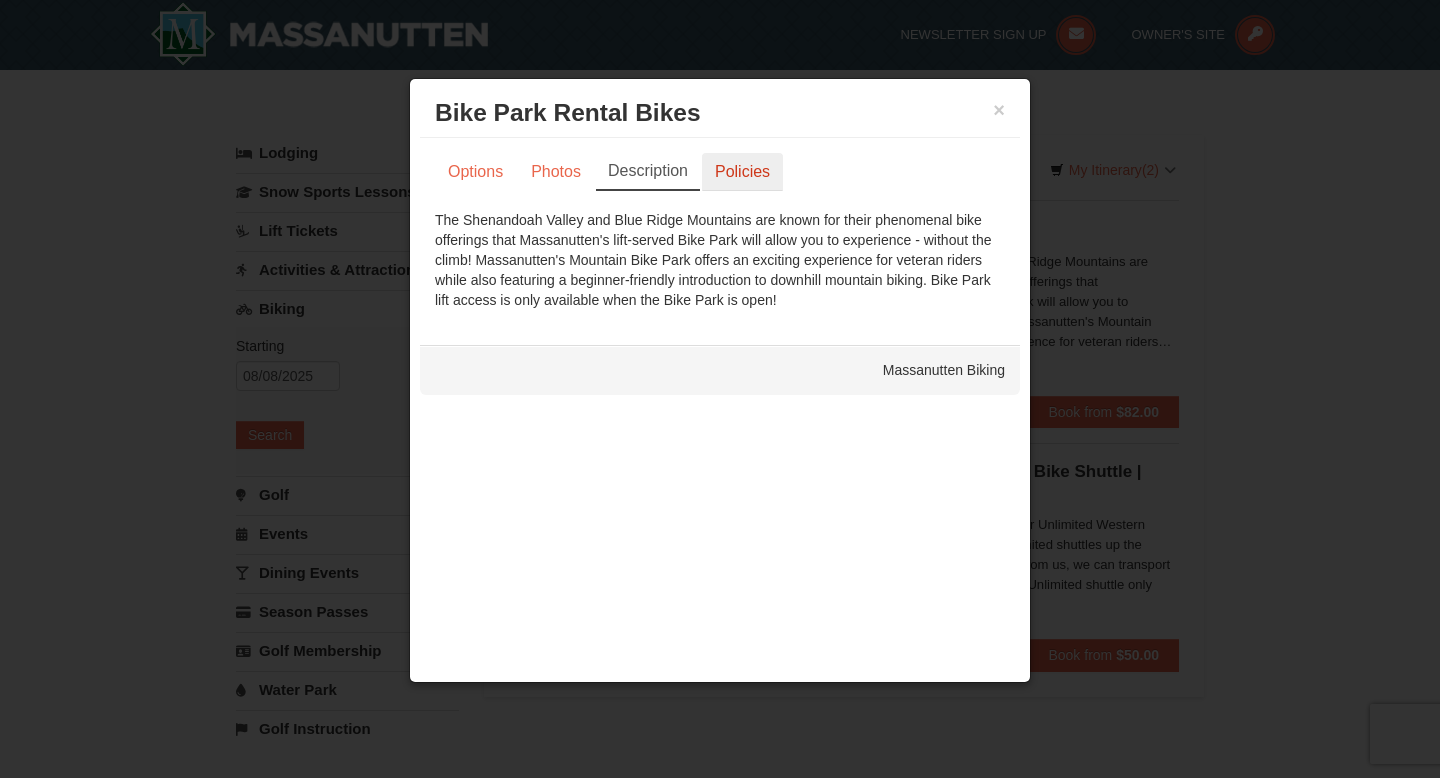 click on "Policies" at bounding box center [742, 172] 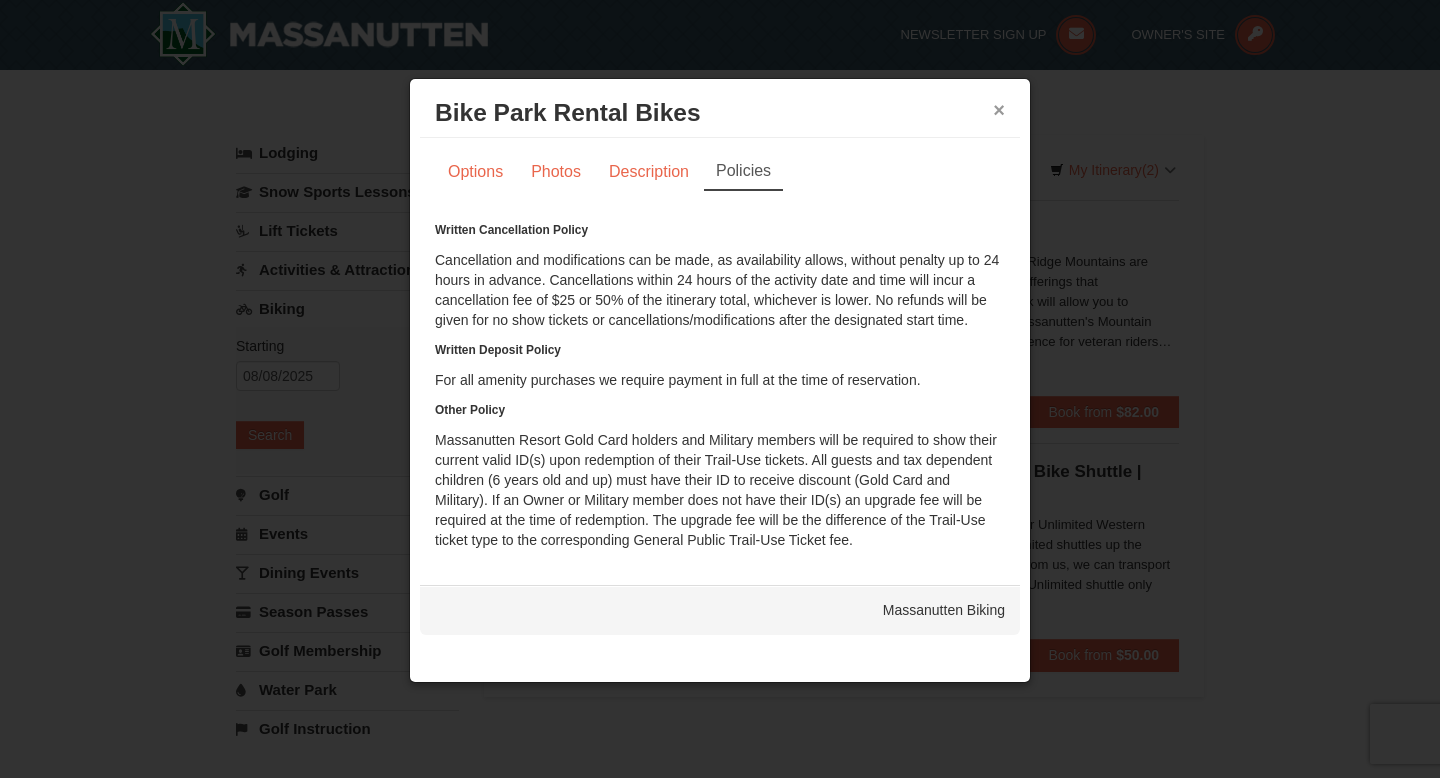 click on "×" at bounding box center [999, 110] 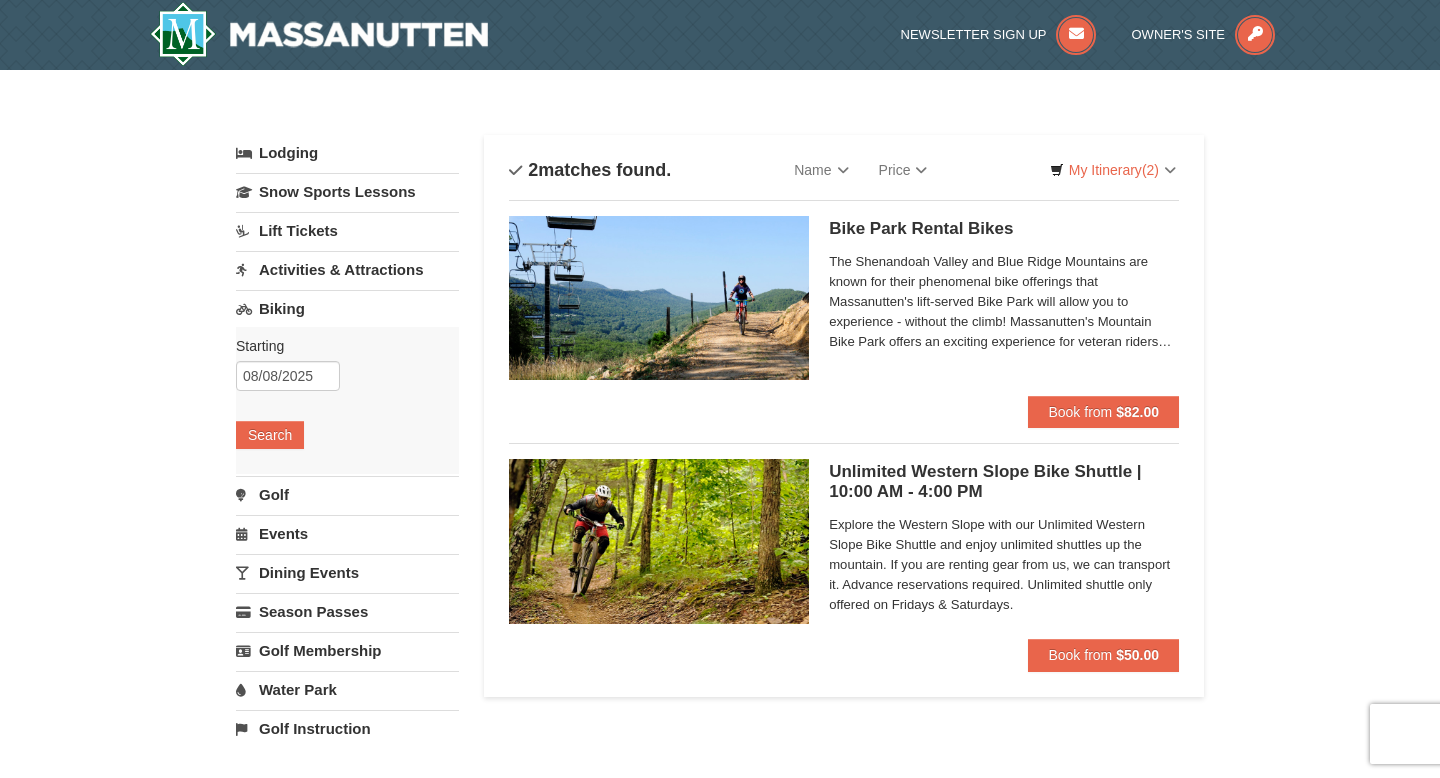 click on "Golf" at bounding box center [347, 494] 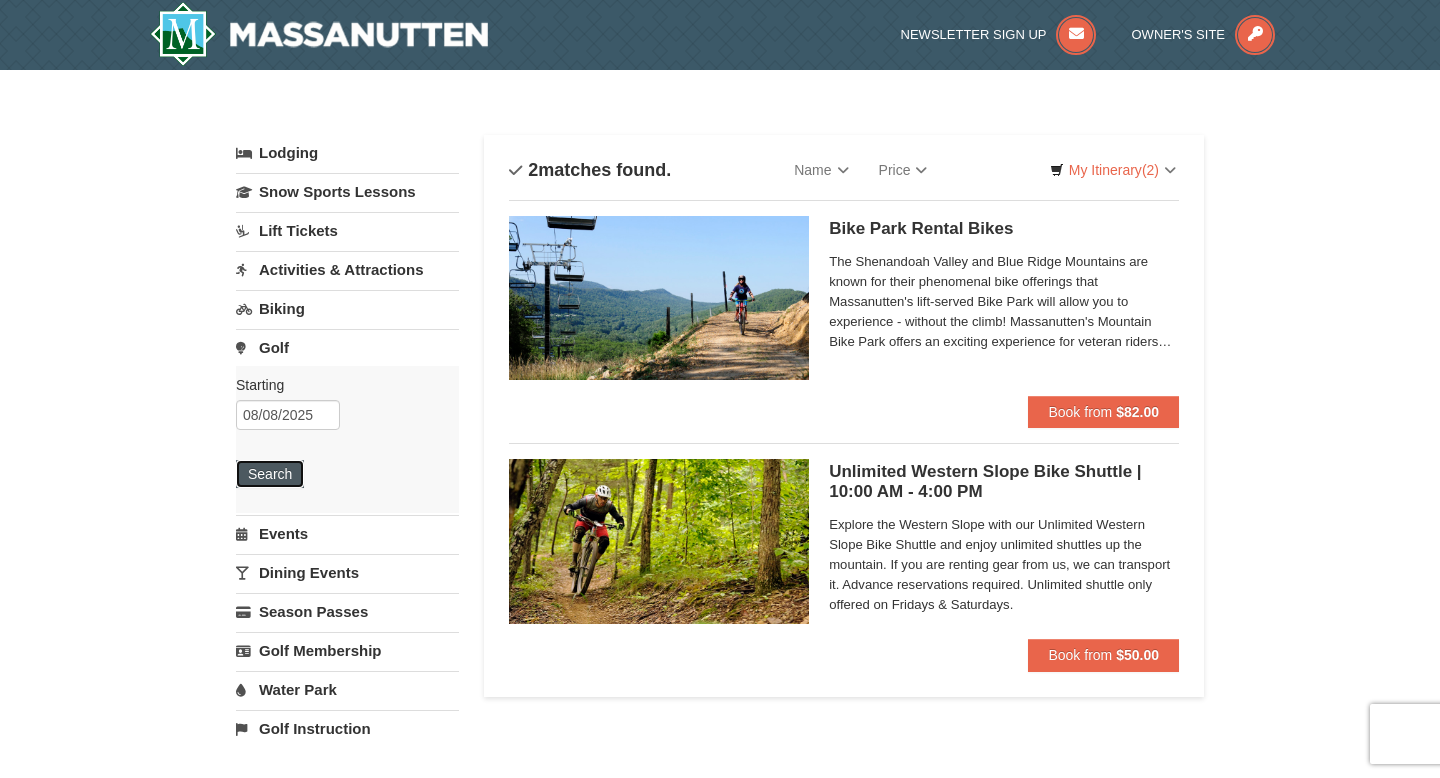 click on "Search" at bounding box center [270, 474] 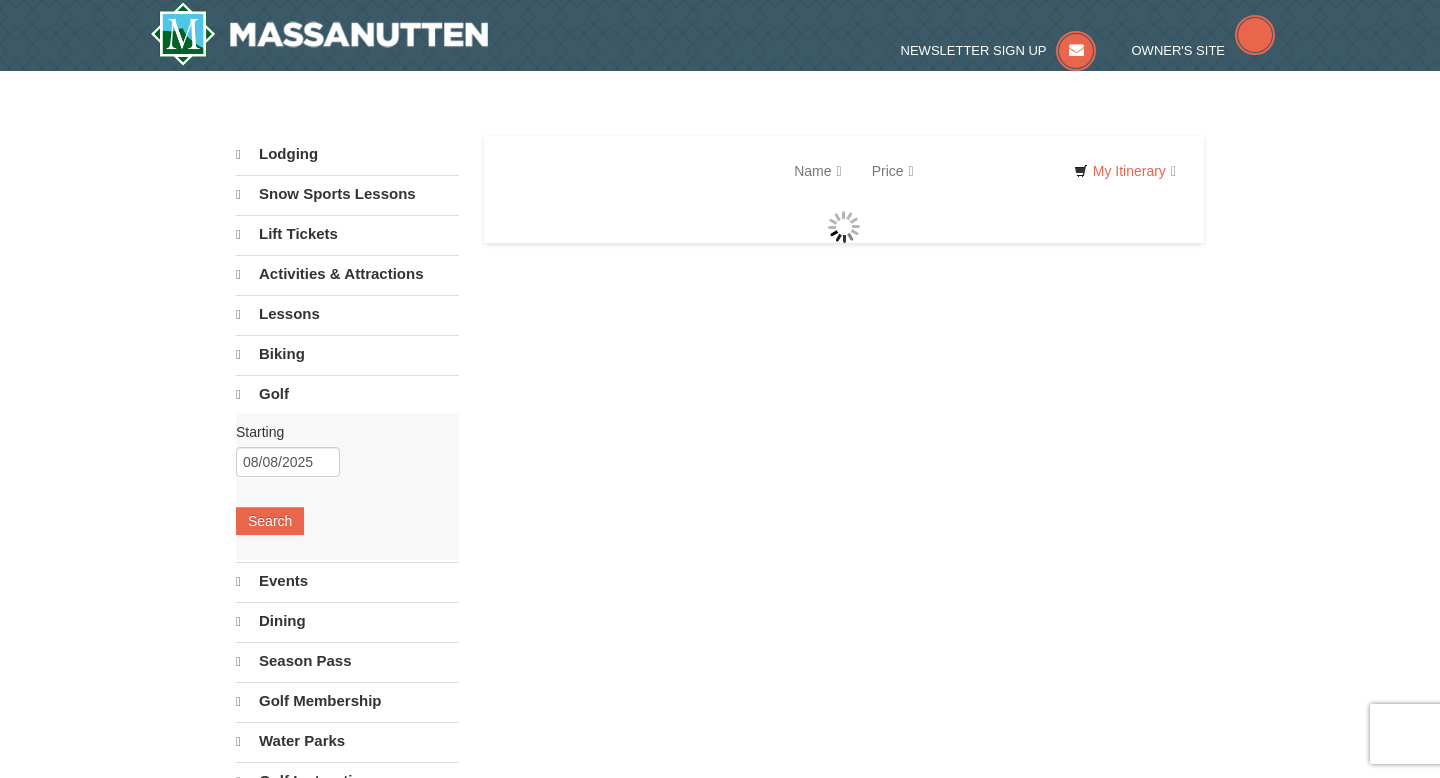 scroll, scrollTop: 0, scrollLeft: 0, axis: both 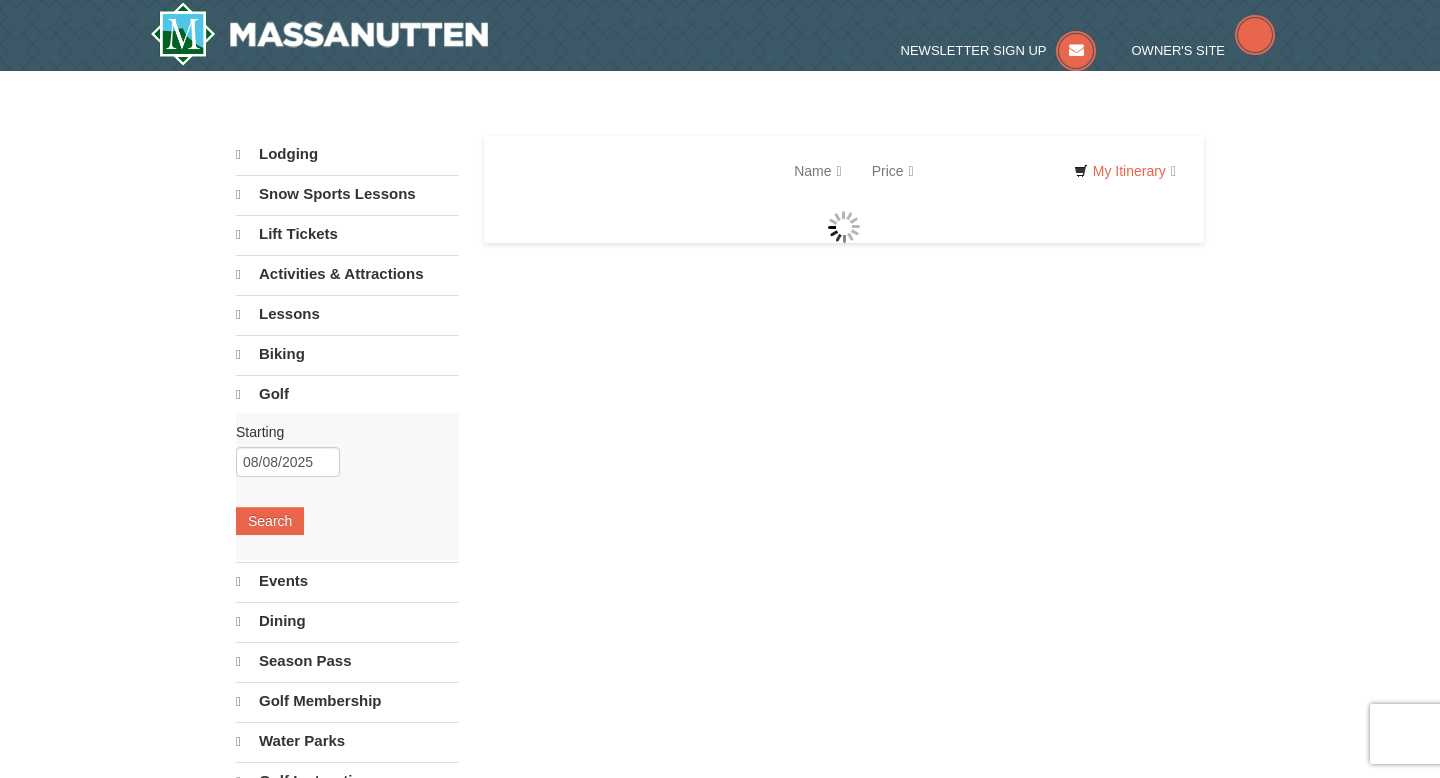 select on "8" 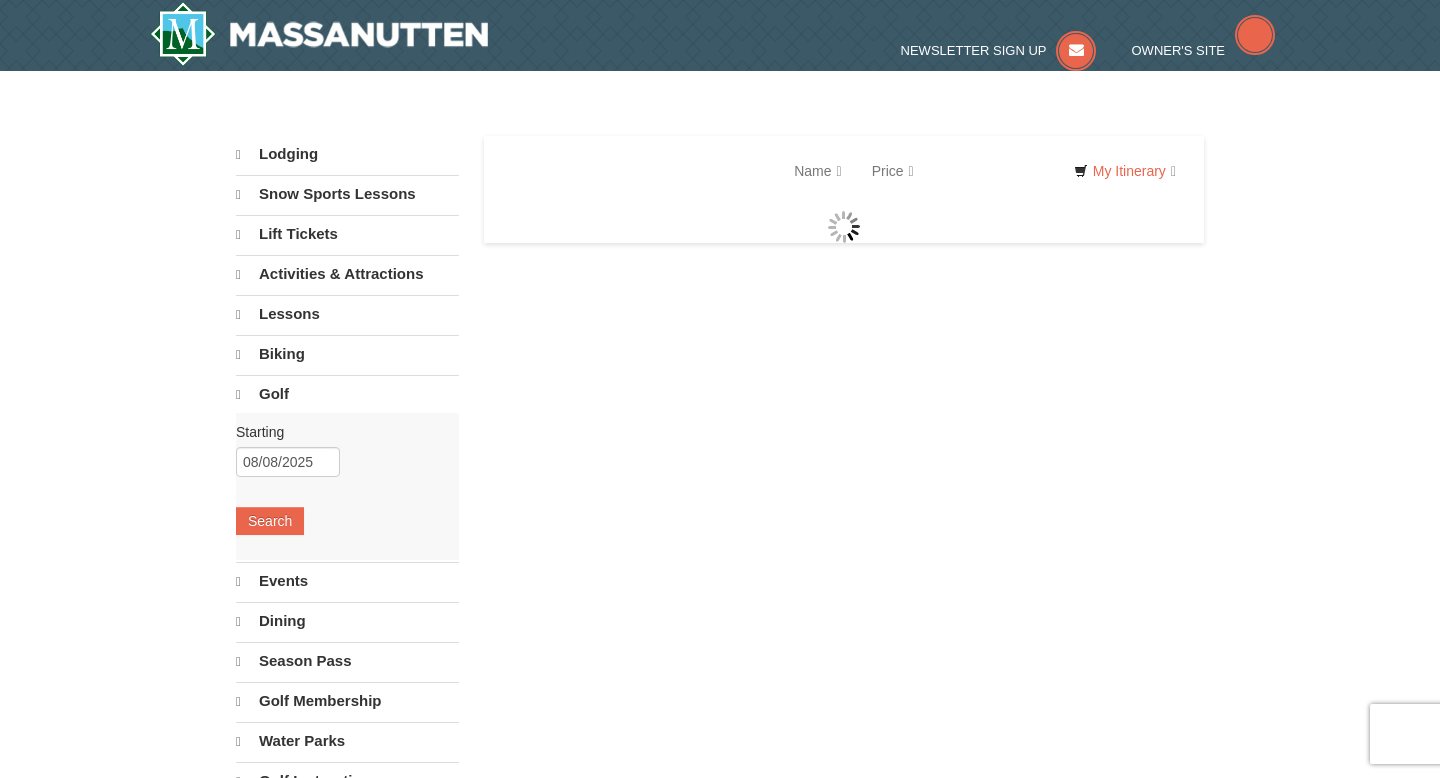 select on "8" 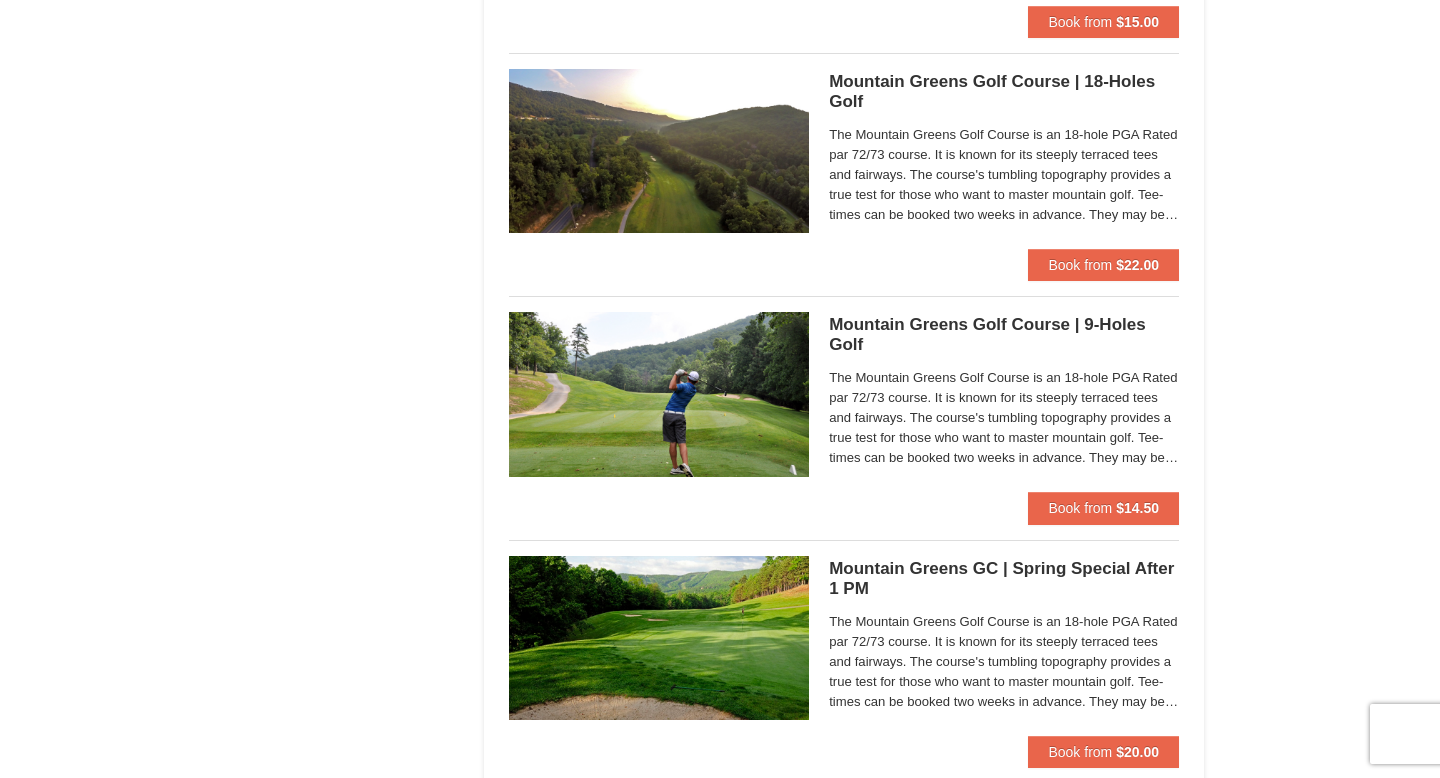 scroll, scrollTop: 1362, scrollLeft: 0, axis: vertical 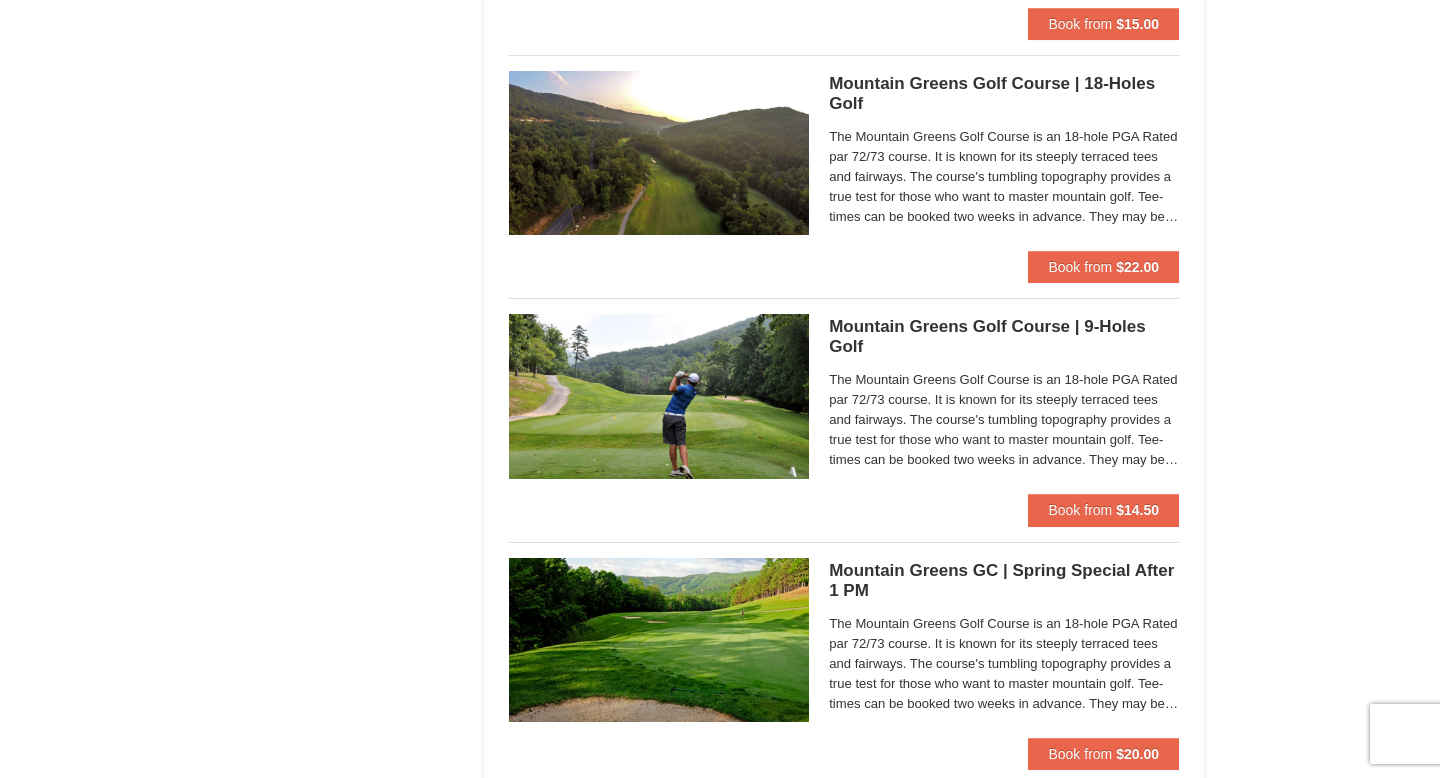 click on "Mountain Greens Golf Course |     9-Holes Golf  Mountain Greens Golf Course" at bounding box center (1004, 337) 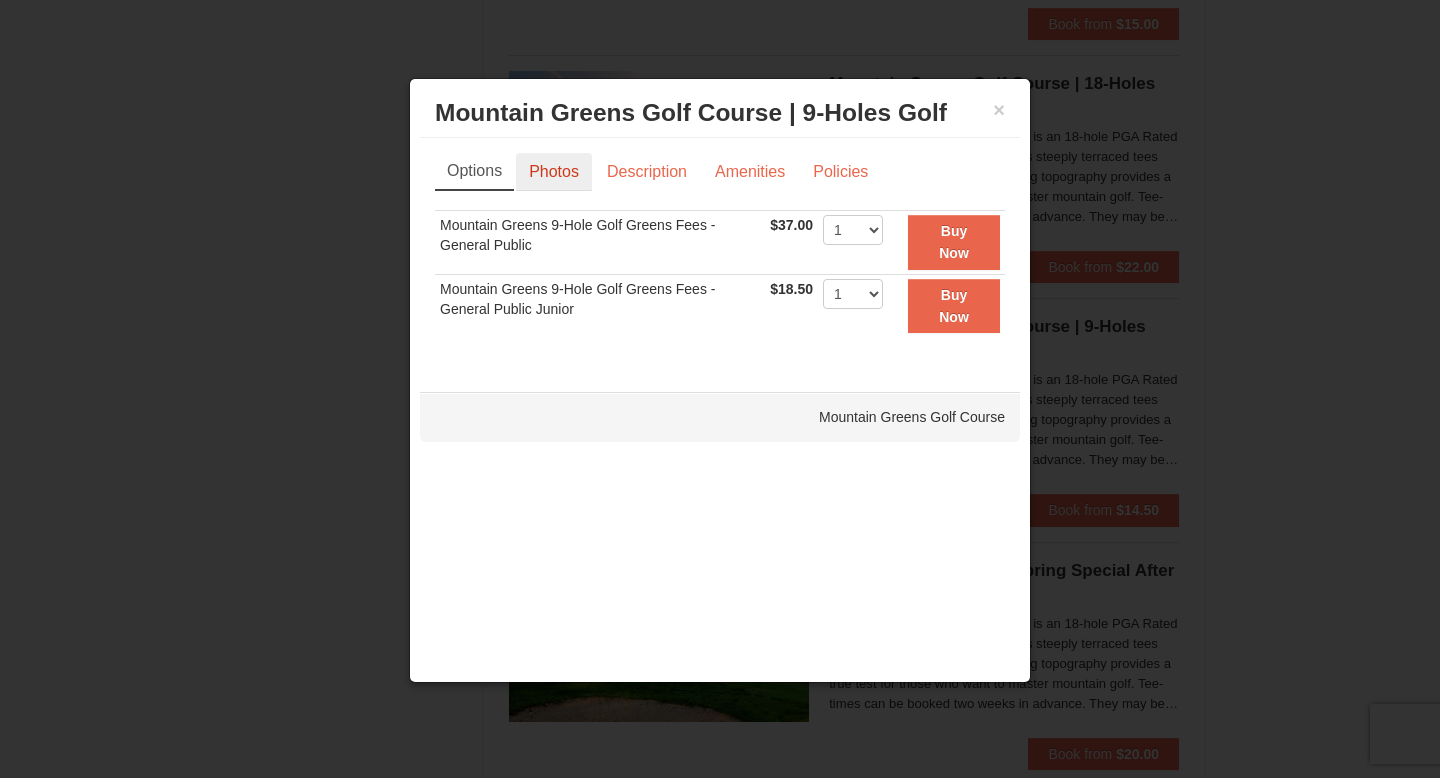click on "Photos" at bounding box center [554, 172] 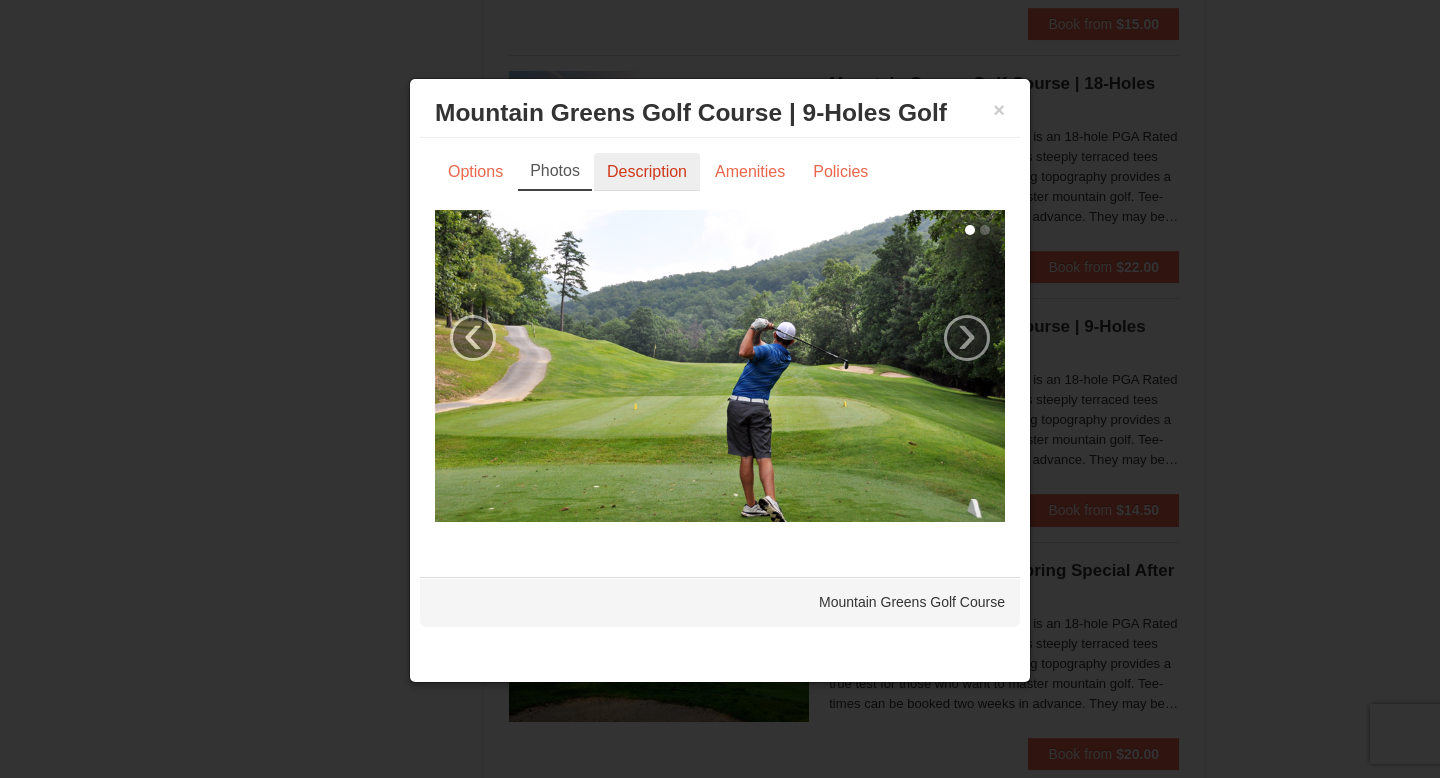 click on "Description" at bounding box center [647, 172] 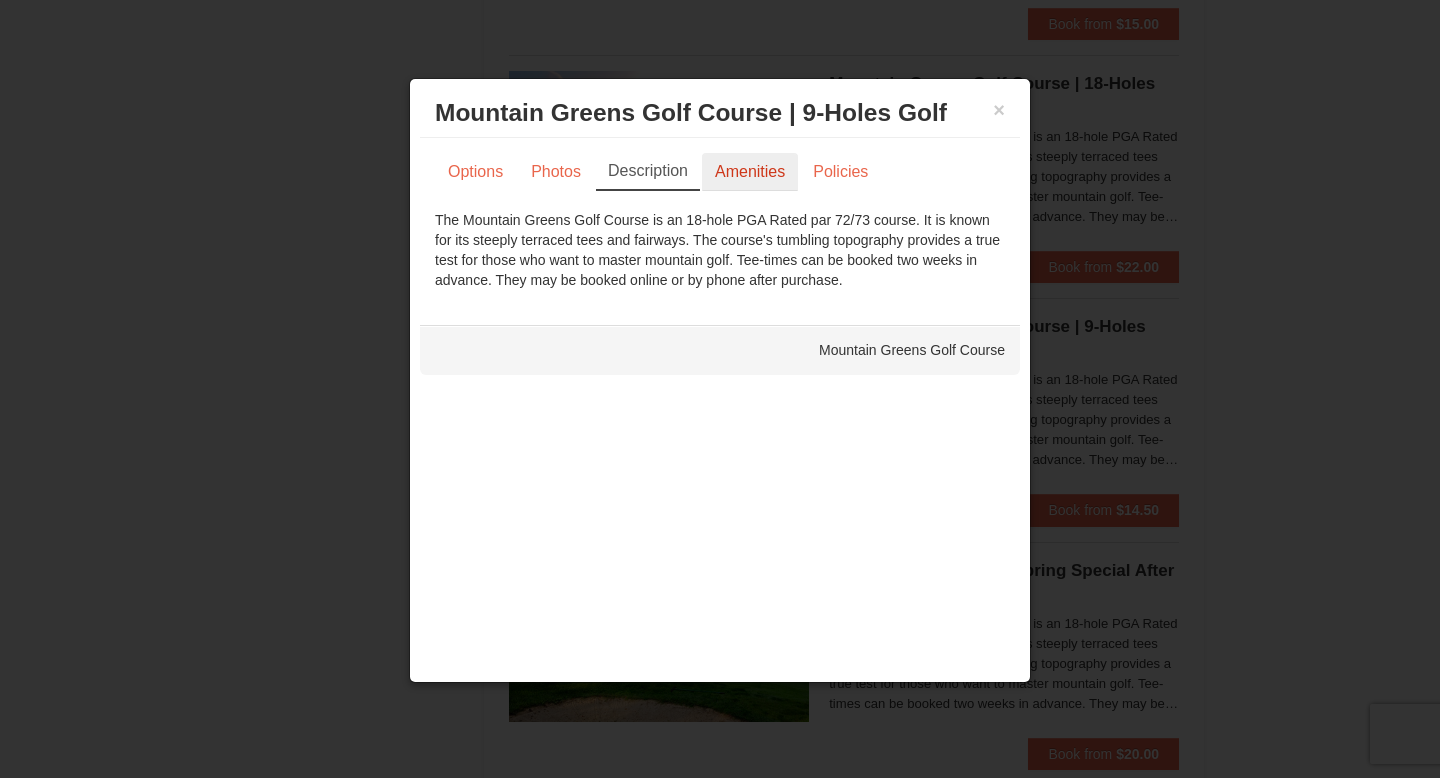 click on "Amenities" at bounding box center (750, 172) 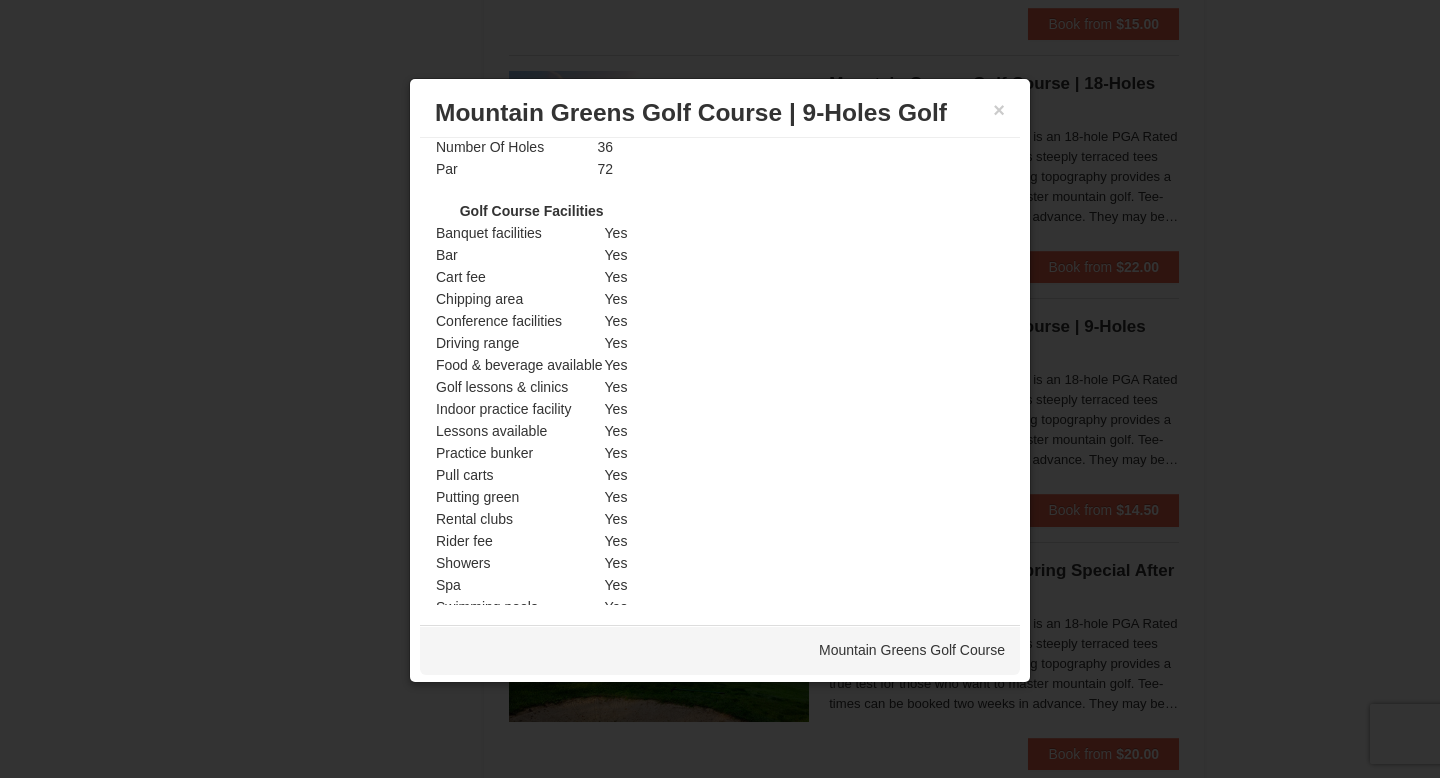 scroll, scrollTop: 0, scrollLeft: 0, axis: both 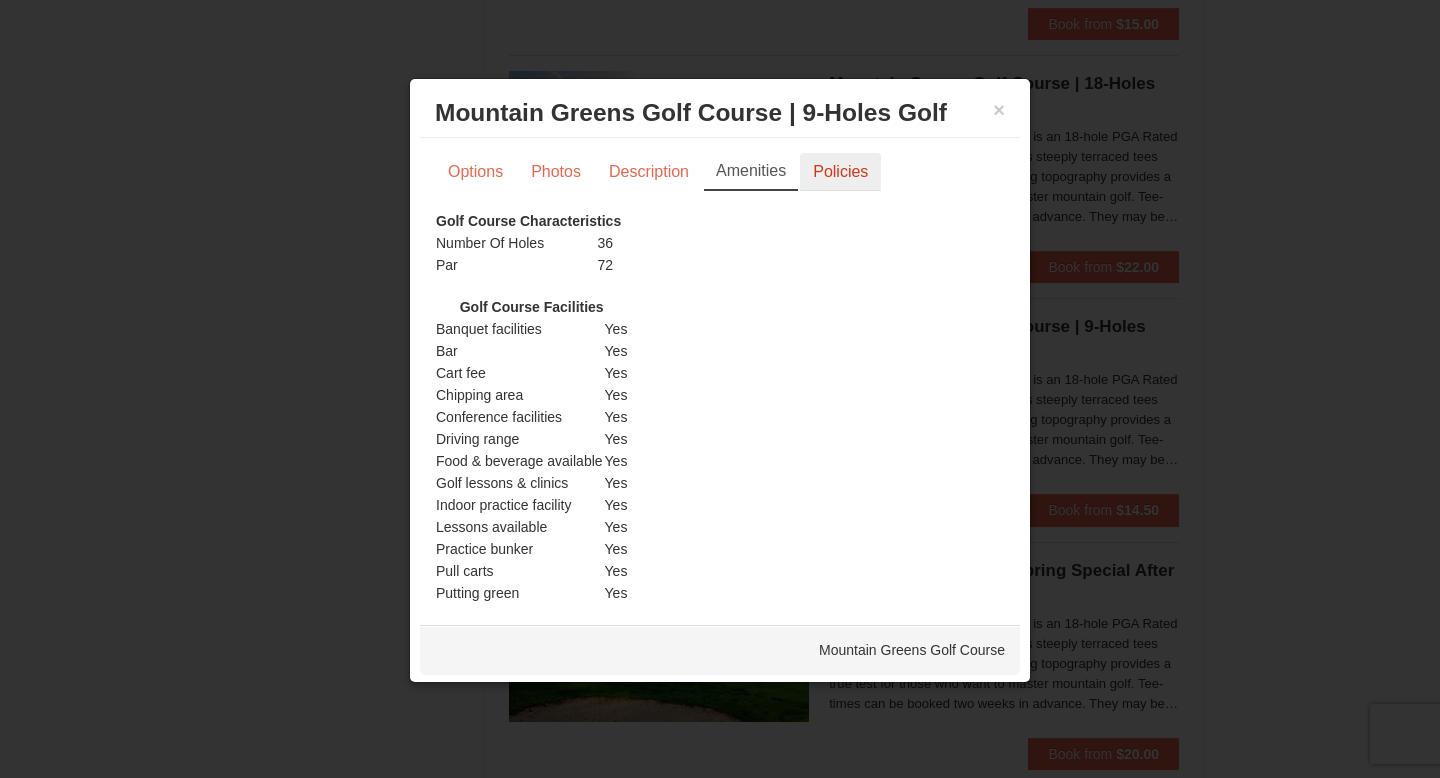 click on "Policies" at bounding box center [840, 172] 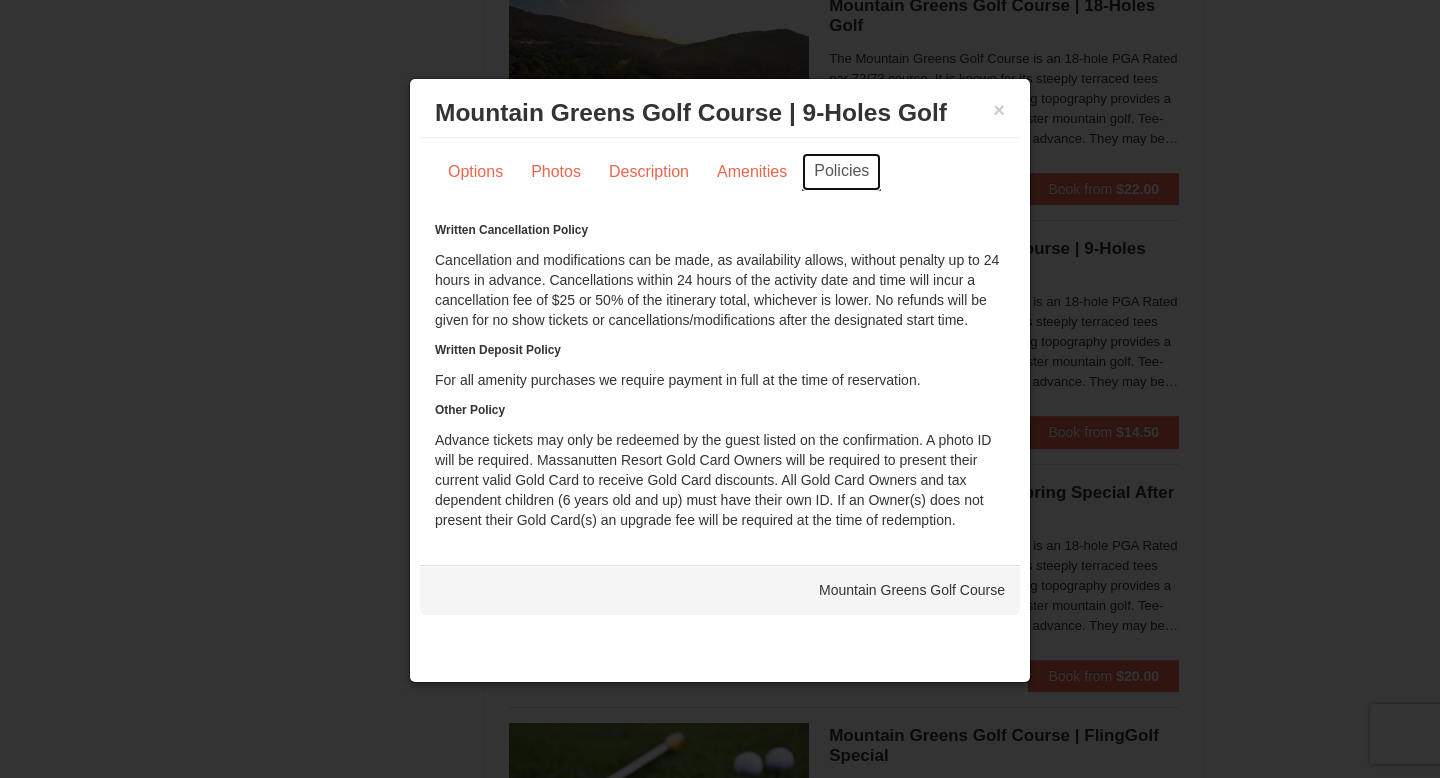 scroll, scrollTop: 1437, scrollLeft: 0, axis: vertical 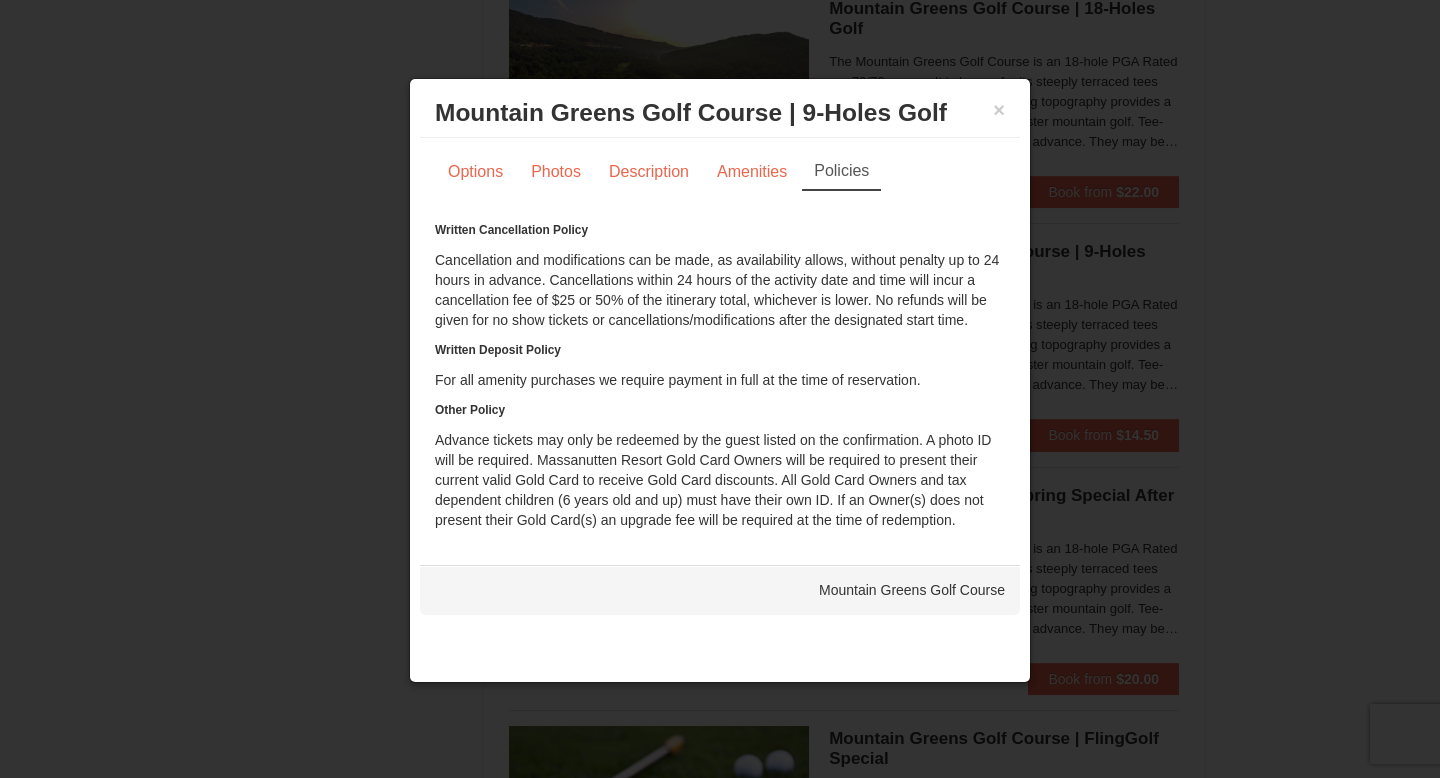 click on "Mountain Greens Golf Course |     9-Holes Golf  Mountain Greens Golf Course" at bounding box center (720, 113) 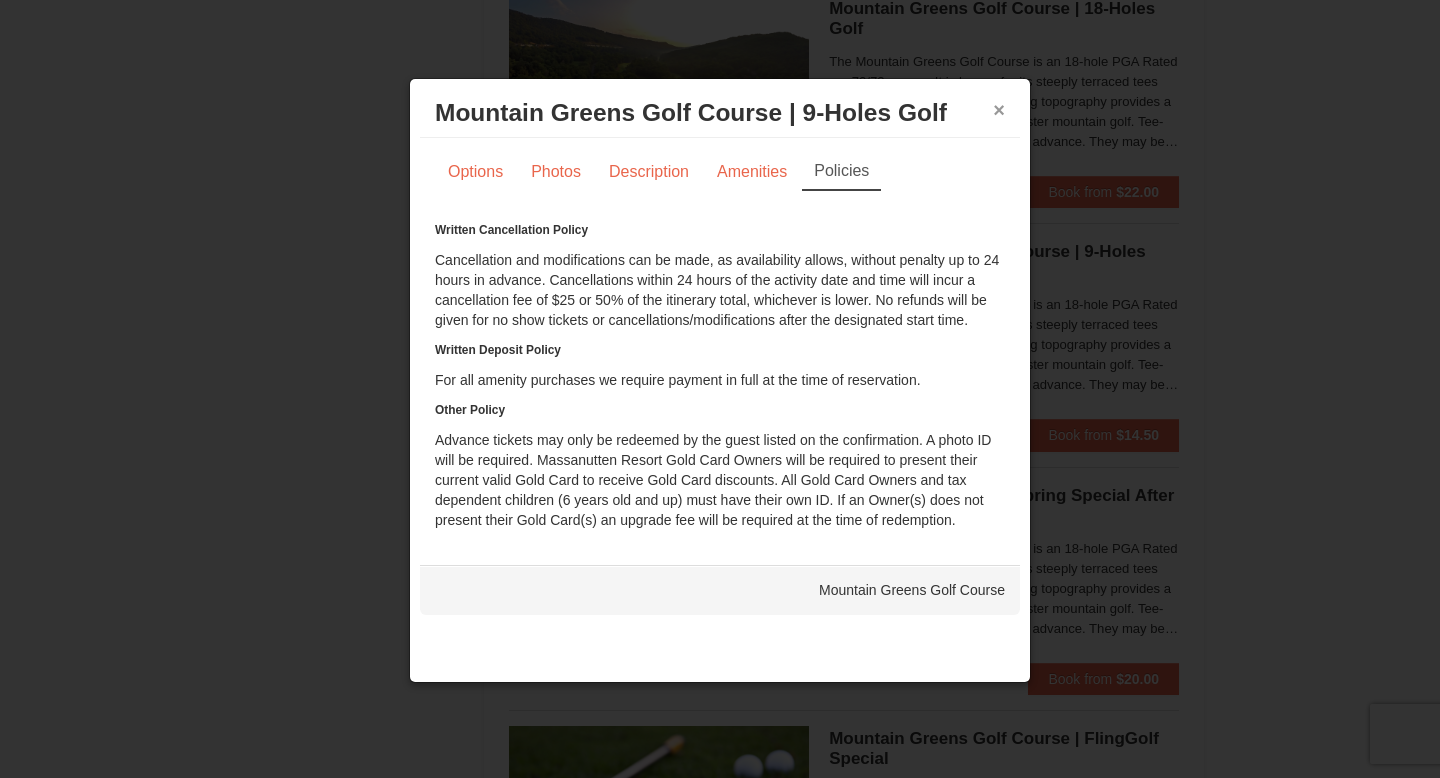 click on "×" at bounding box center [999, 110] 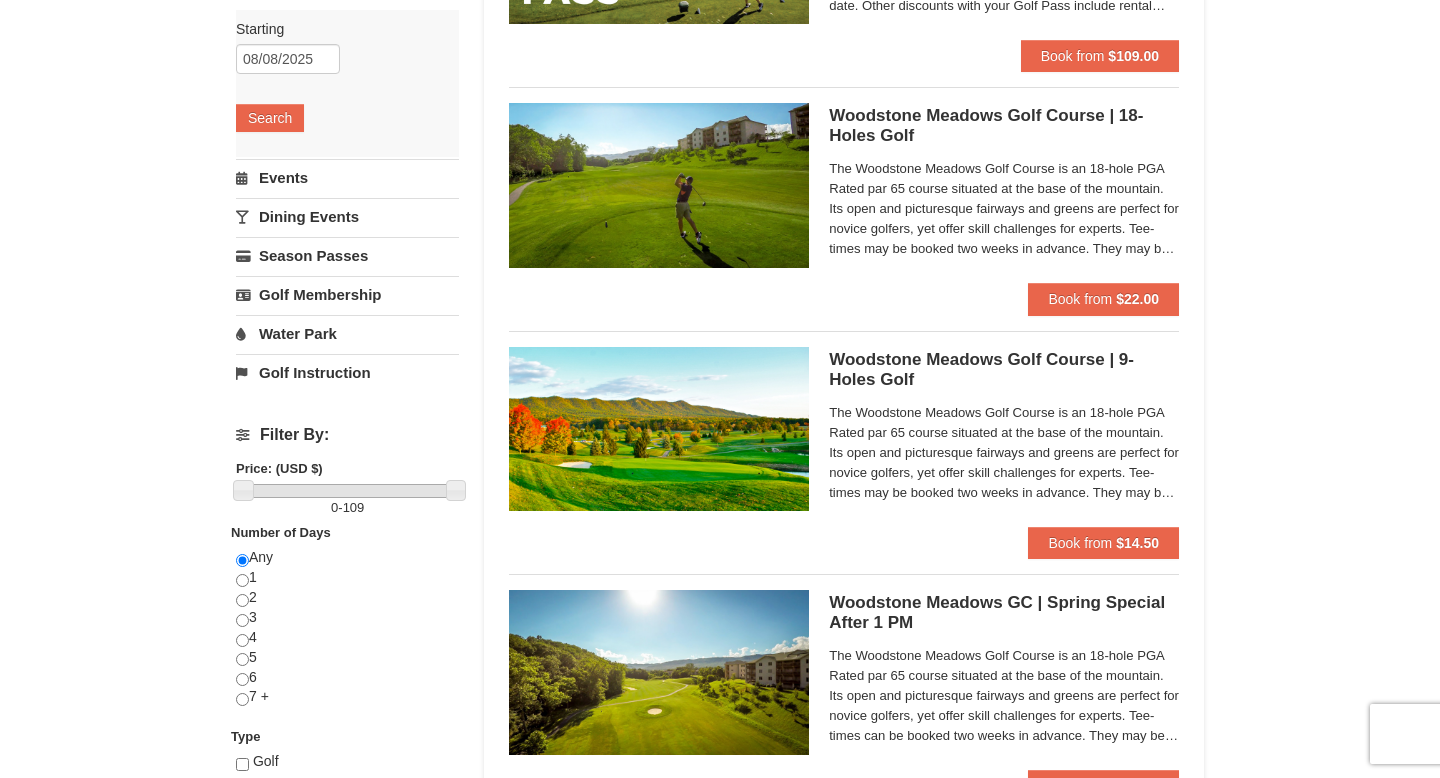 scroll, scrollTop: 355, scrollLeft: 0, axis: vertical 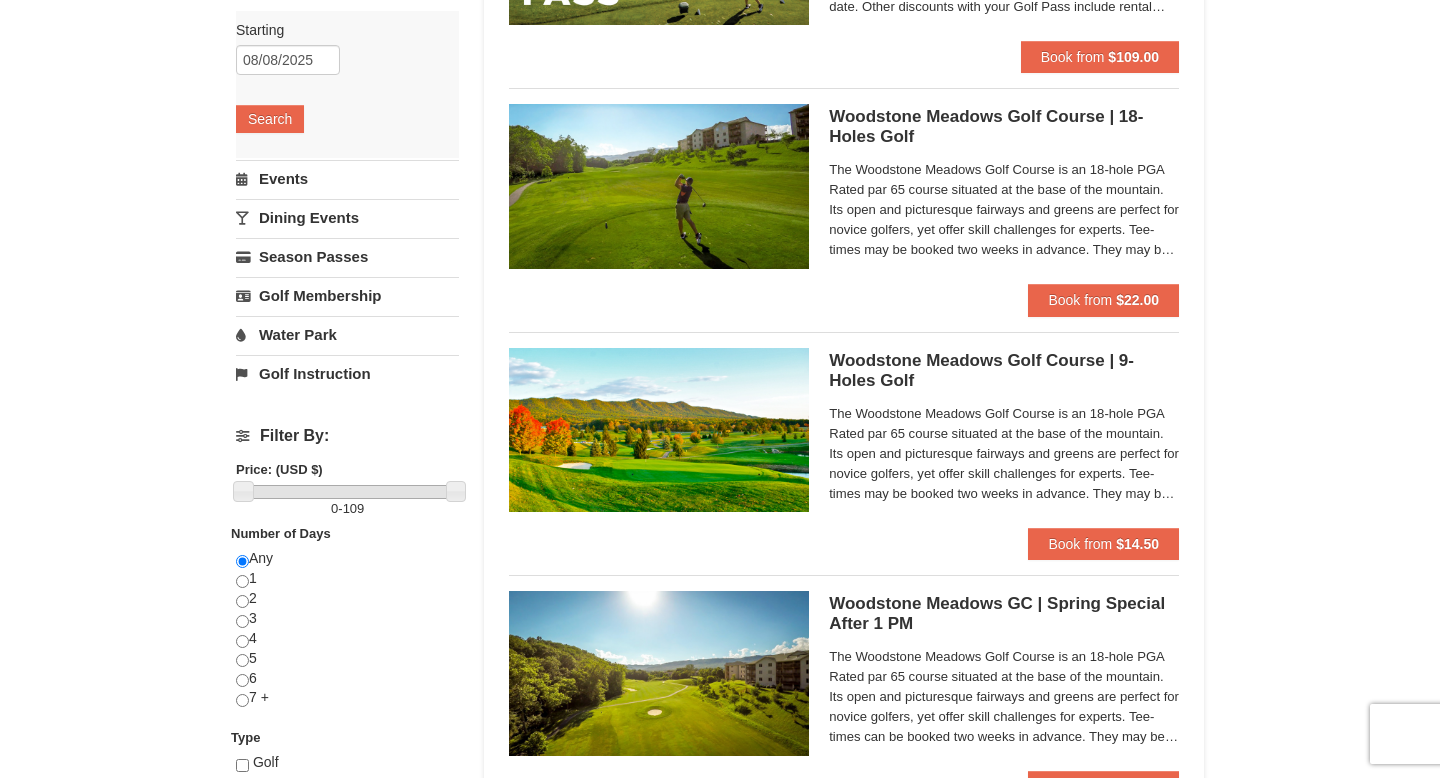 click on "Woodstone Meadows Golf Course | 9-Holes Golf  Woodstone Meadows Golf Course" at bounding box center (1004, 371) 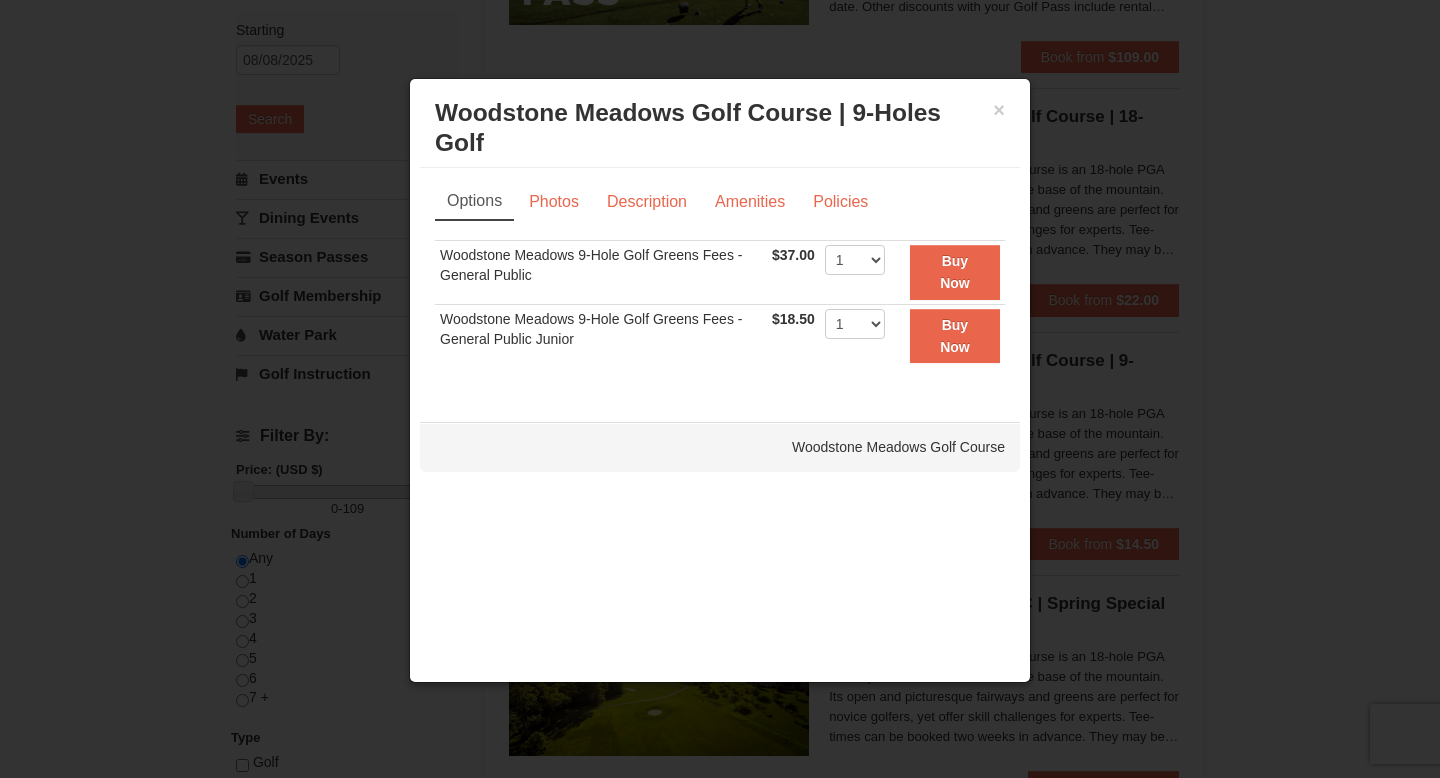 click on "Woodstone Meadows Golf Course | 9-Holes Golf  Woodstone Meadows Golf Course" at bounding box center (720, 128) 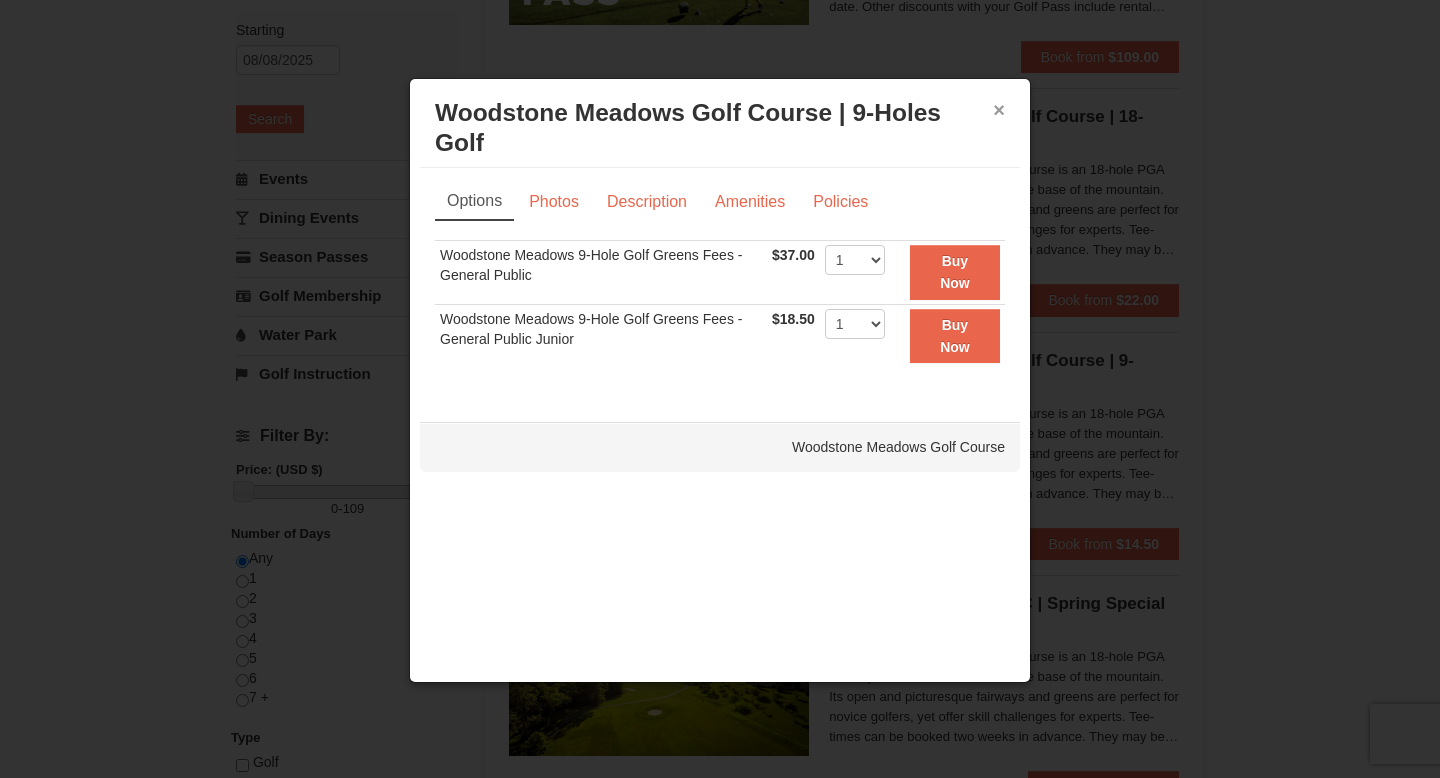 click on "×" at bounding box center (999, 110) 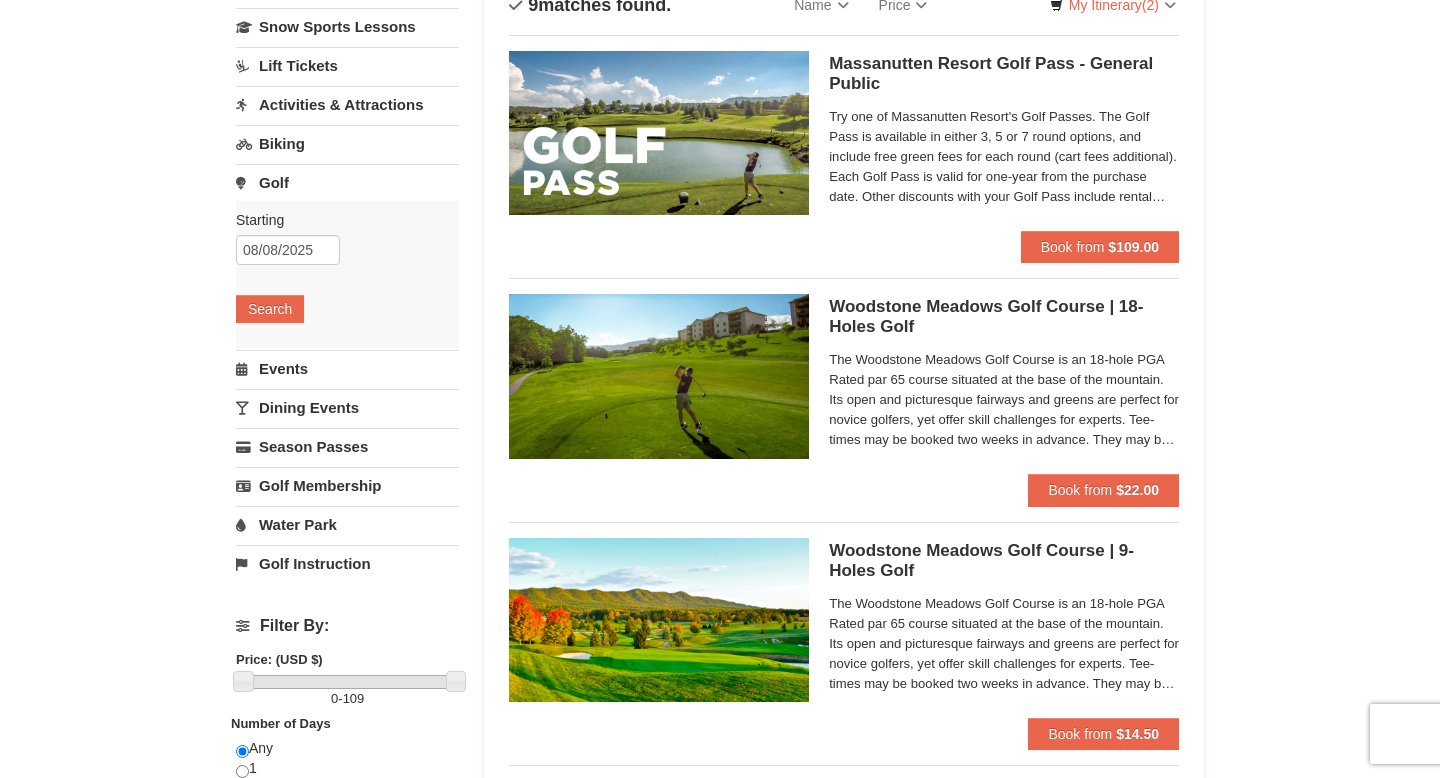 scroll, scrollTop: 0, scrollLeft: 0, axis: both 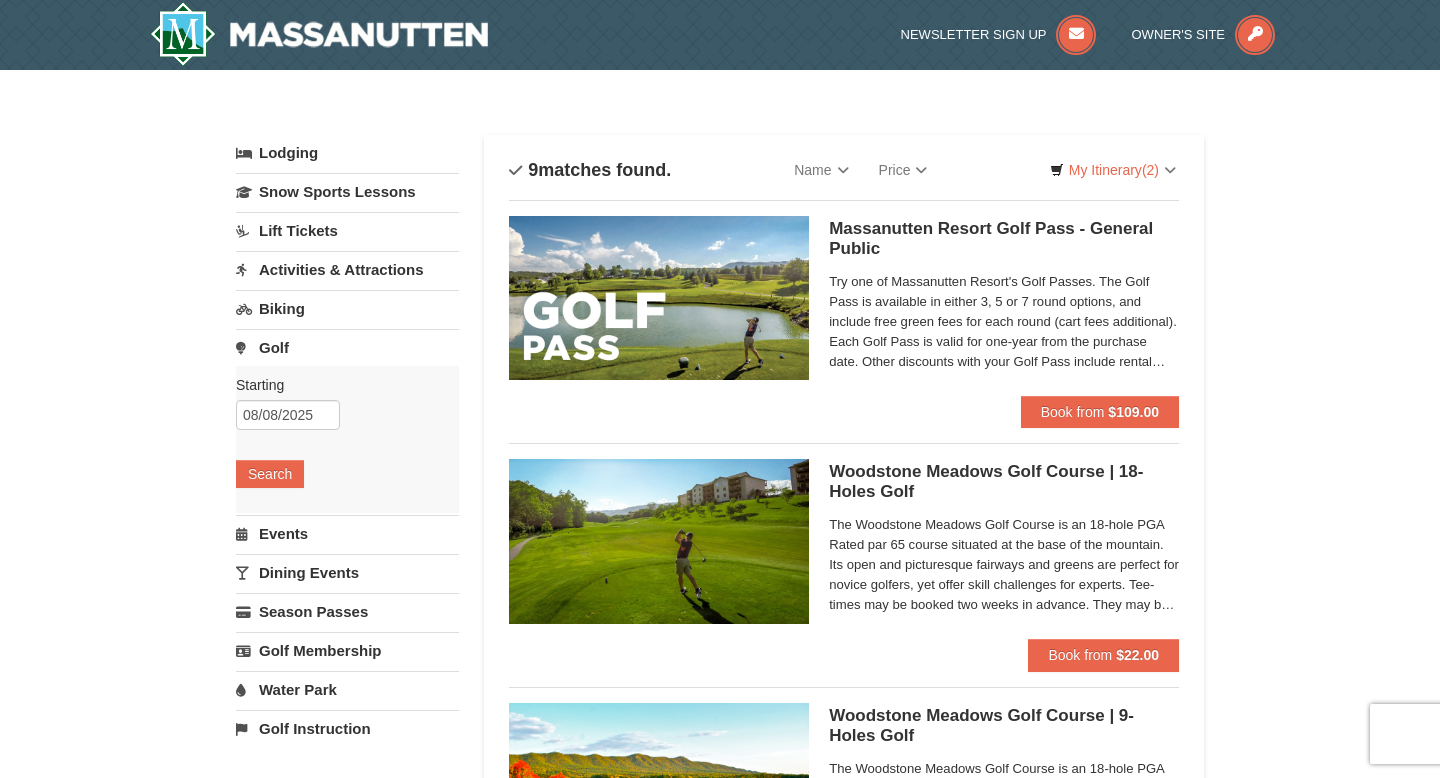 click on "Activities & Attractions" at bounding box center (347, 269) 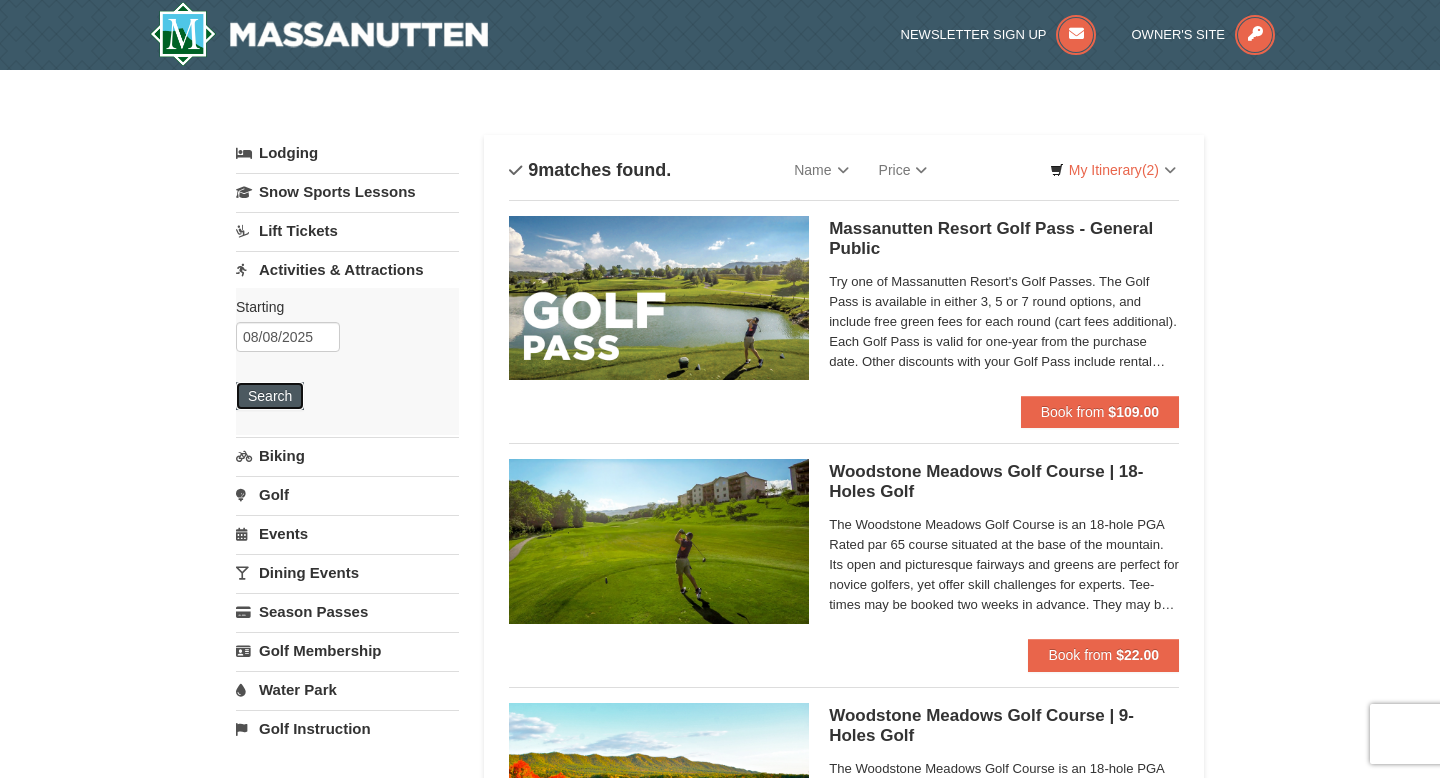click on "Search" at bounding box center (270, 396) 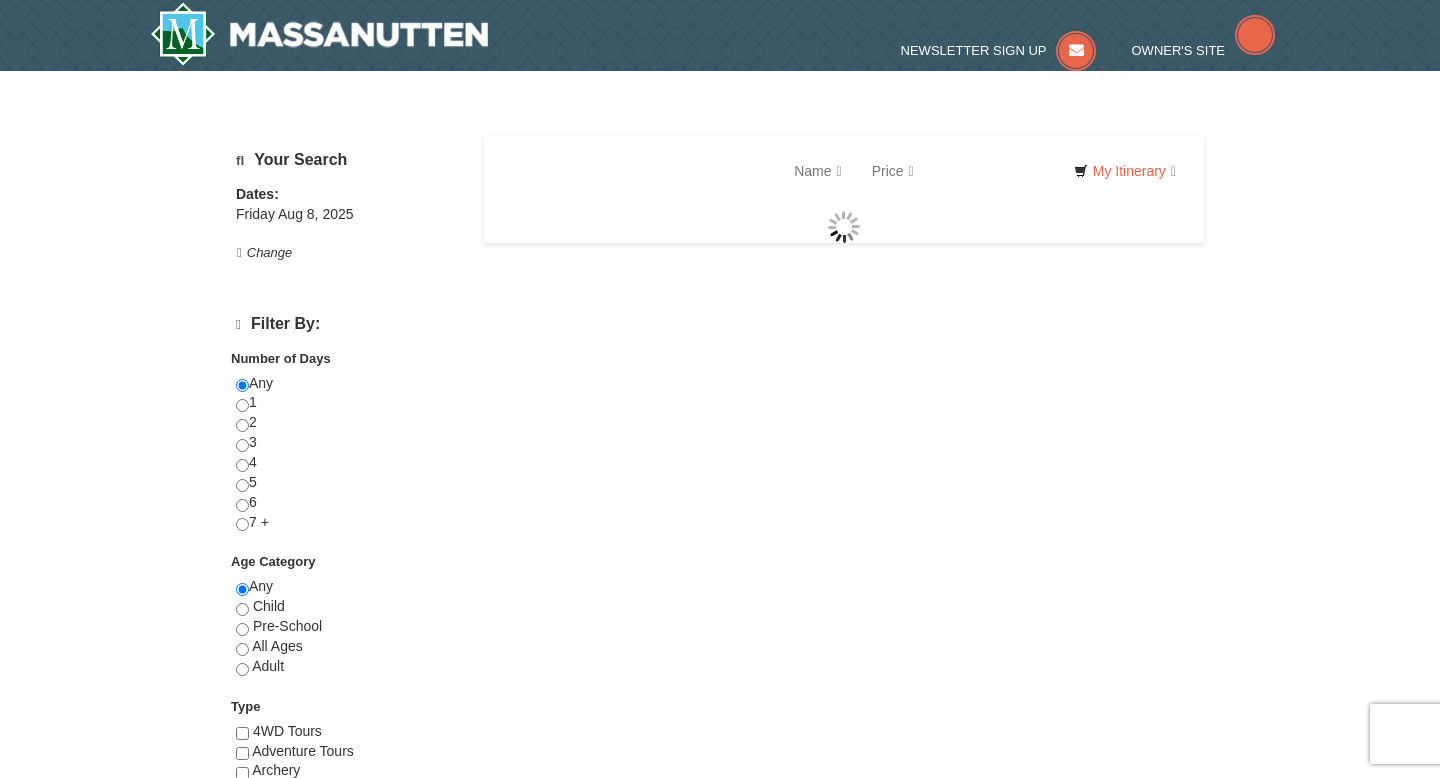 scroll, scrollTop: 0, scrollLeft: 0, axis: both 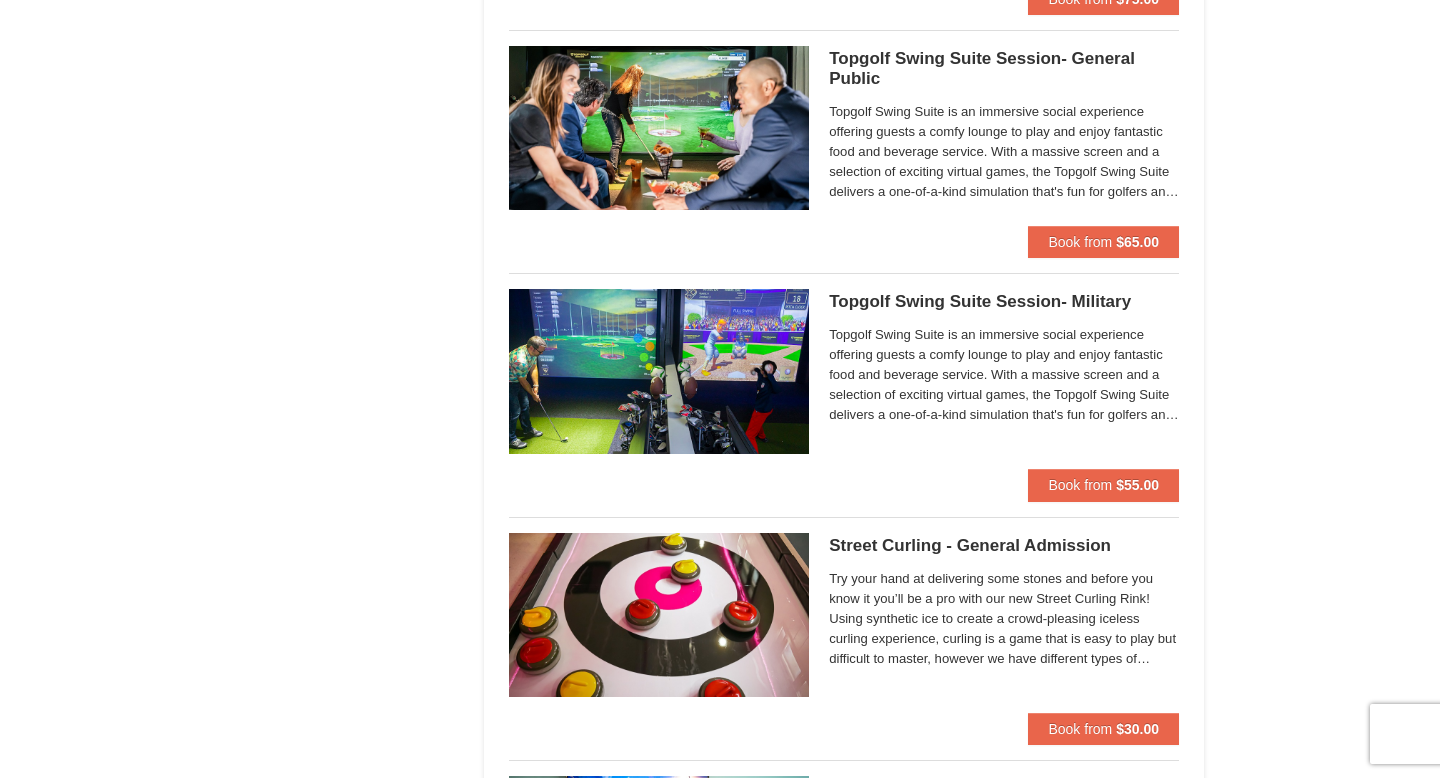click on "Topgolf Swing Suite Session- General Public  Perfect Break" at bounding box center (1004, 69) 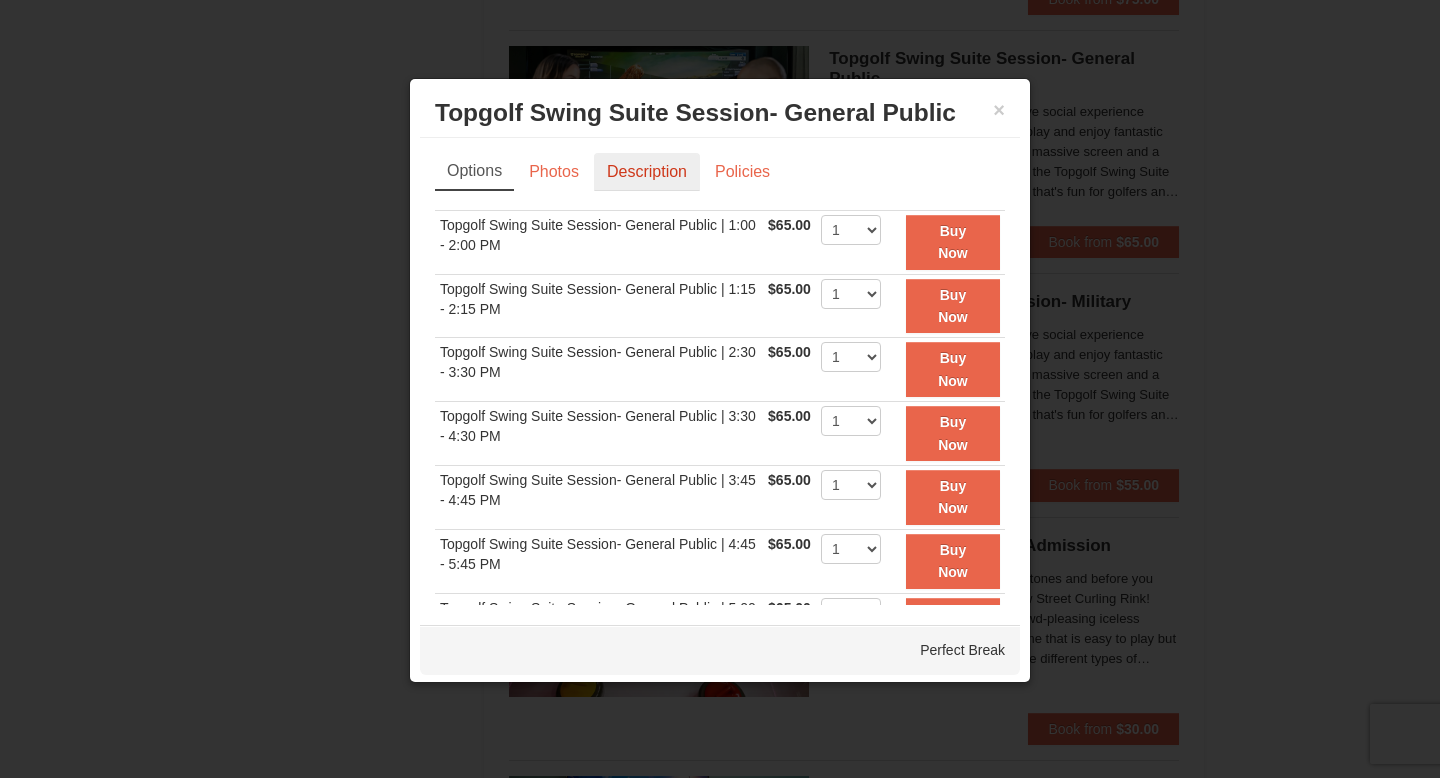 click on "Description" at bounding box center (647, 172) 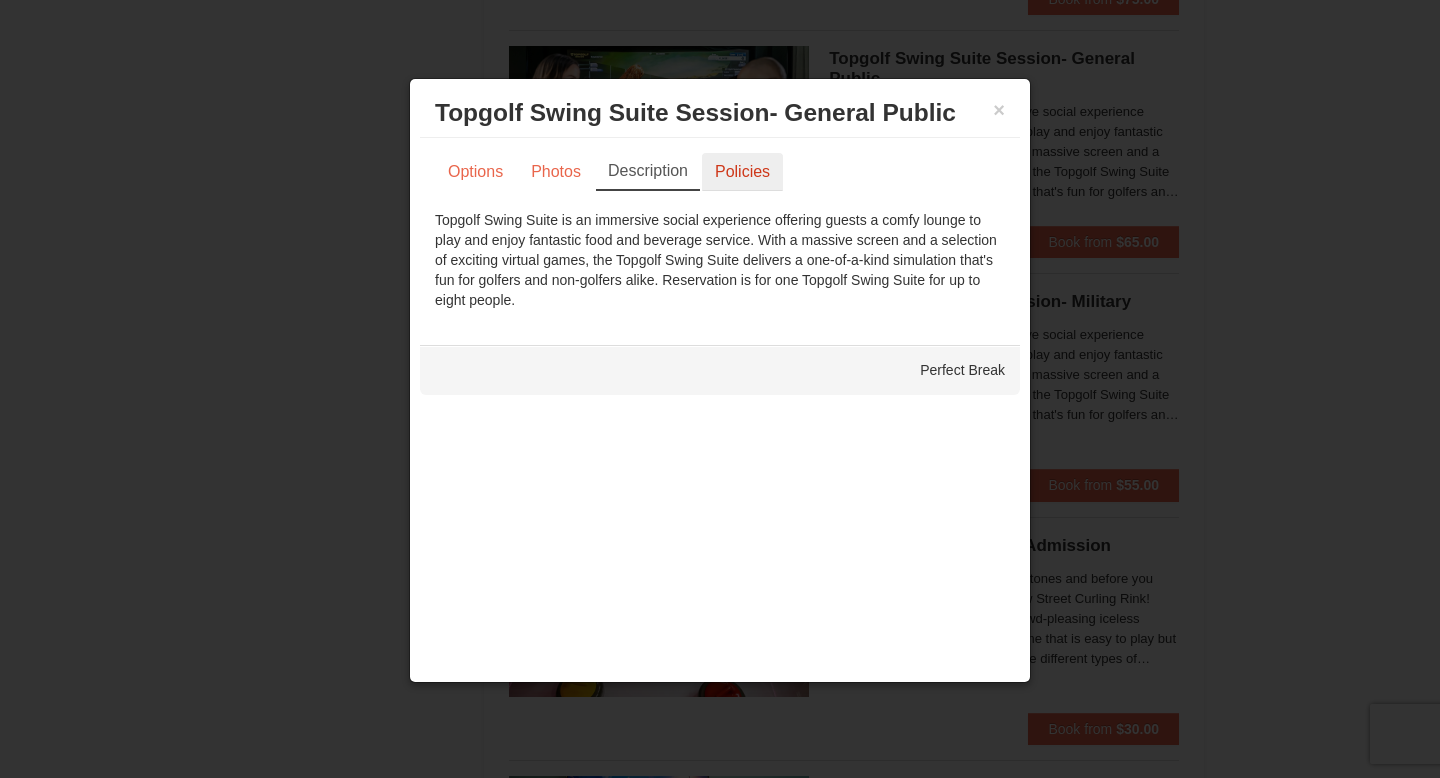 click on "Policies" at bounding box center (742, 172) 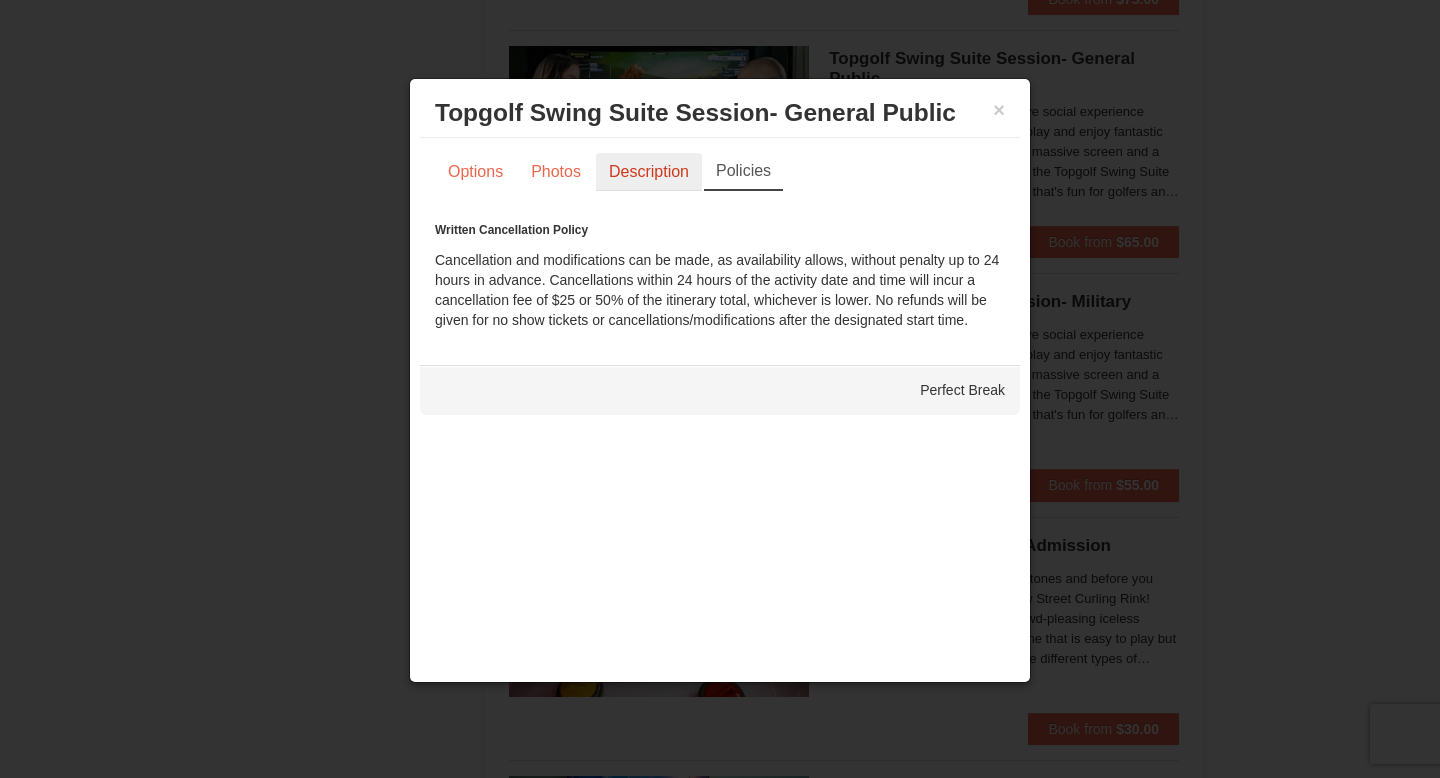click on "Description" at bounding box center [649, 172] 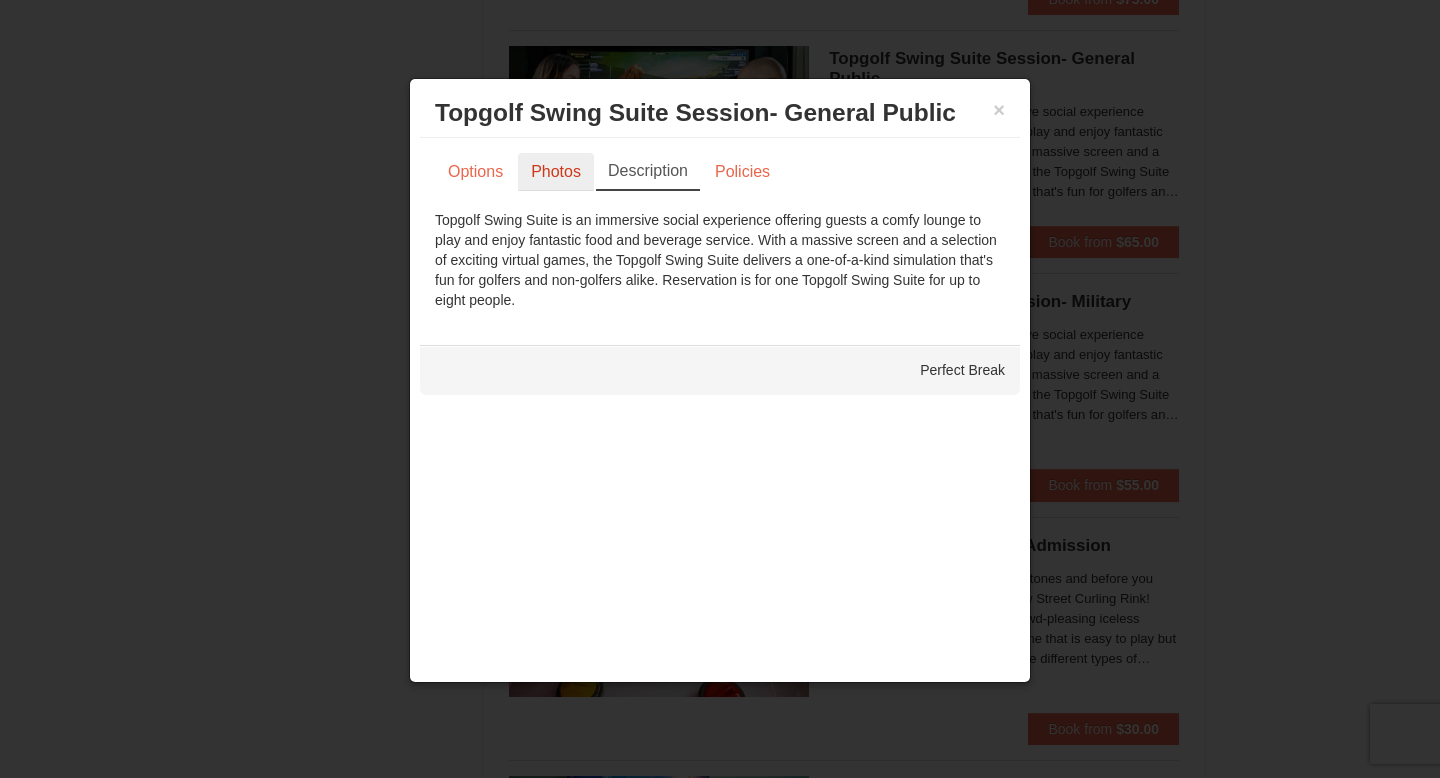 click on "Photos" at bounding box center [556, 172] 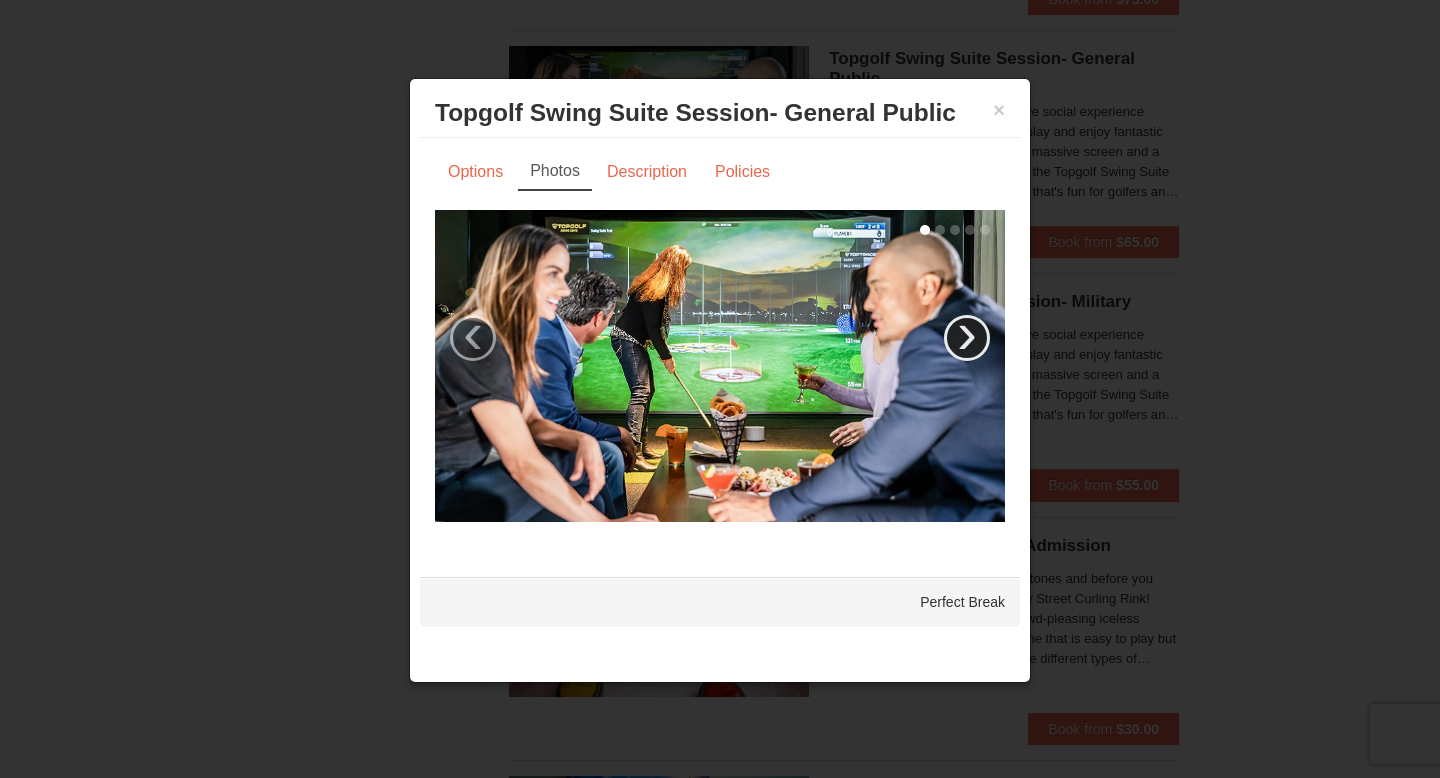 click on "›" at bounding box center (967, 338) 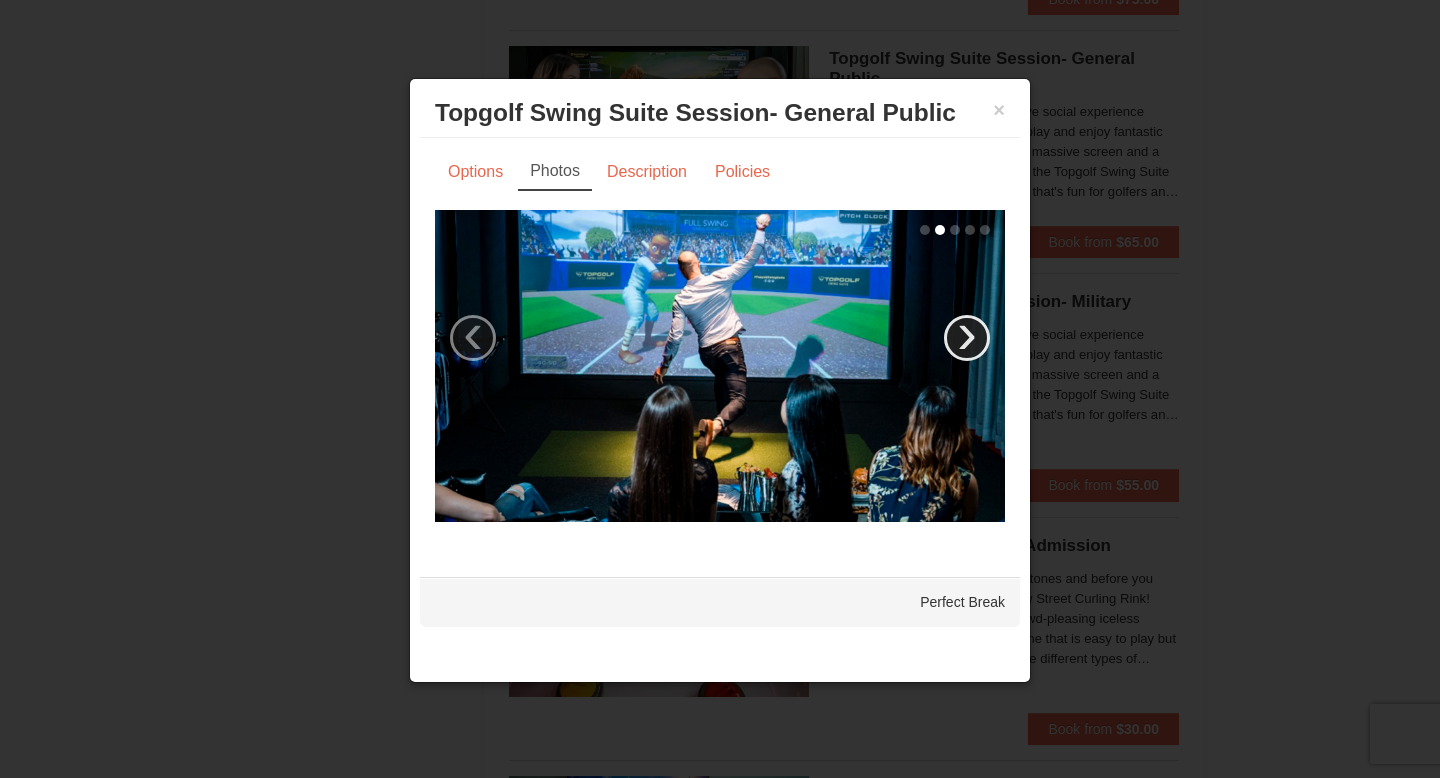 click on "›" at bounding box center (967, 338) 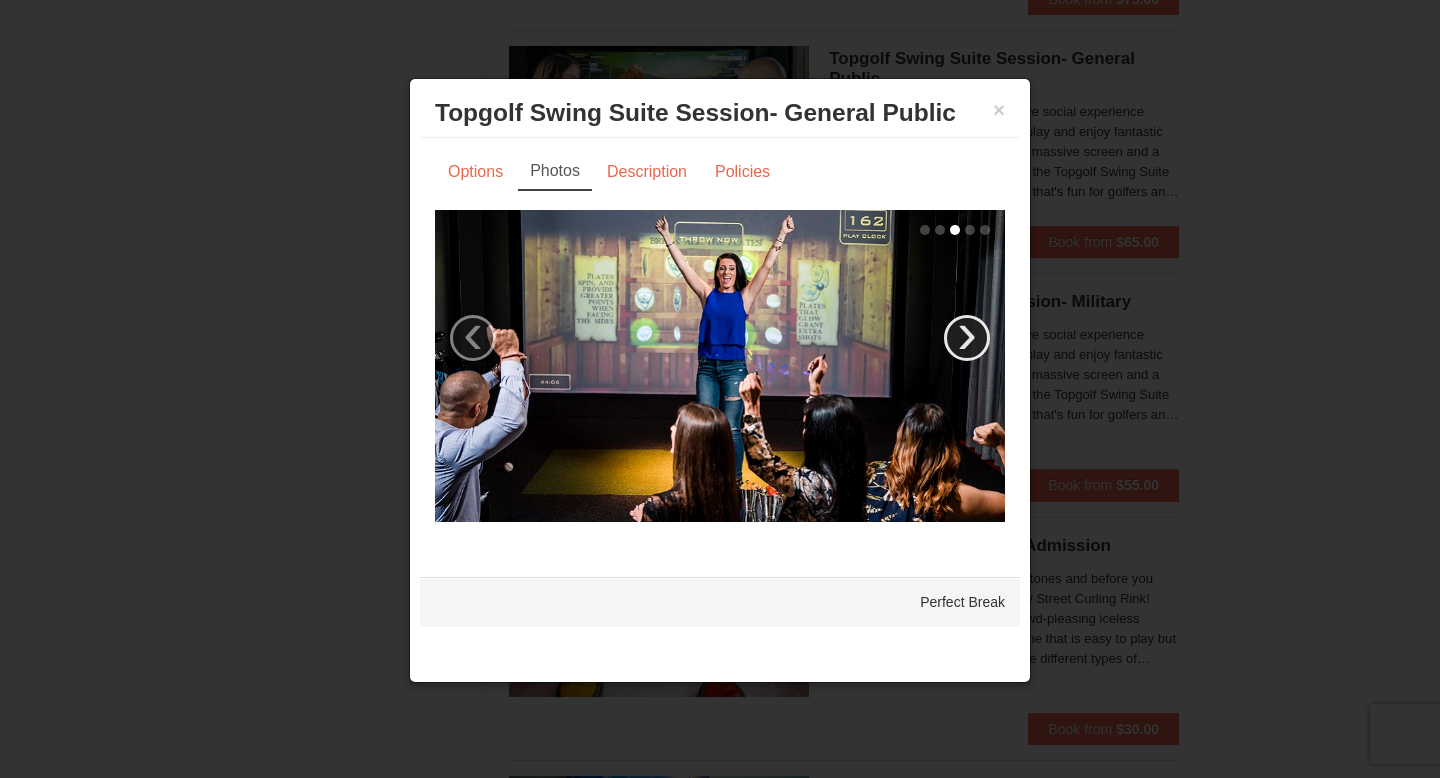 click on "›" at bounding box center [967, 338] 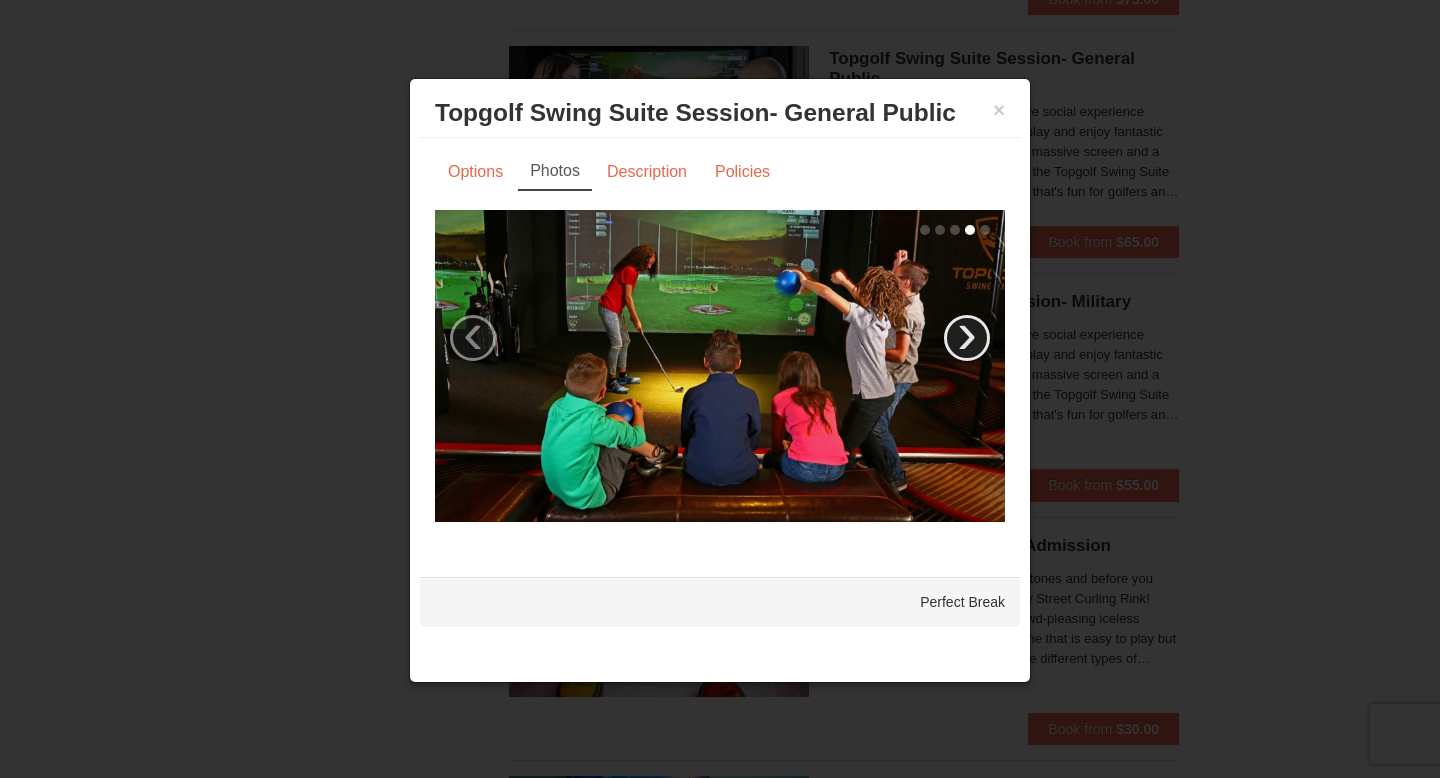click on "›" at bounding box center (967, 338) 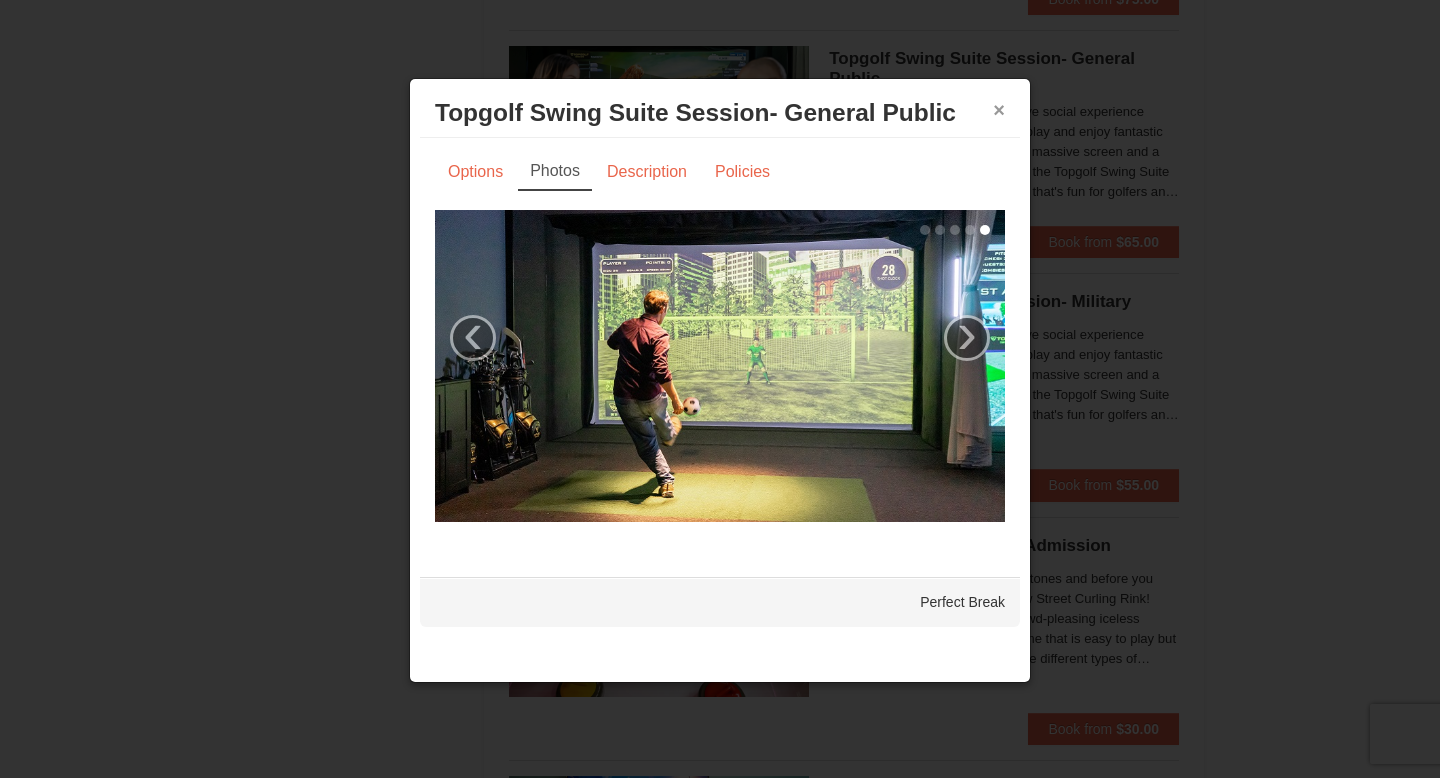 click on "×" at bounding box center (999, 110) 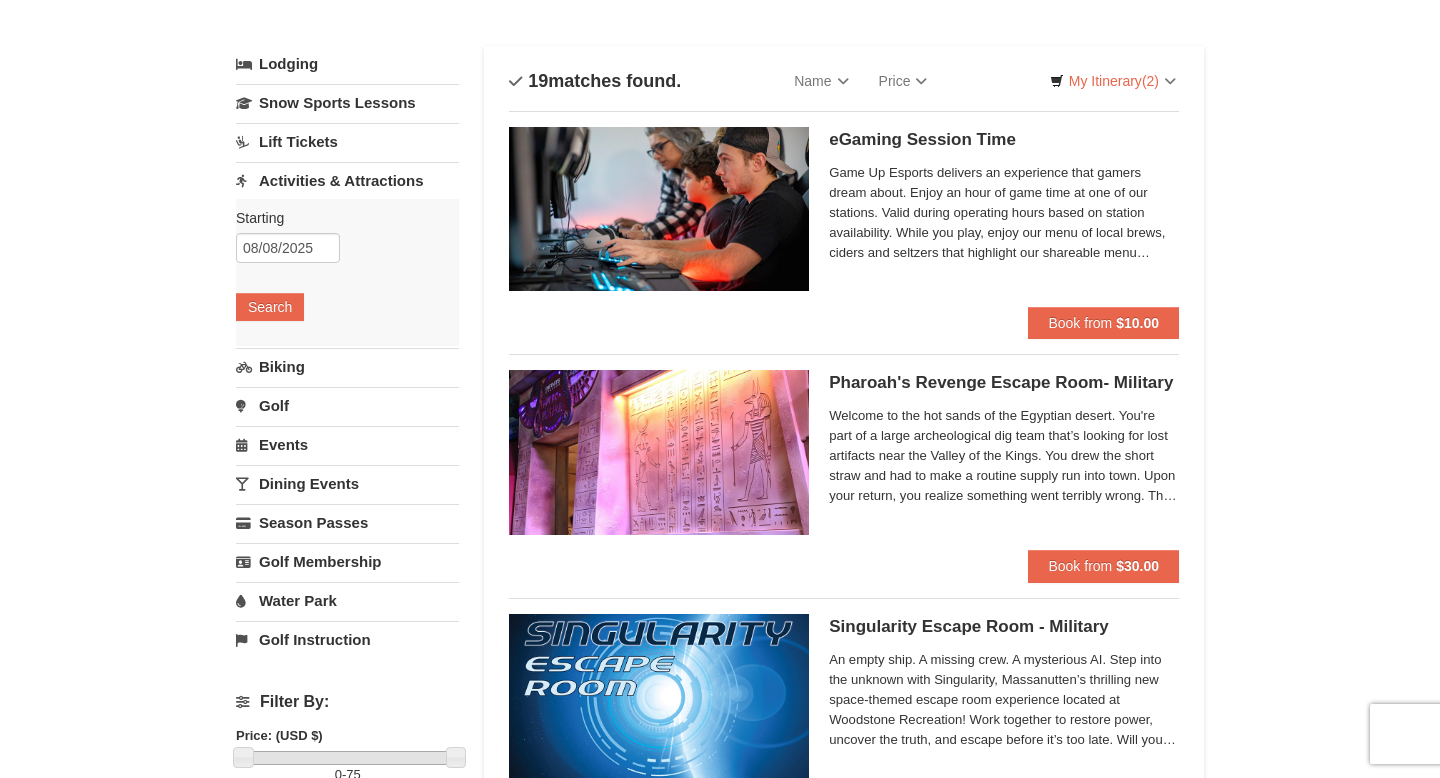 scroll, scrollTop: 0, scrollLeft: 0, axis: both 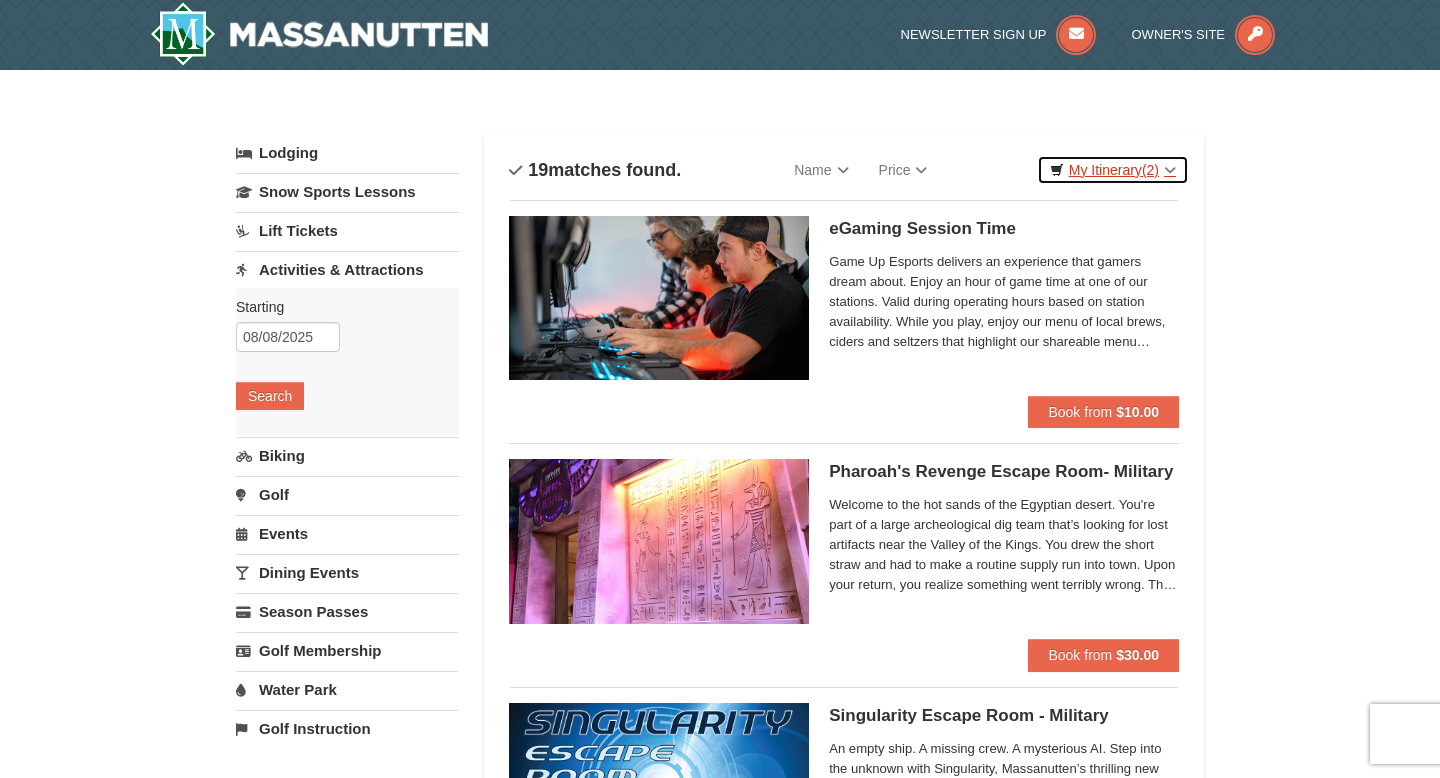 click on "My Itinerary (2)" at bounding box center [1113, 170] 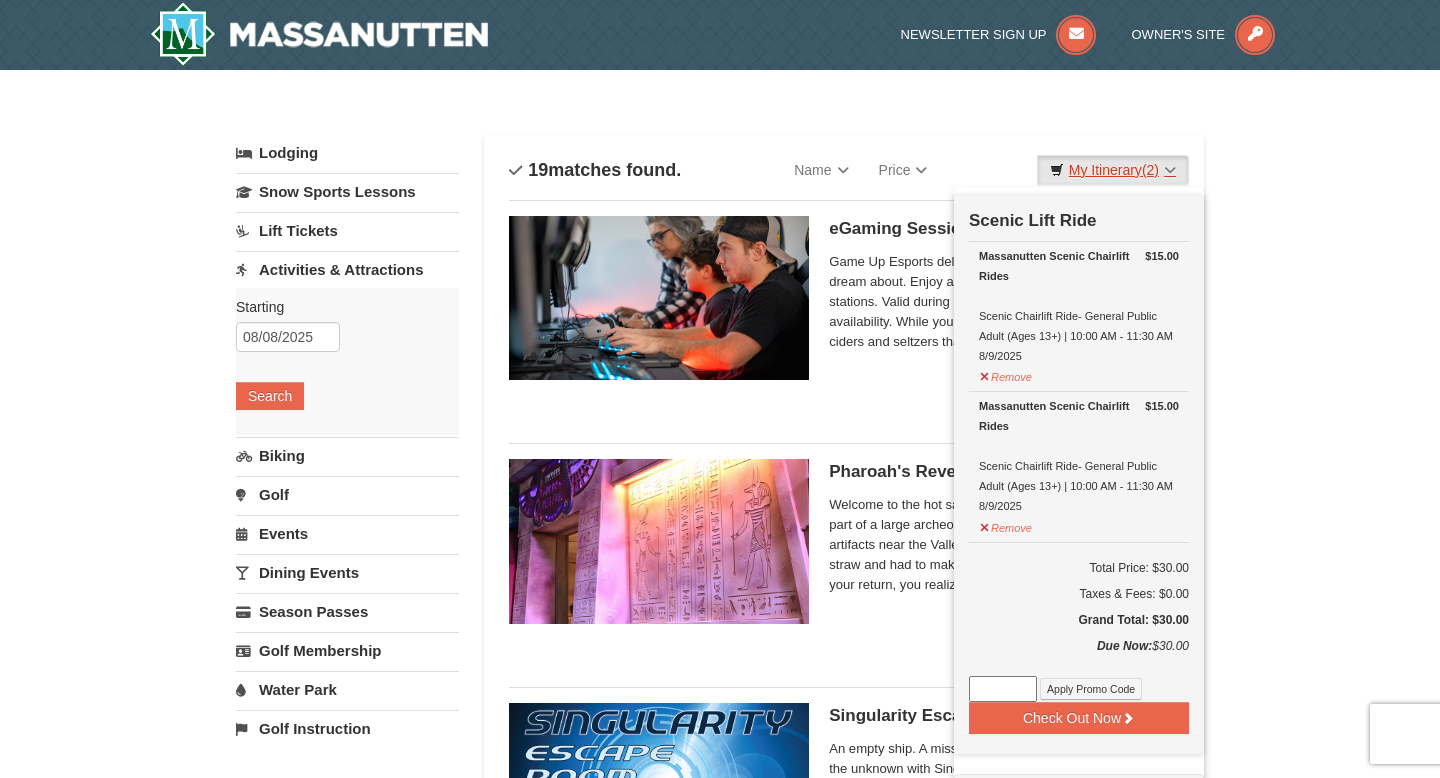 click on "My Itinerary (2)" at bounding box center (1113, 170) 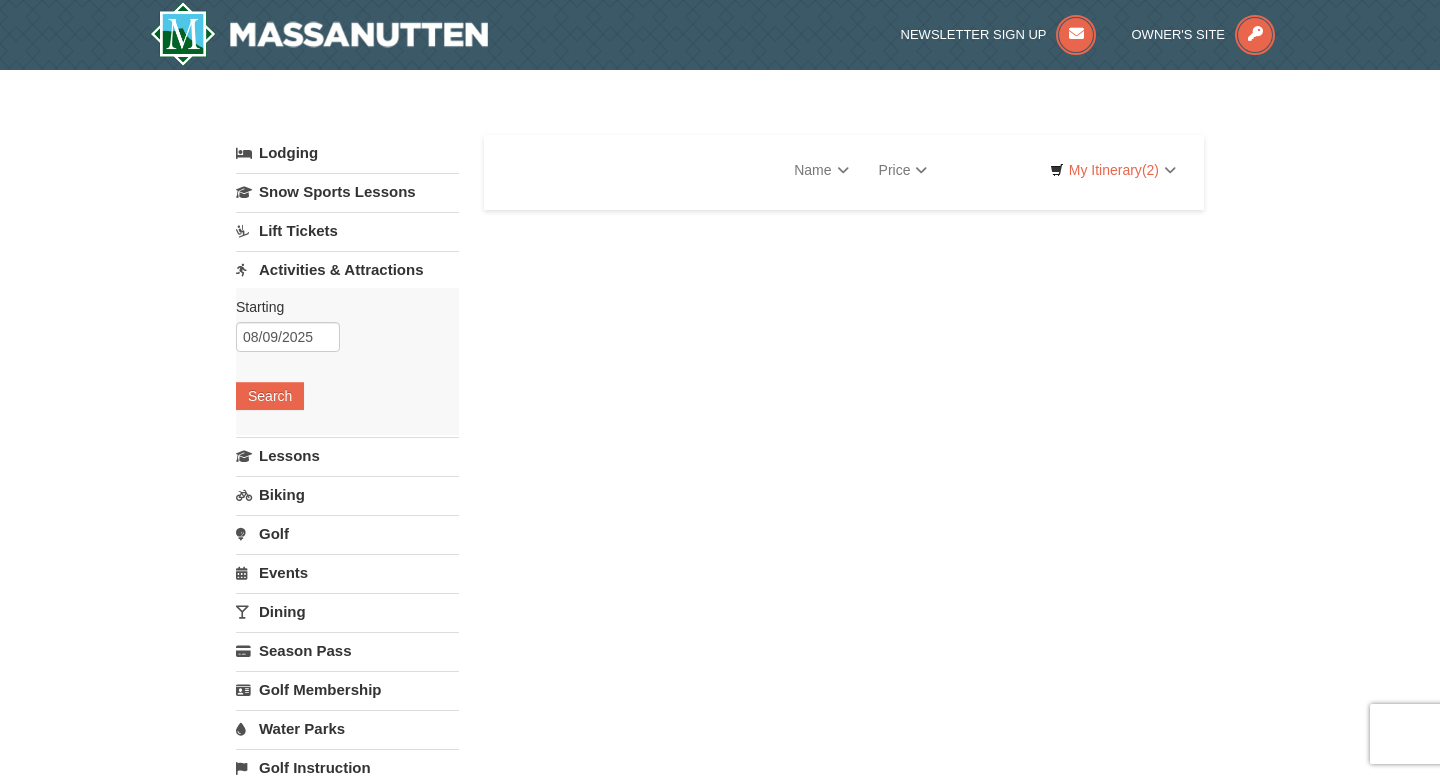 scroll, scrollTop: 0, scrollLeft: 0, axis: both 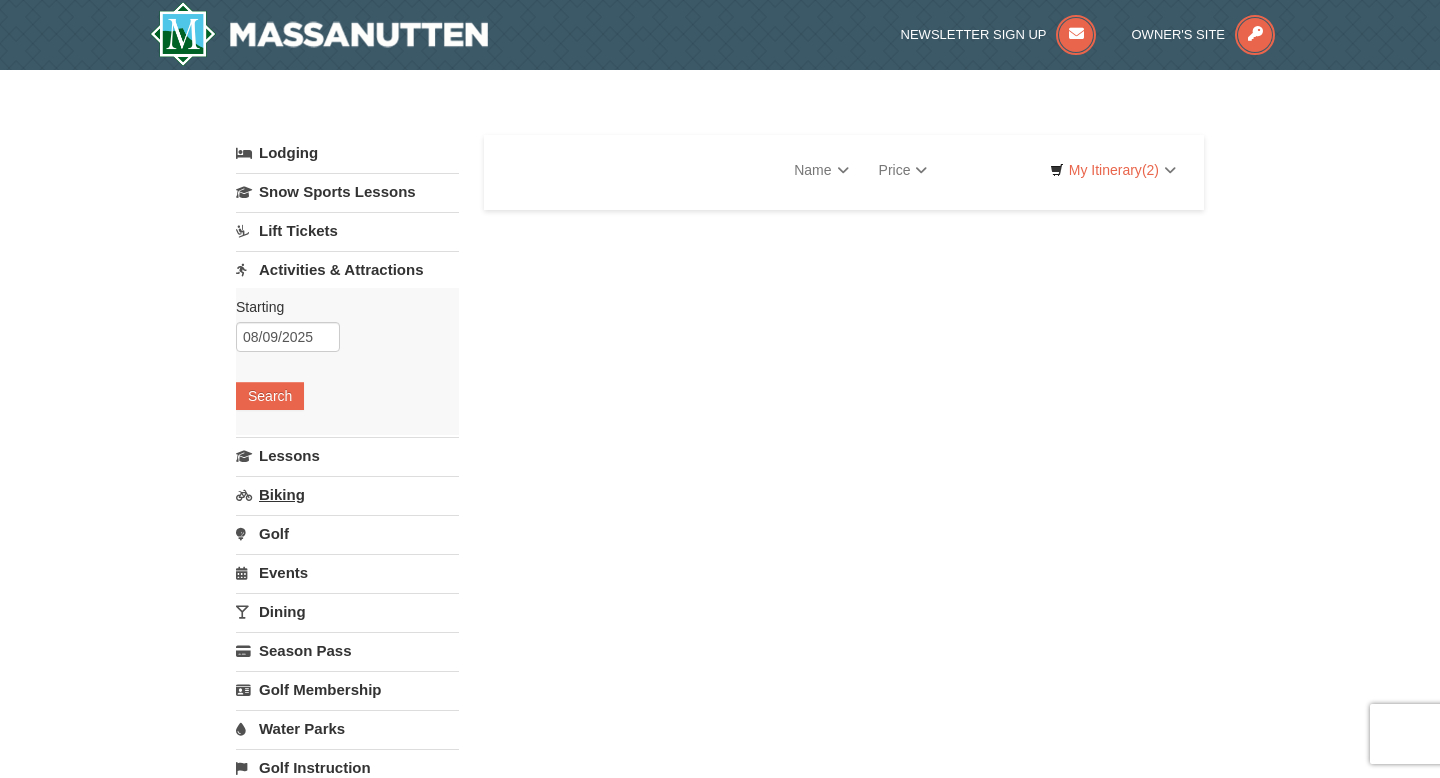 select on "8" 